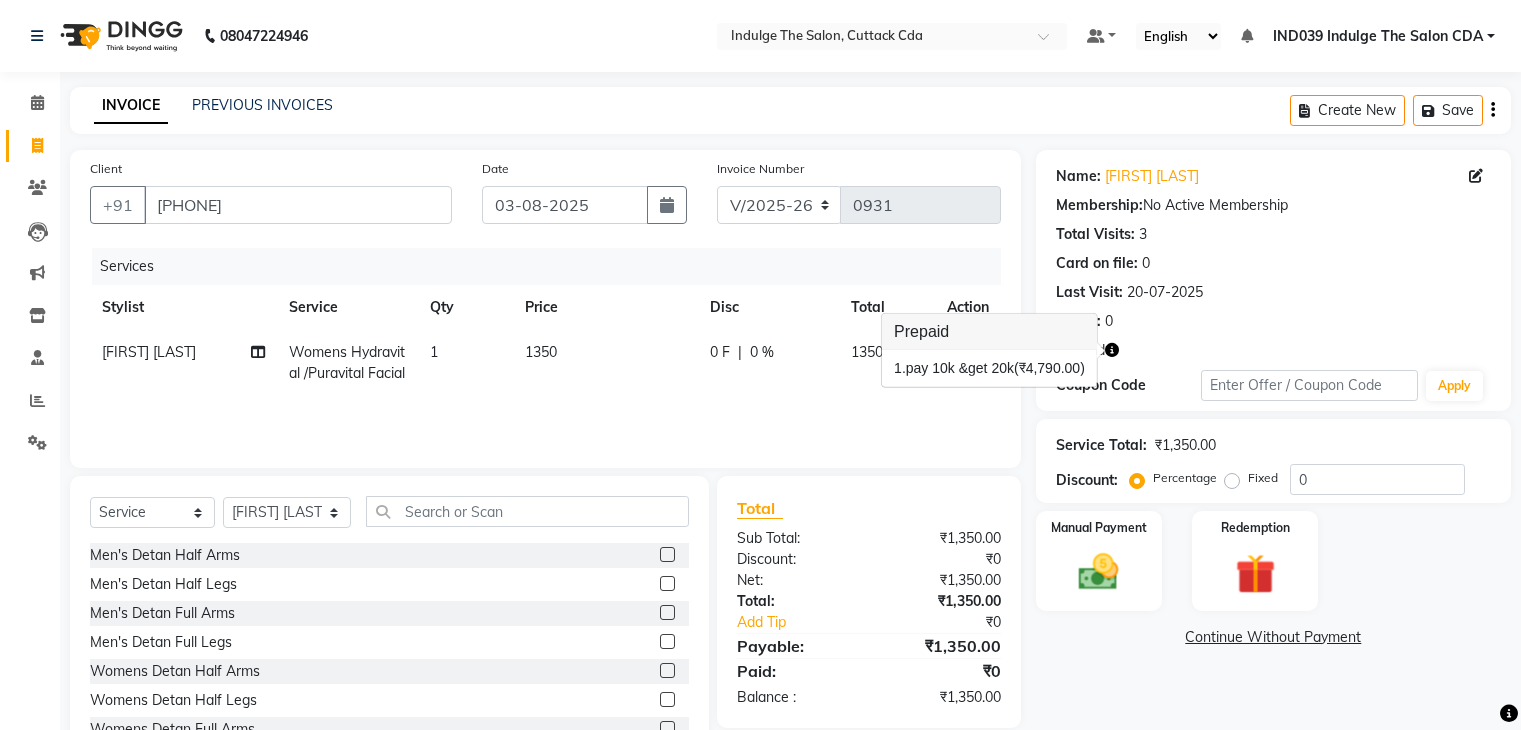 select on "7297" 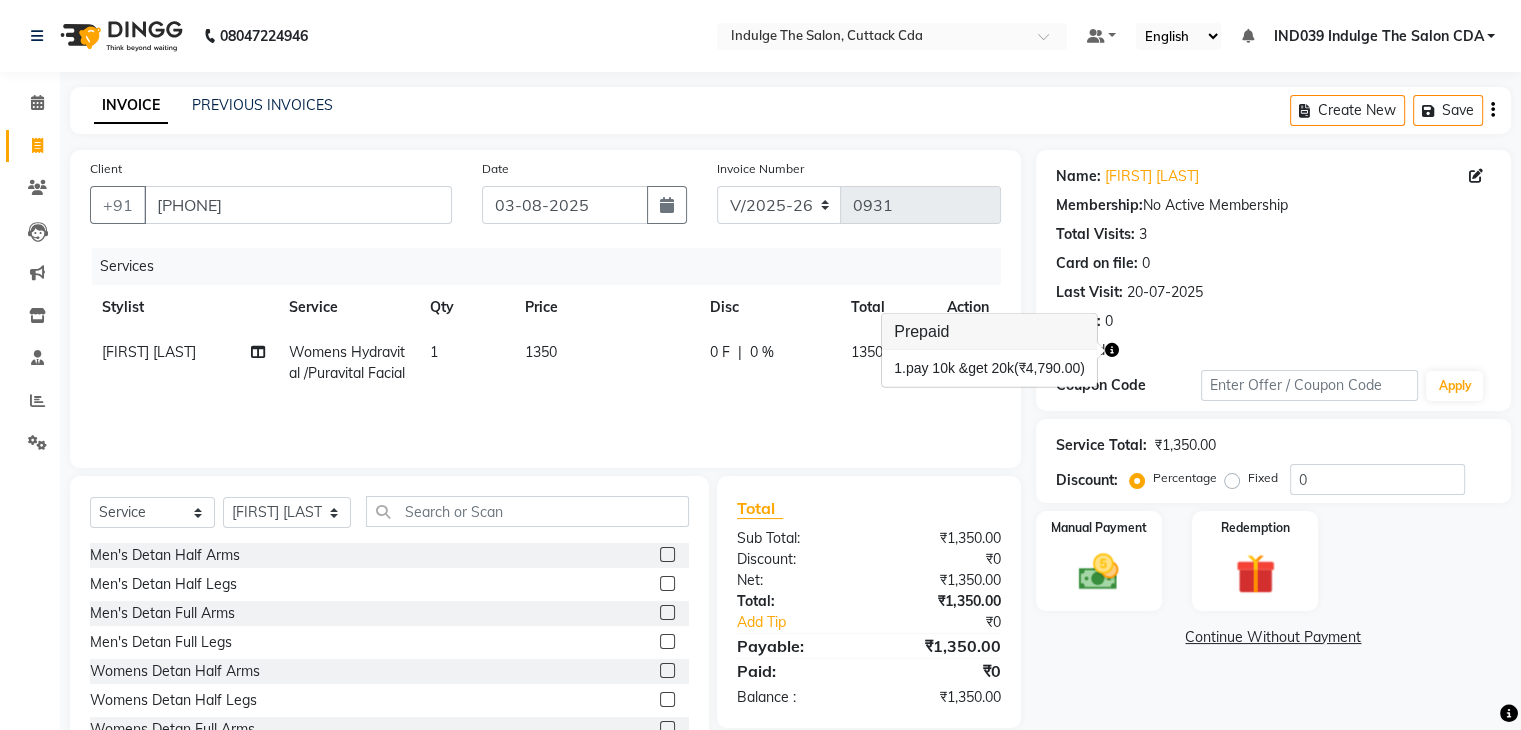 scroll, scrollTop: 0, scrollLeft: 0, axis: both 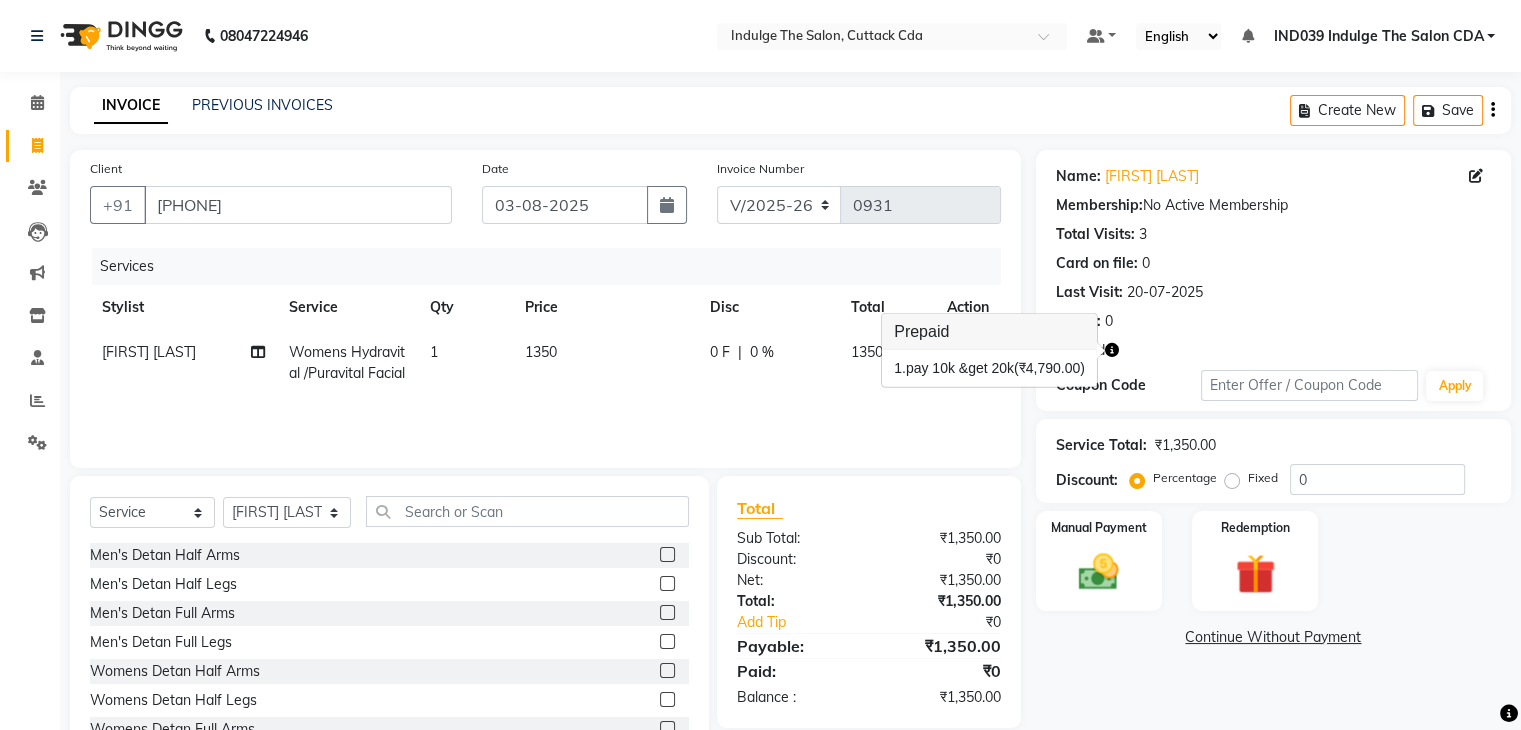 click 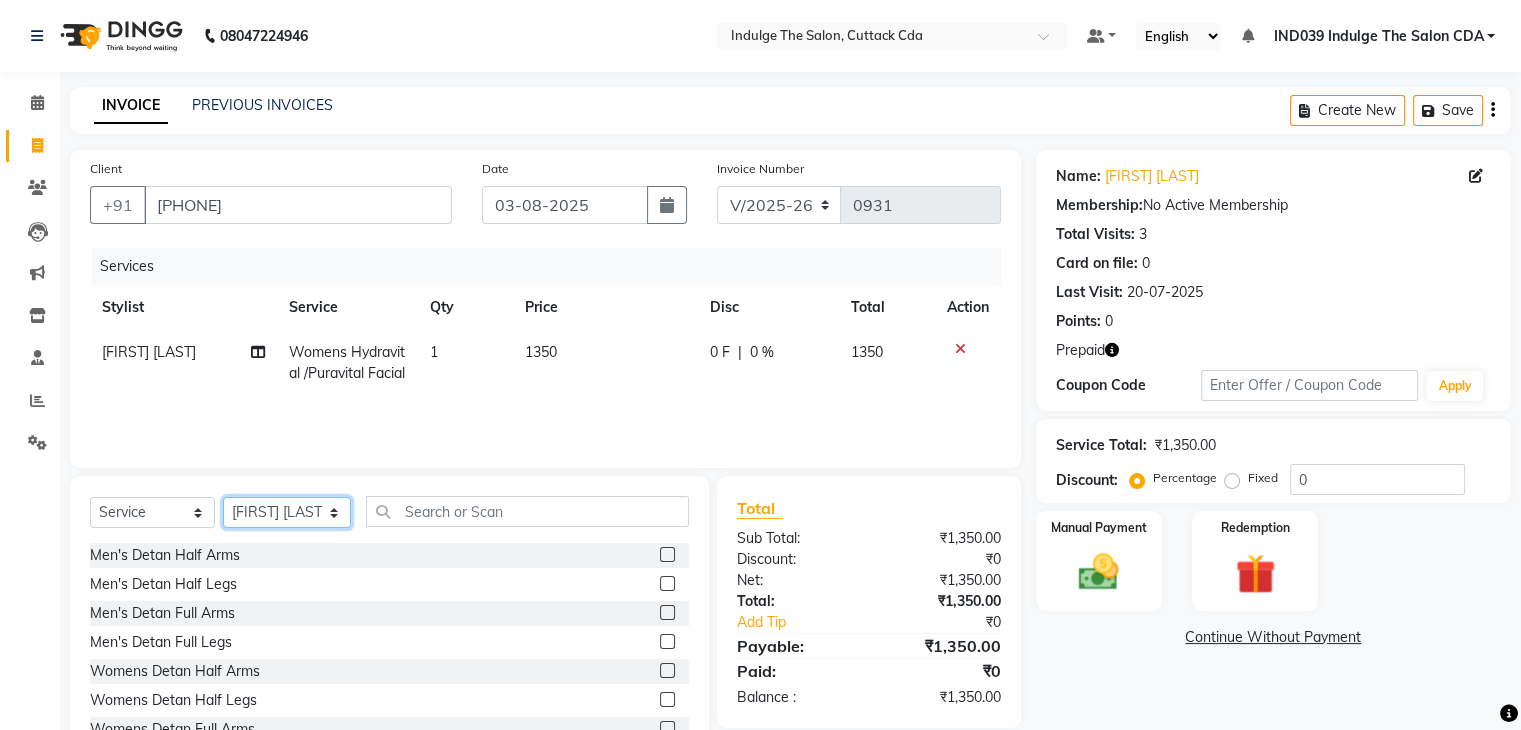 click on "Select Stylist Ajay Sethy( Therapist ) GOURAHARI BARIK IND039 Indulge The Salon CDA Mohd Shahrukh Mohit Patial Pravat Kumar Das Sudipa Daptari SUMAN DAS  SUNNY ASHVANI" 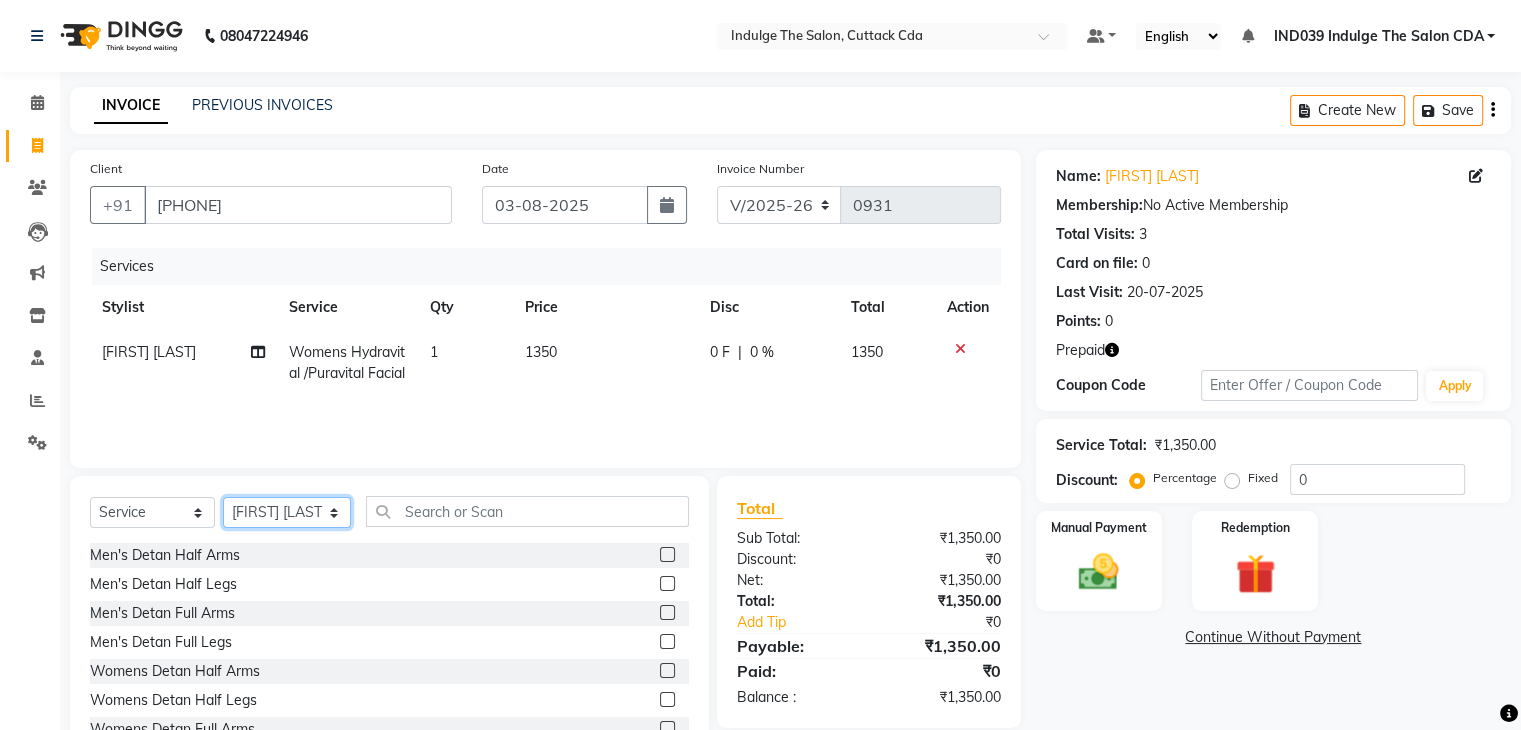 select on "78136" 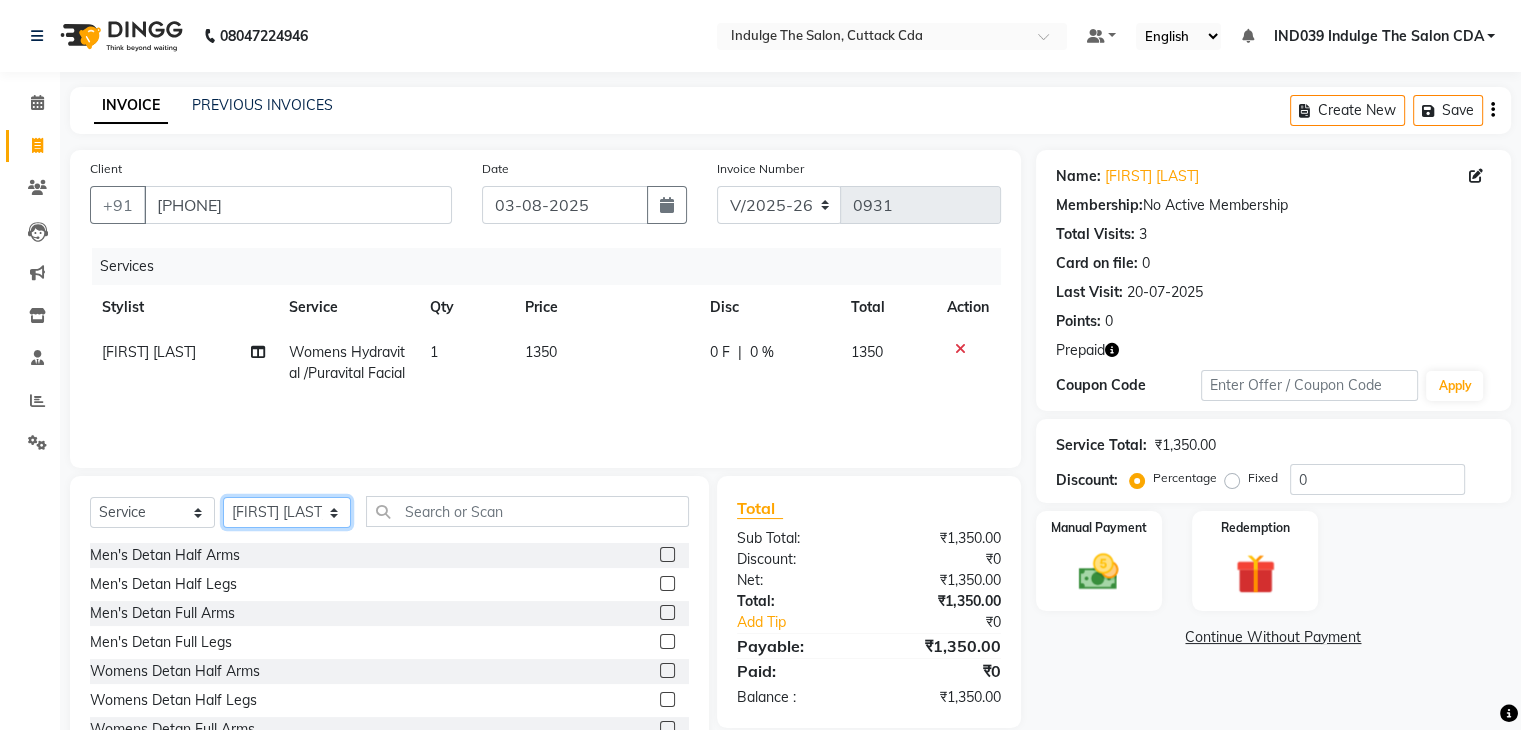 click on "Select Stylist Ajay Sethy( Therapist ) GOURAHARI BARIK IND039 Indulge The Salon CDA Mohd Shahrukh Mohit Patial Pravat Kumar Das Sudipa Daptari SUMAN DAS  SUNNY ASHVANI" 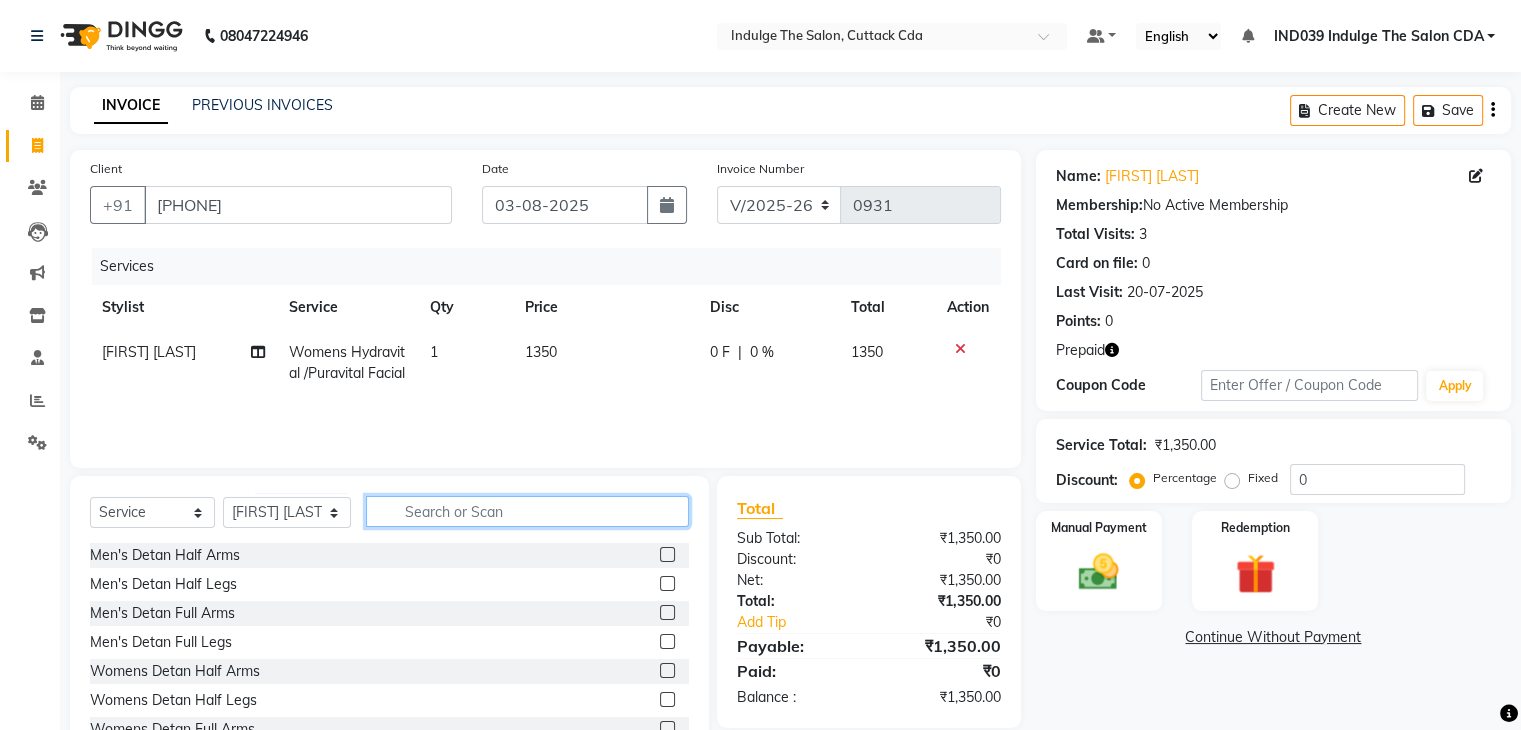 click 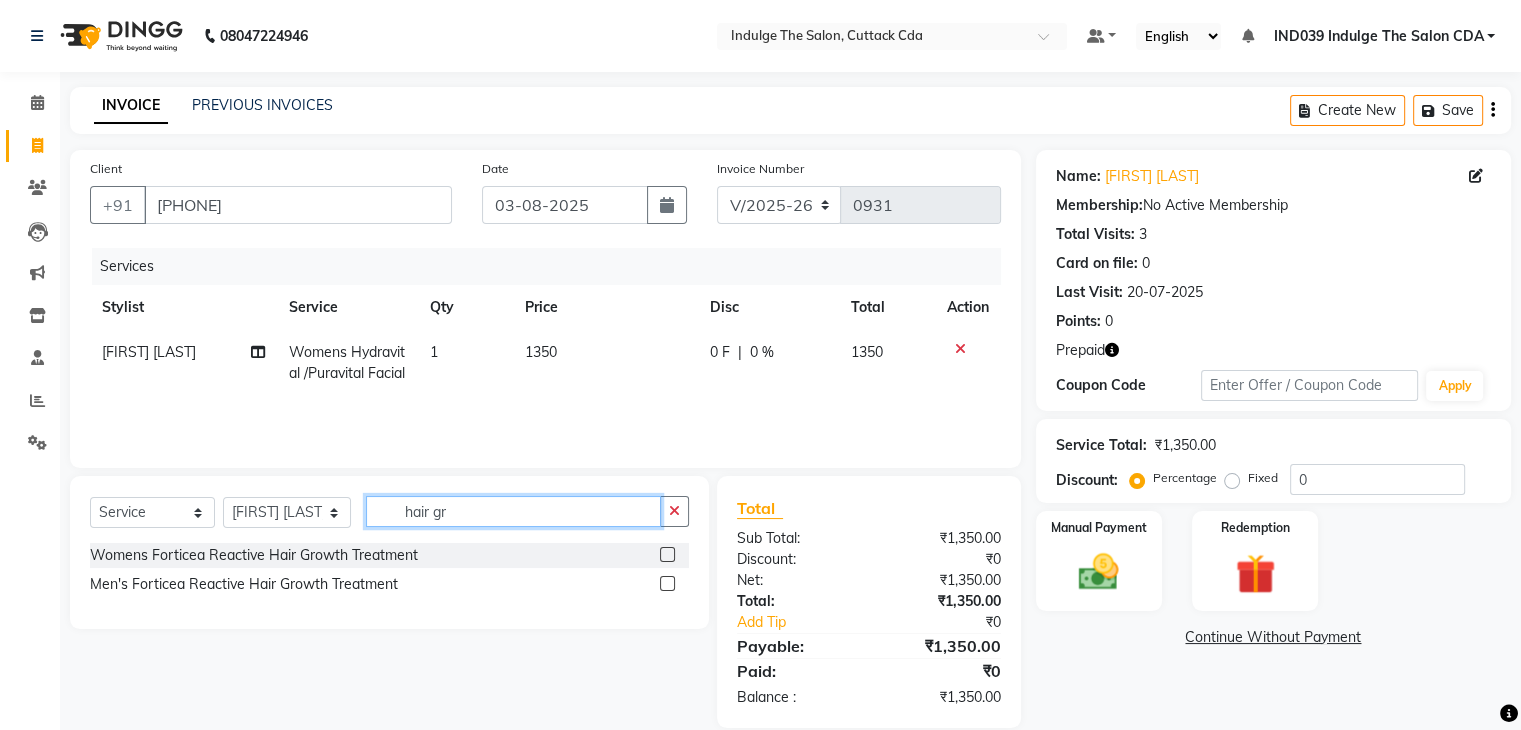 type on "hair gr" 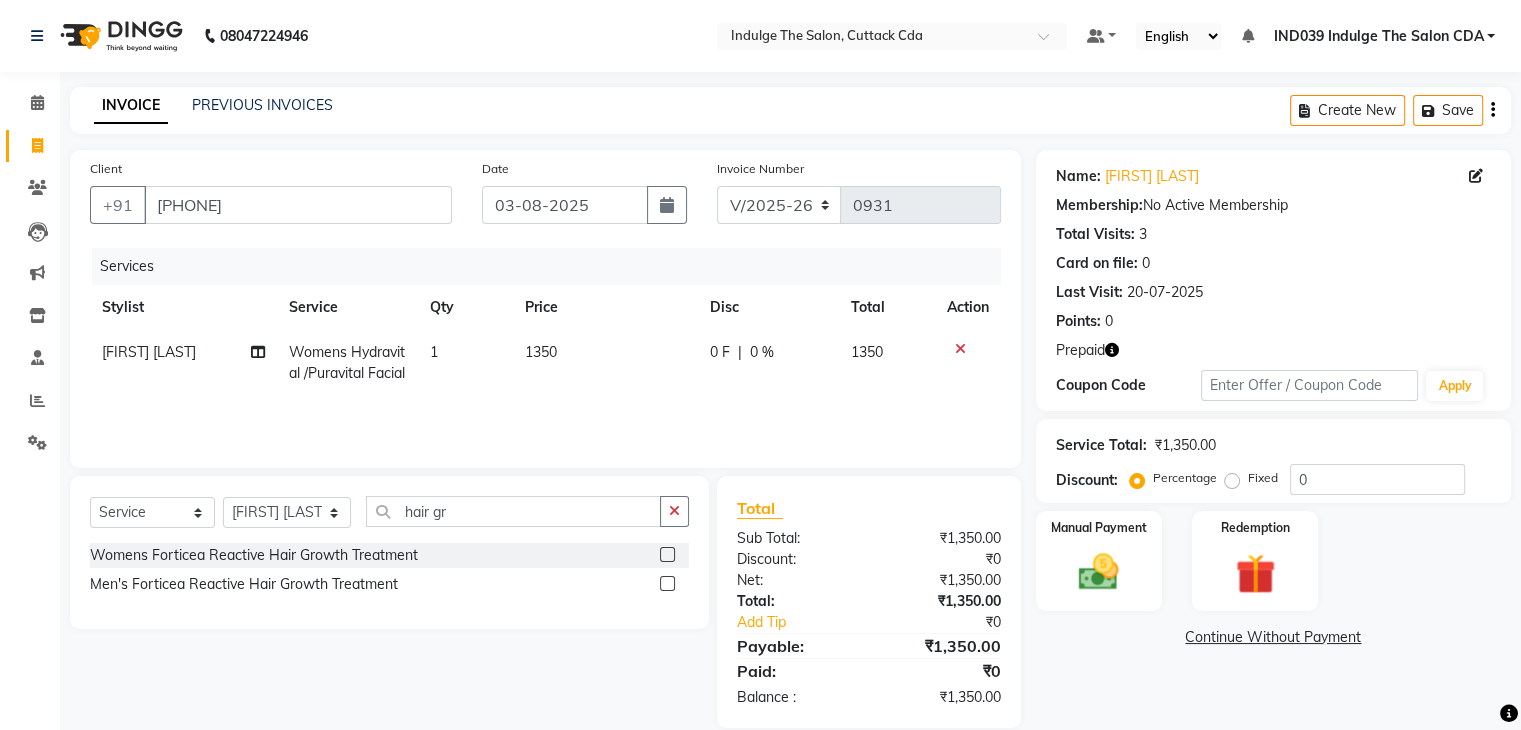 click 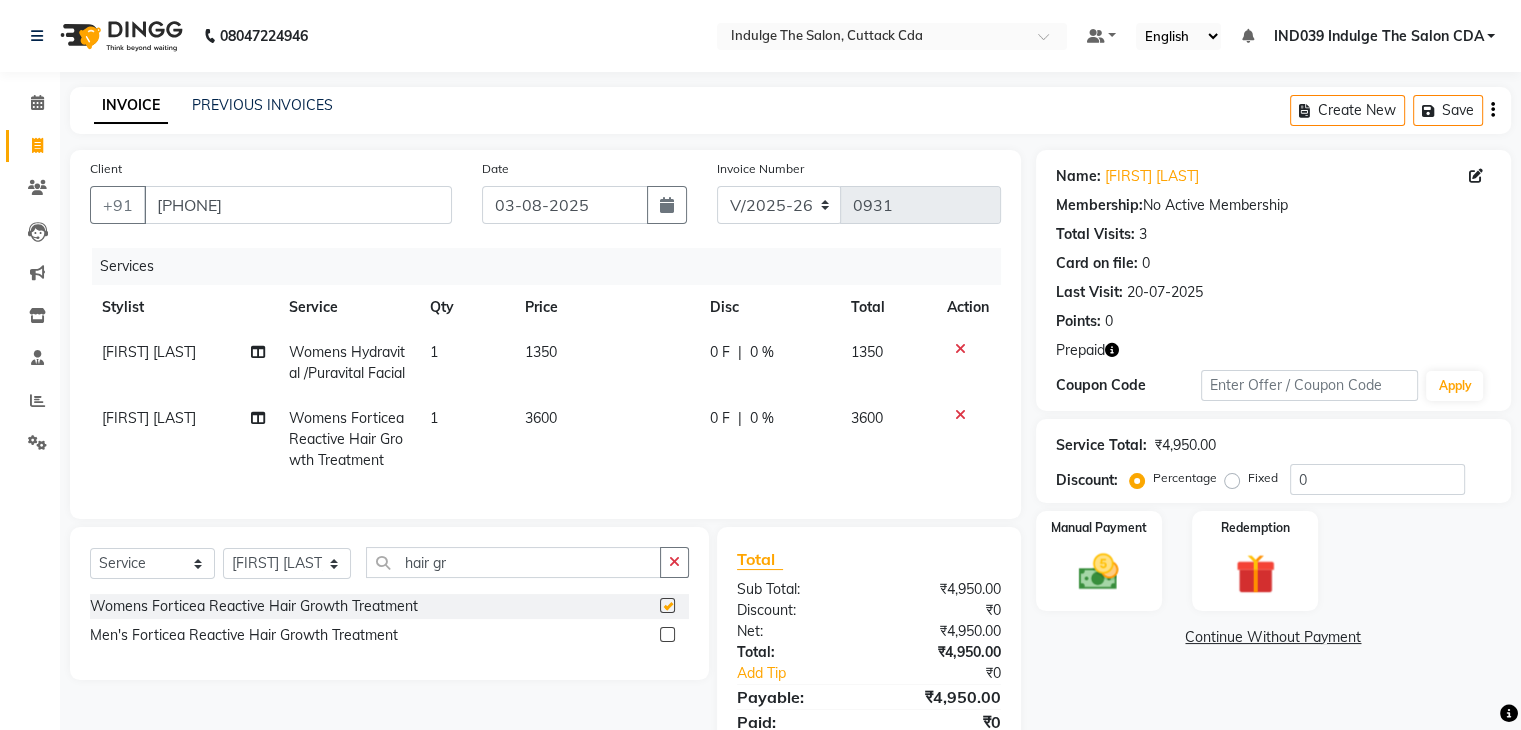 checkbox on "false" 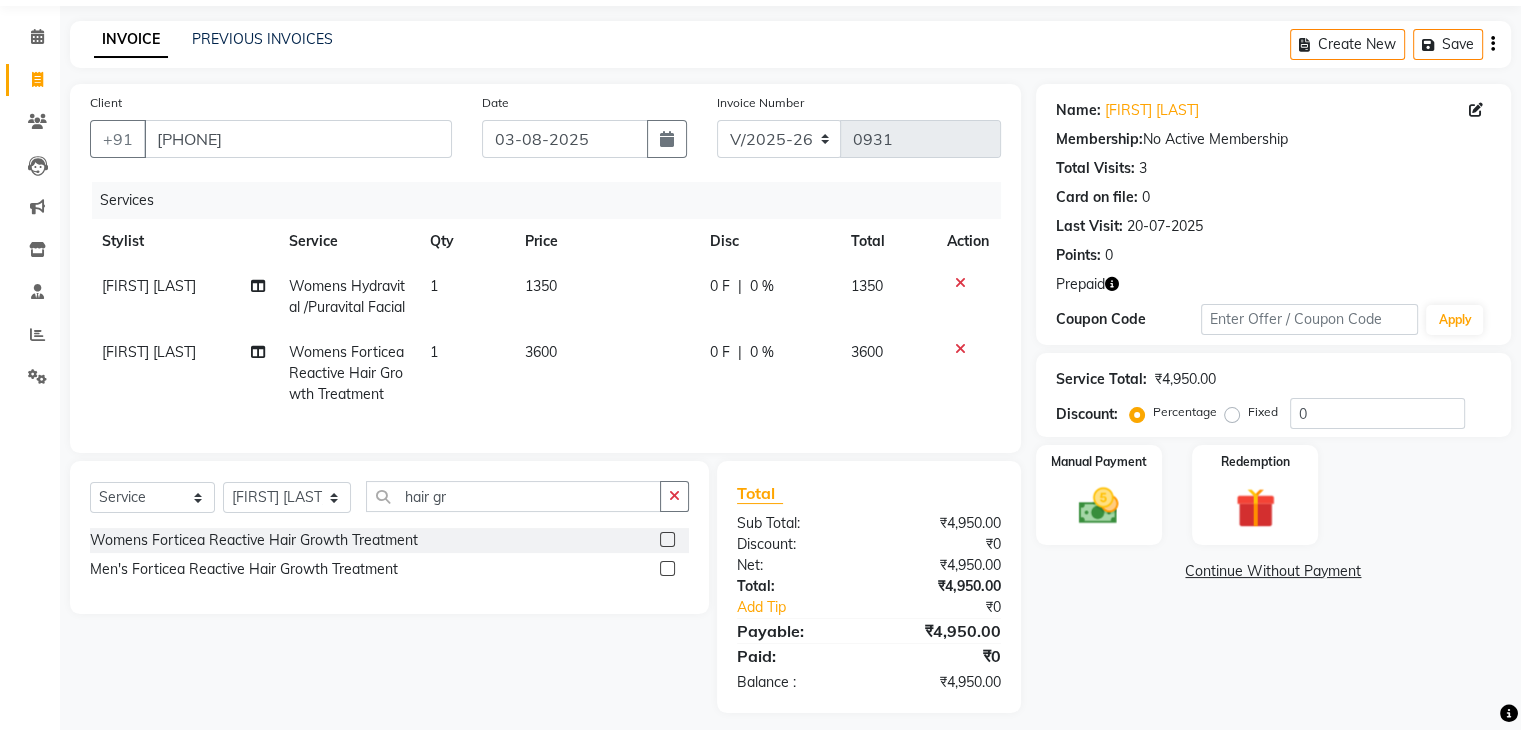 scroll, scrollTop: 100, scrollLeft: 0, axis: vertical 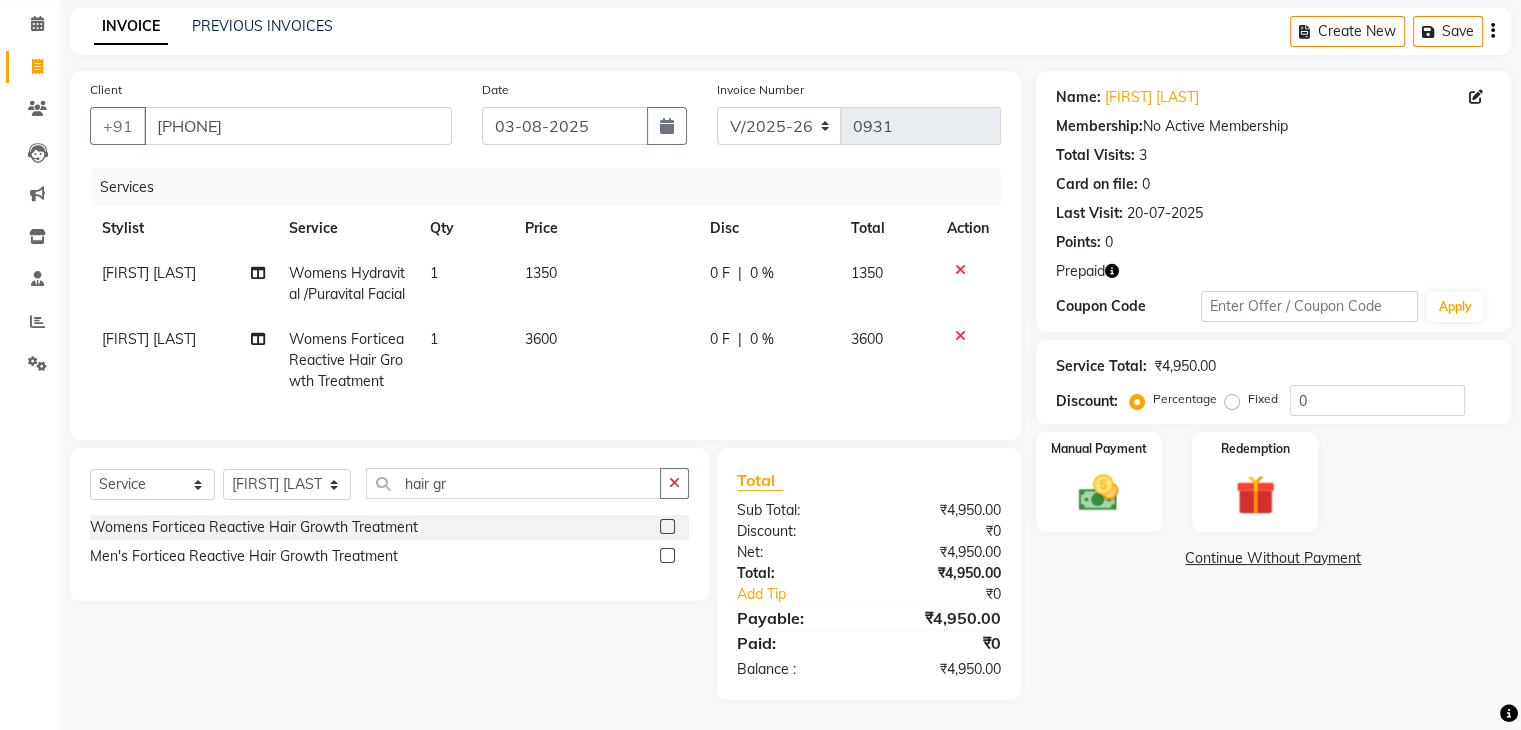 click 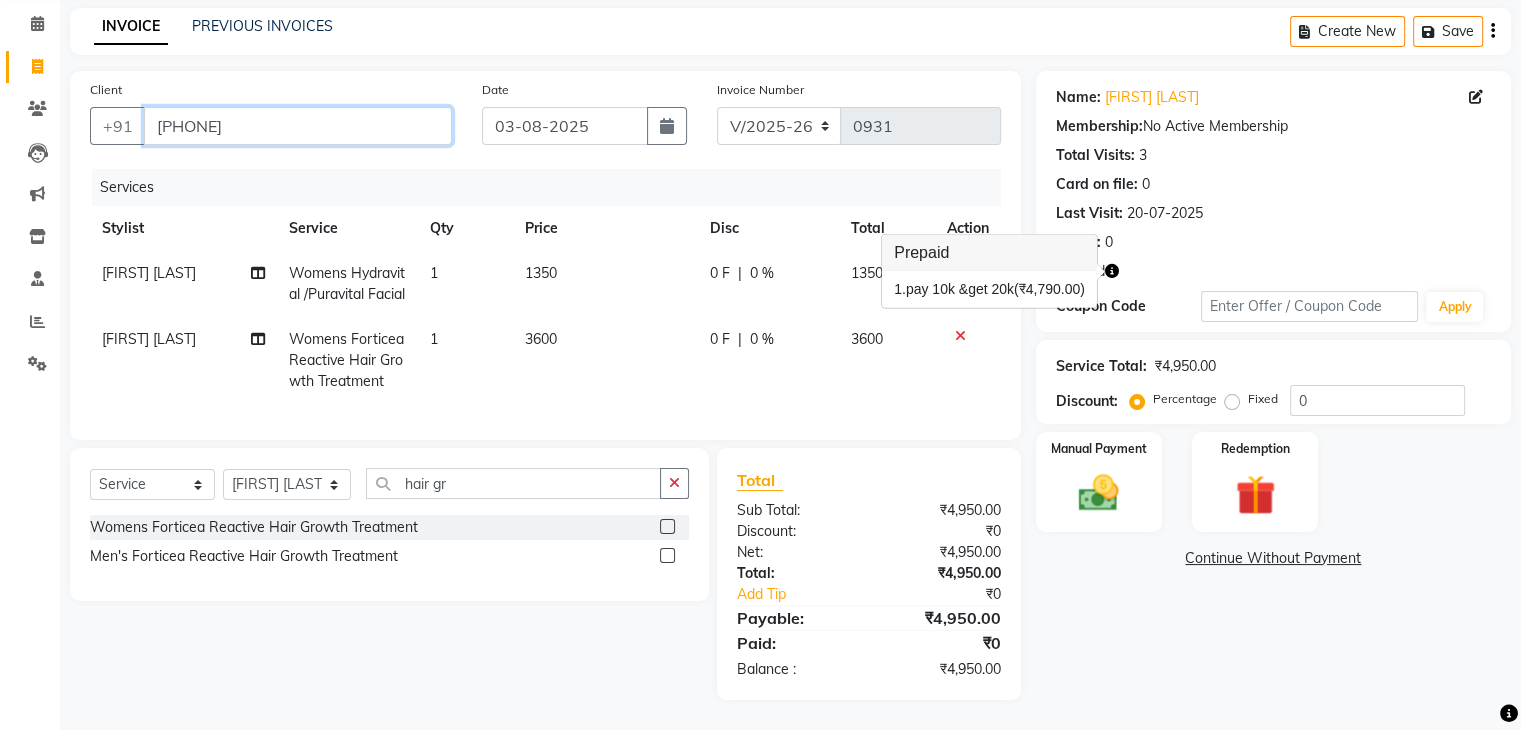 click on "9437851330" at bounding box center (298, 126) 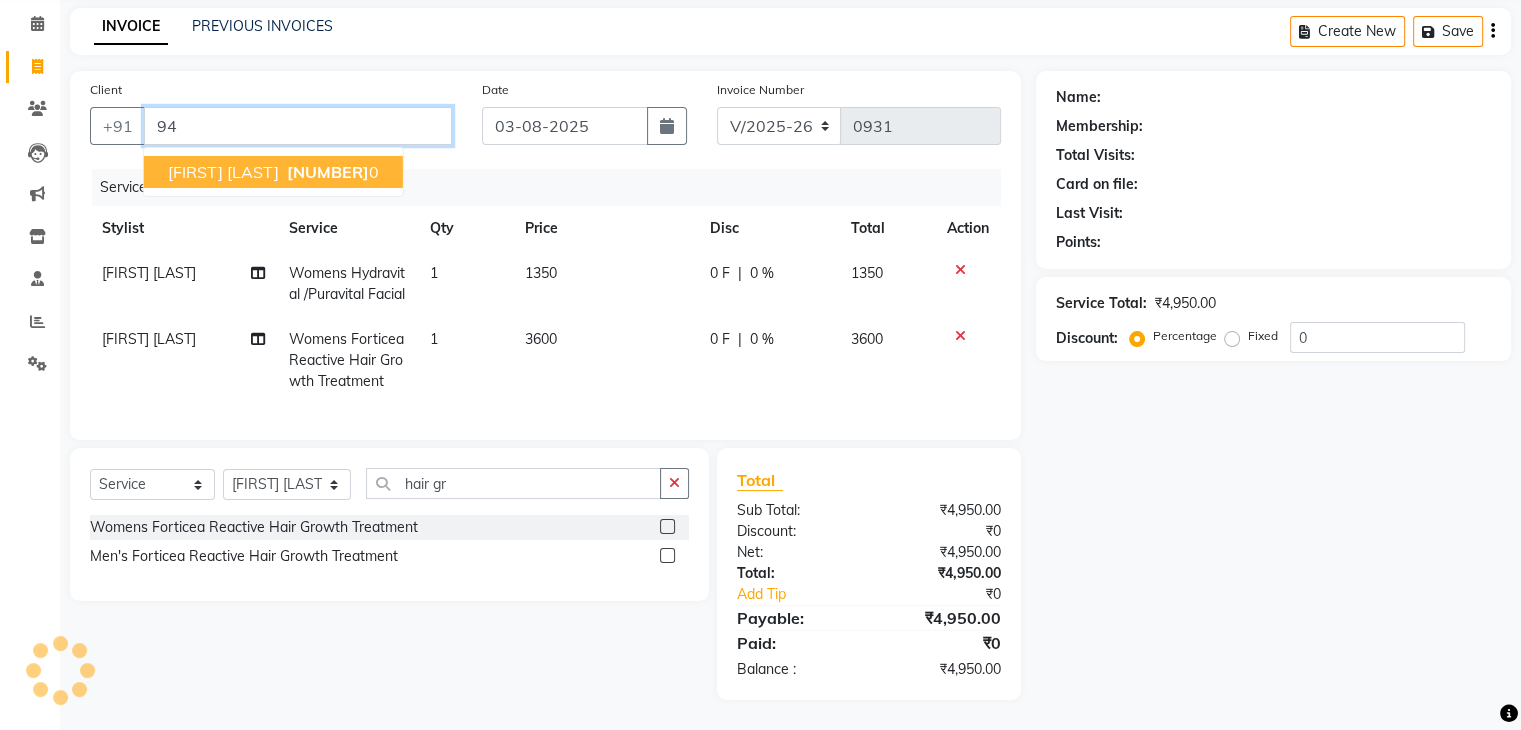 type on "9" 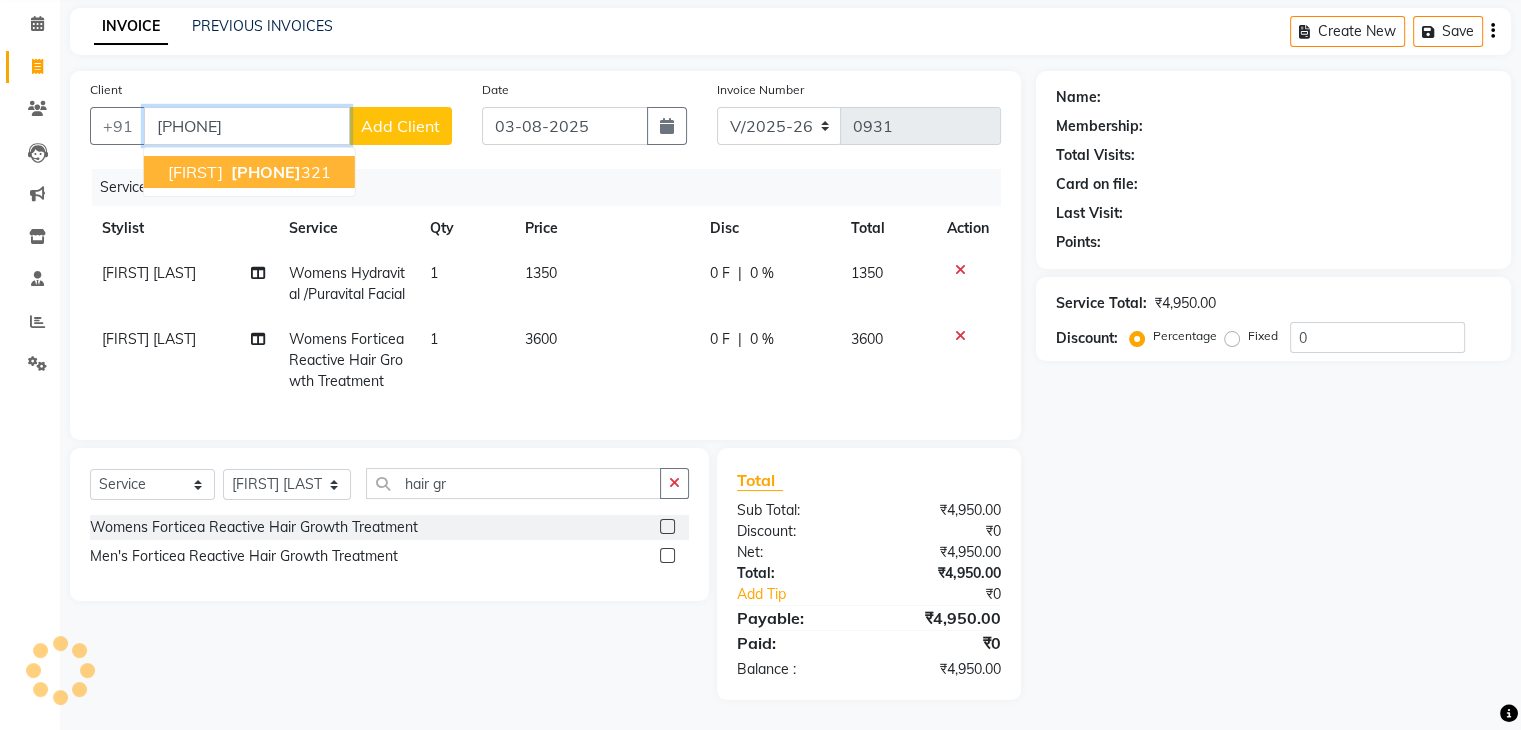 type on "6371989321" 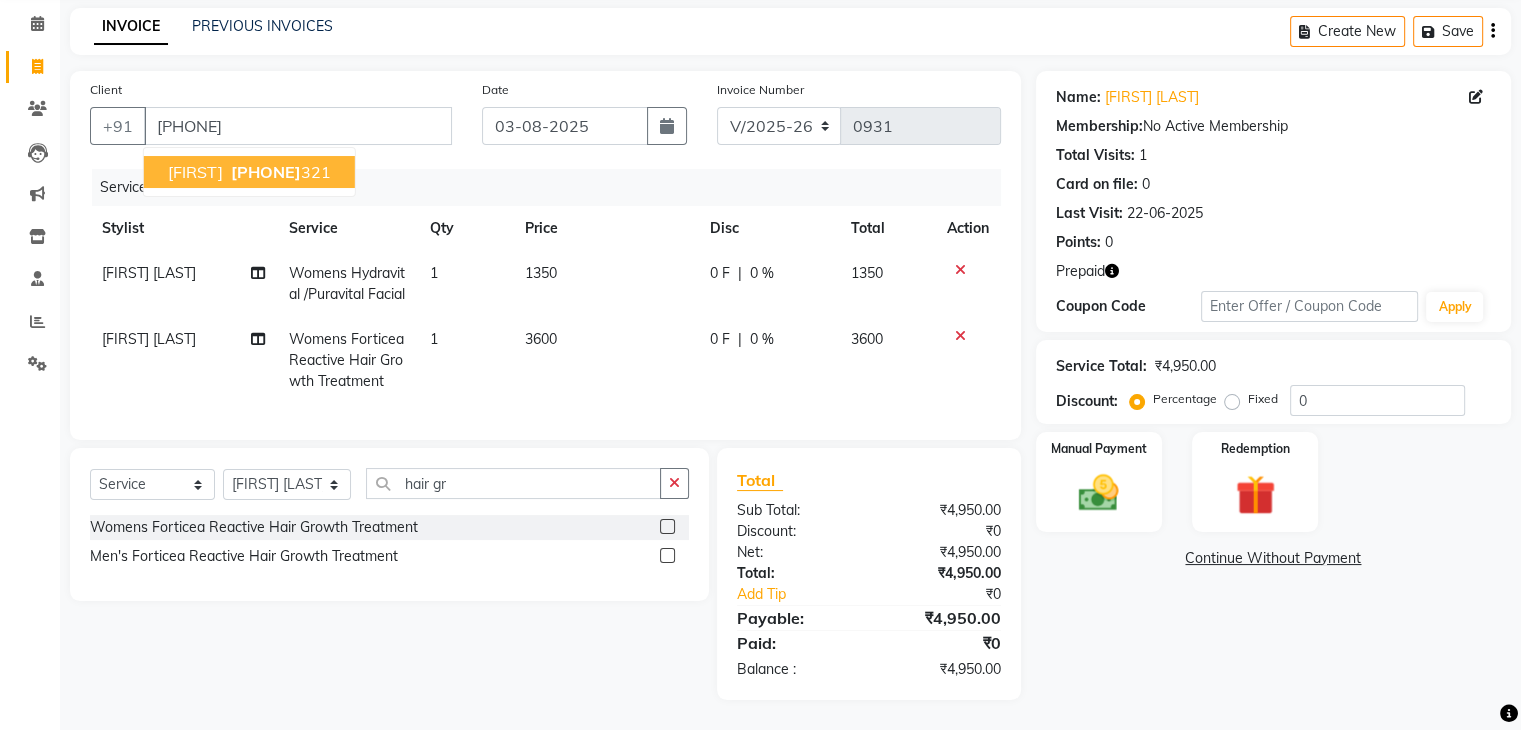 click on "6371989" at bounding box center [266, 172] 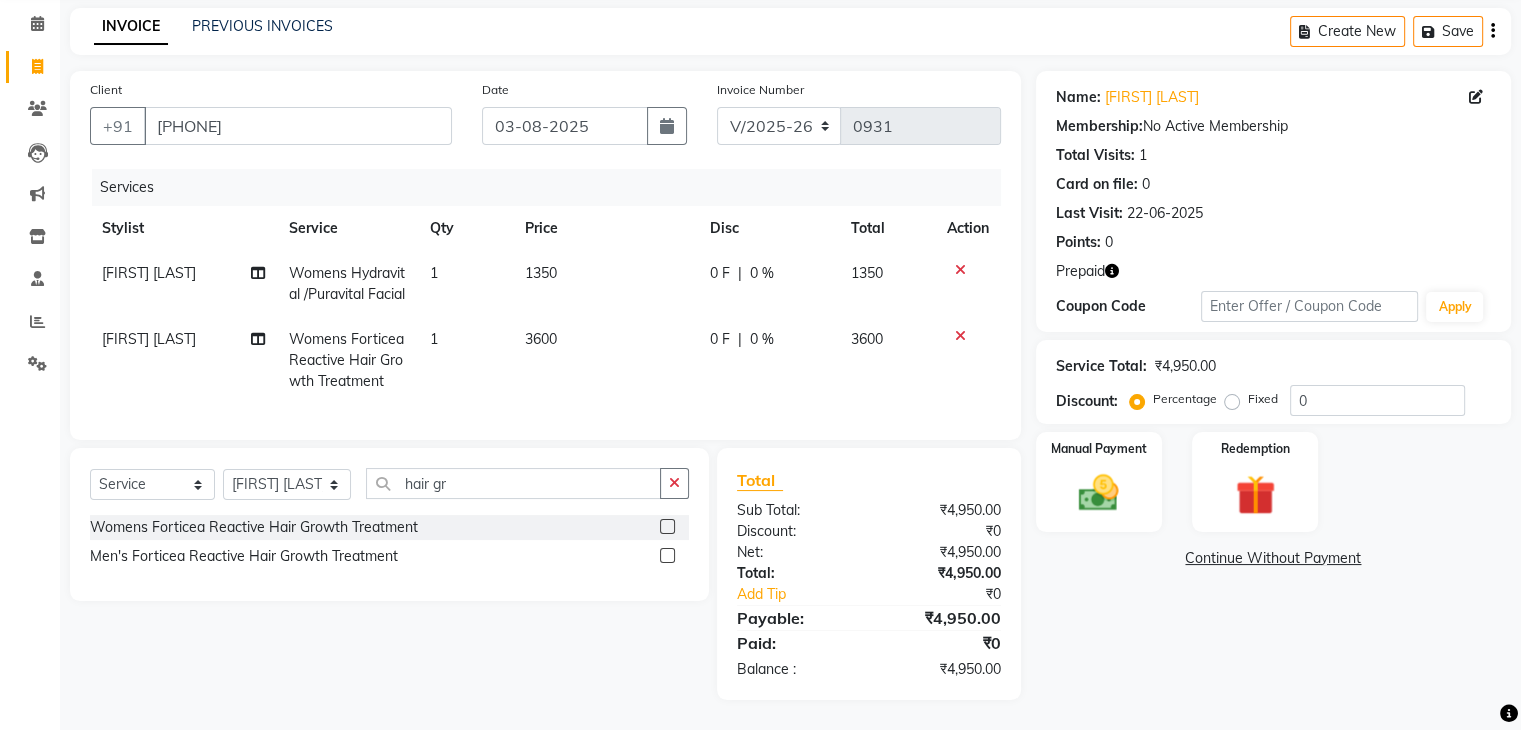 click 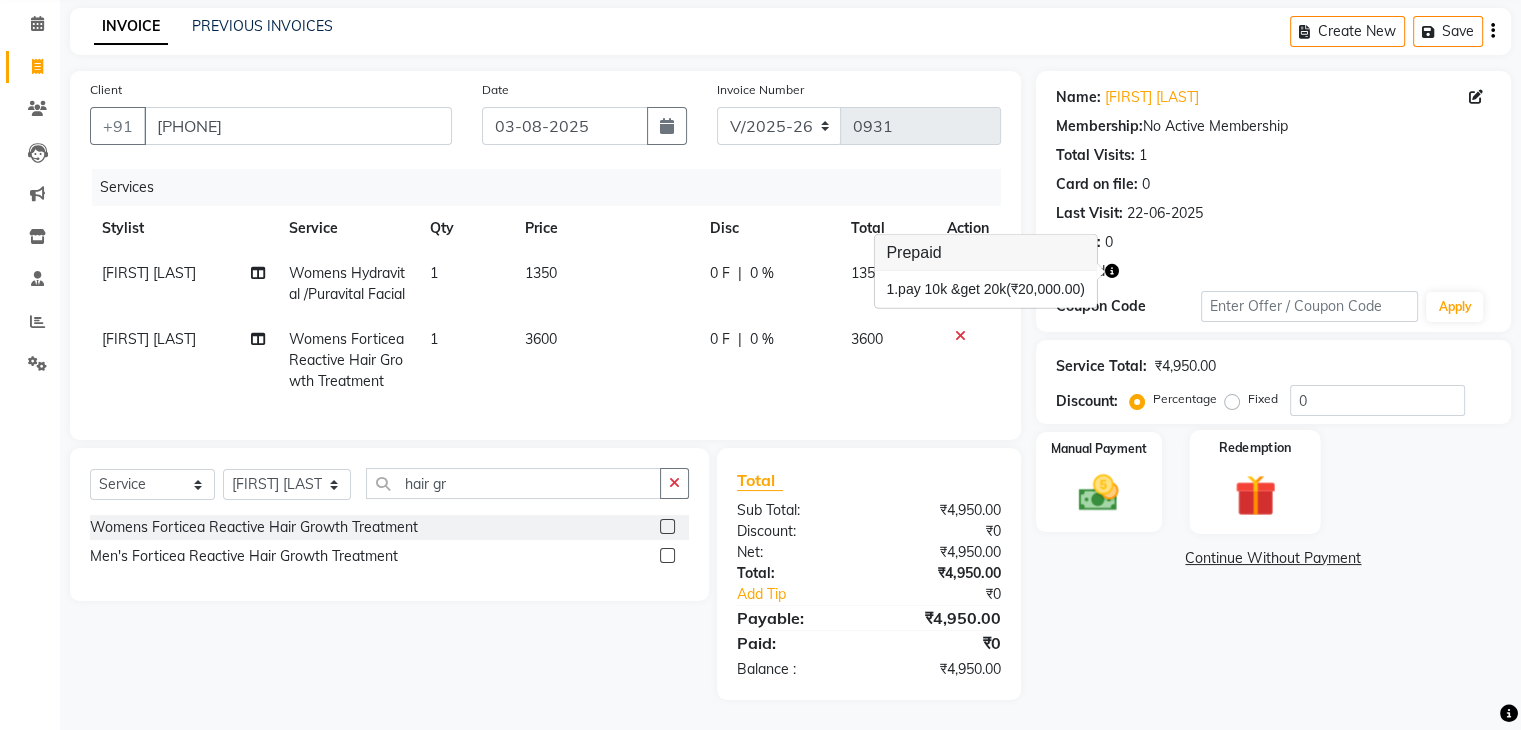 click 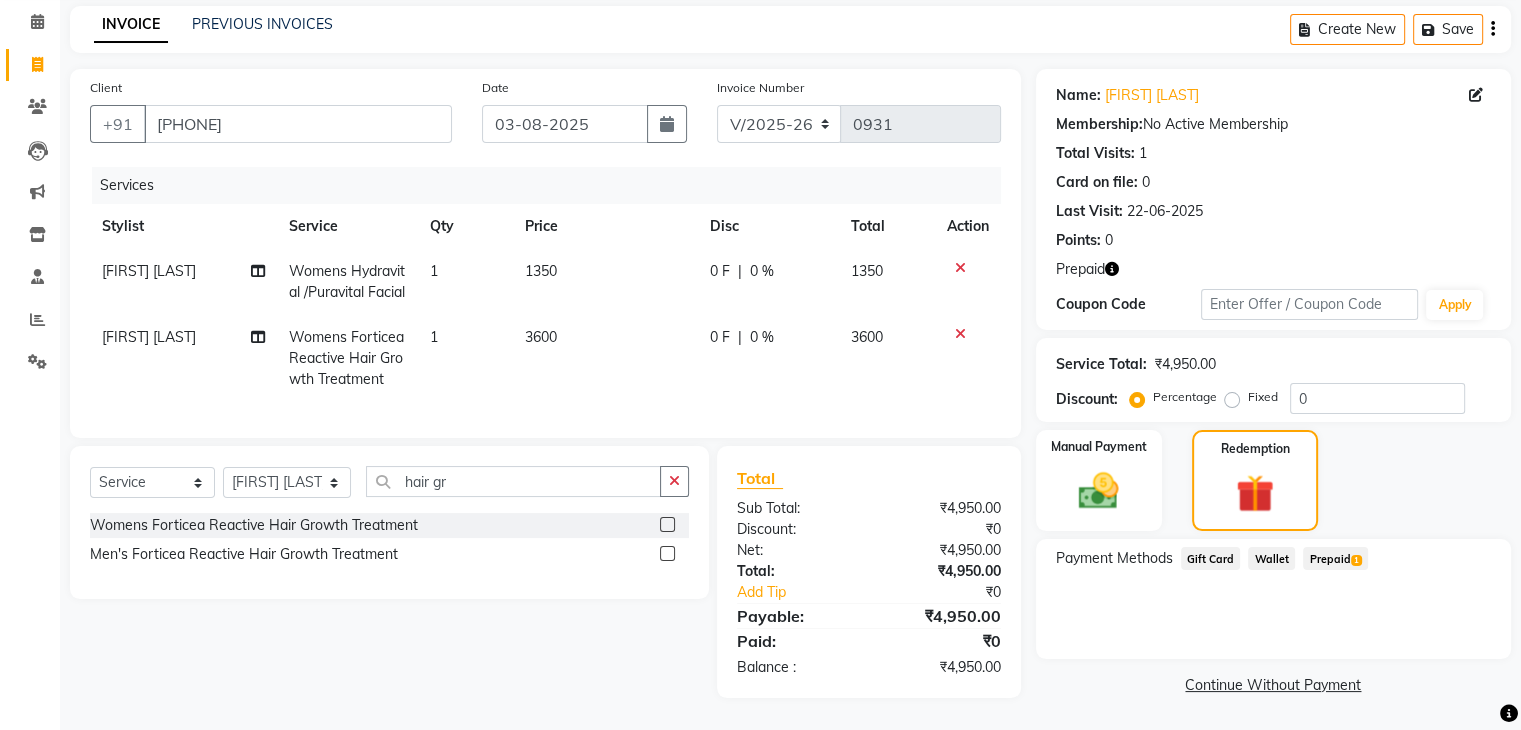 click on "Prepaid  1" 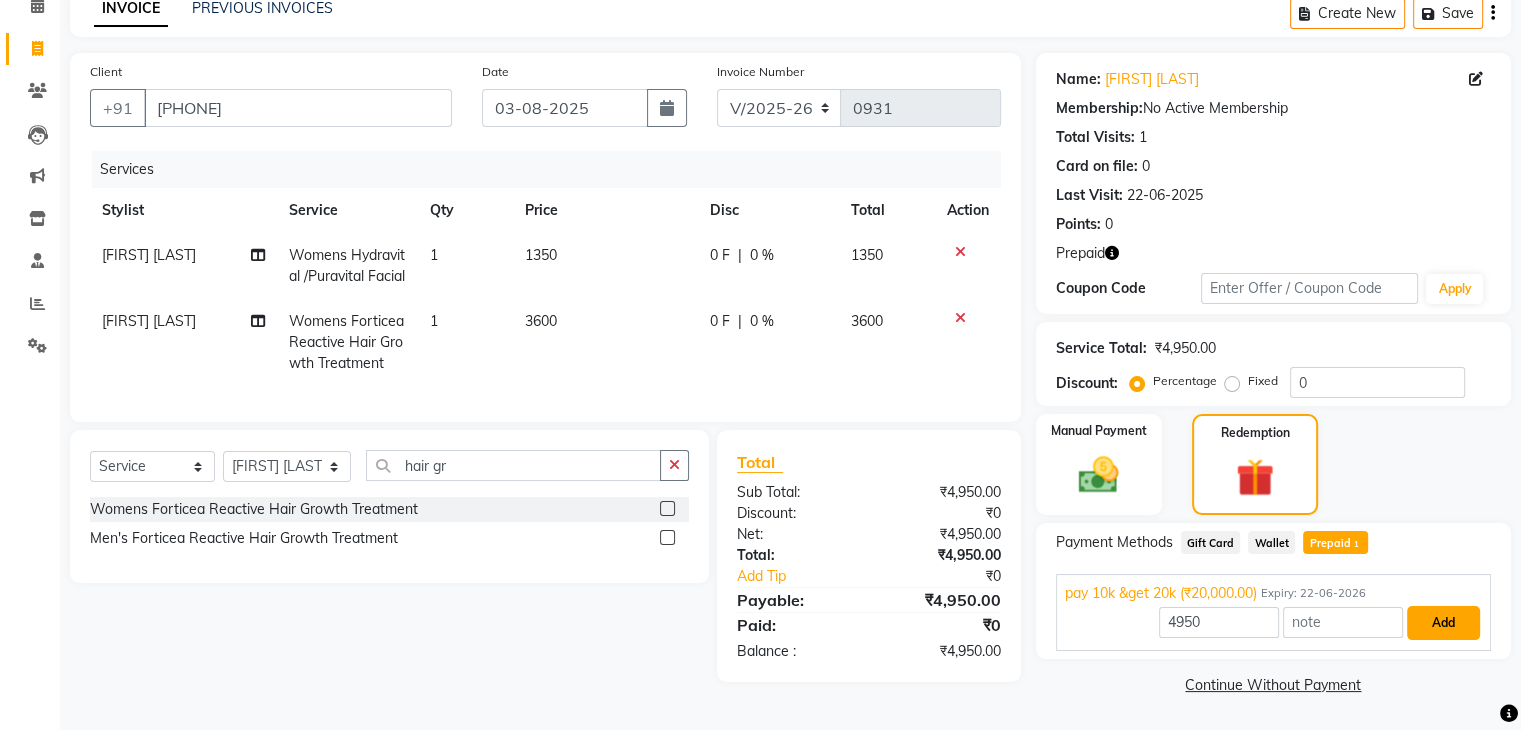 click on "Add" at bounding box center [1443, 623] 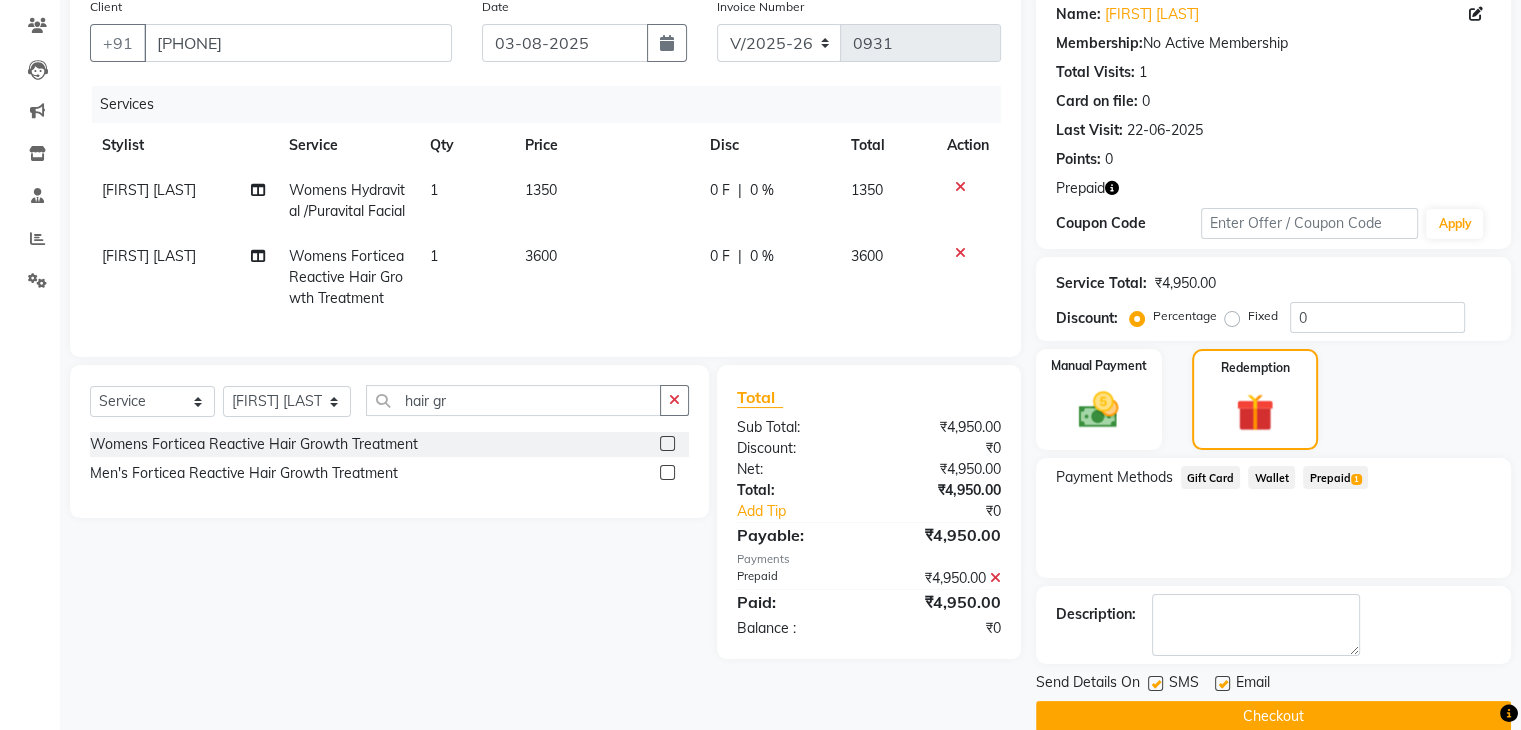 scroll, scrollTop: 193, scrollLeft: 0, axis: vertical 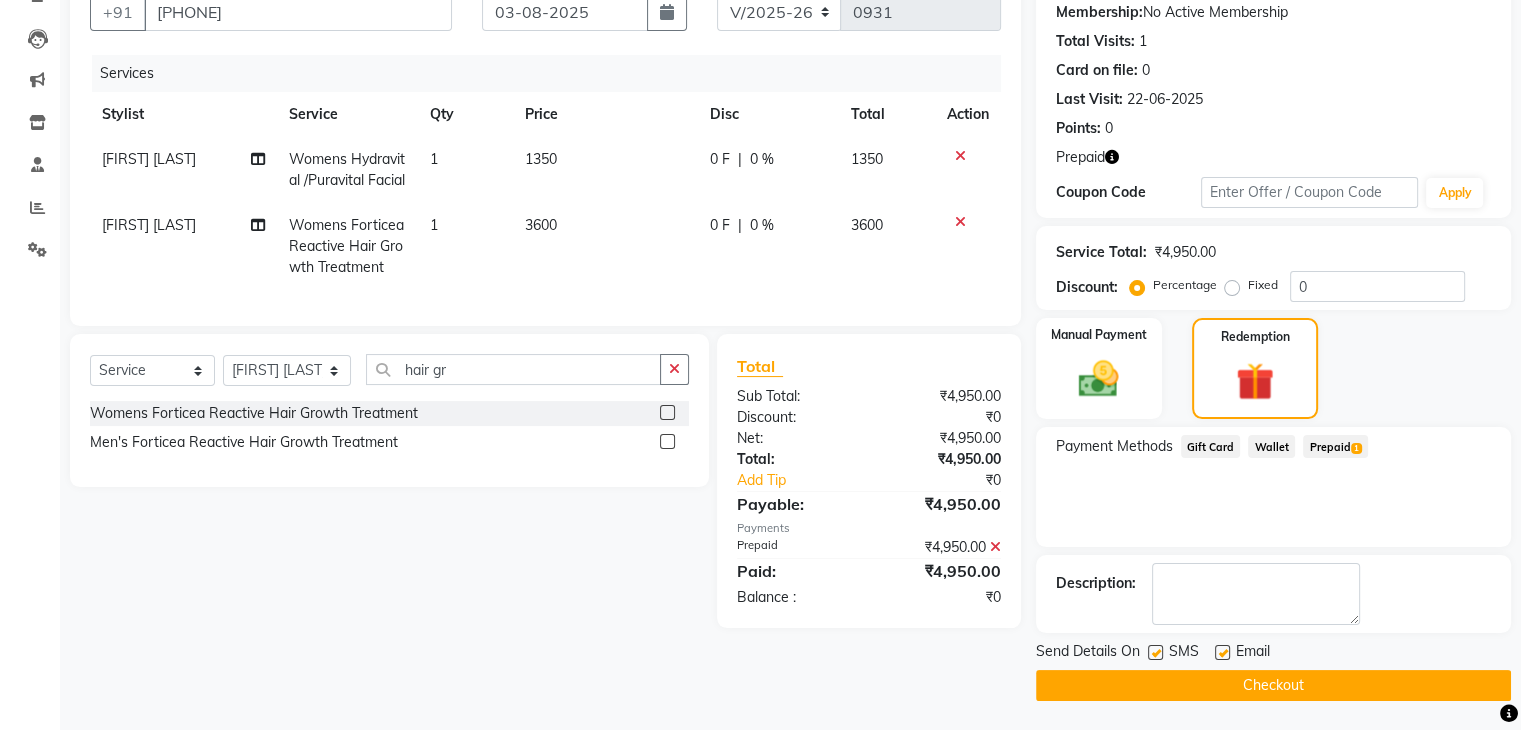 click on "Checkout" 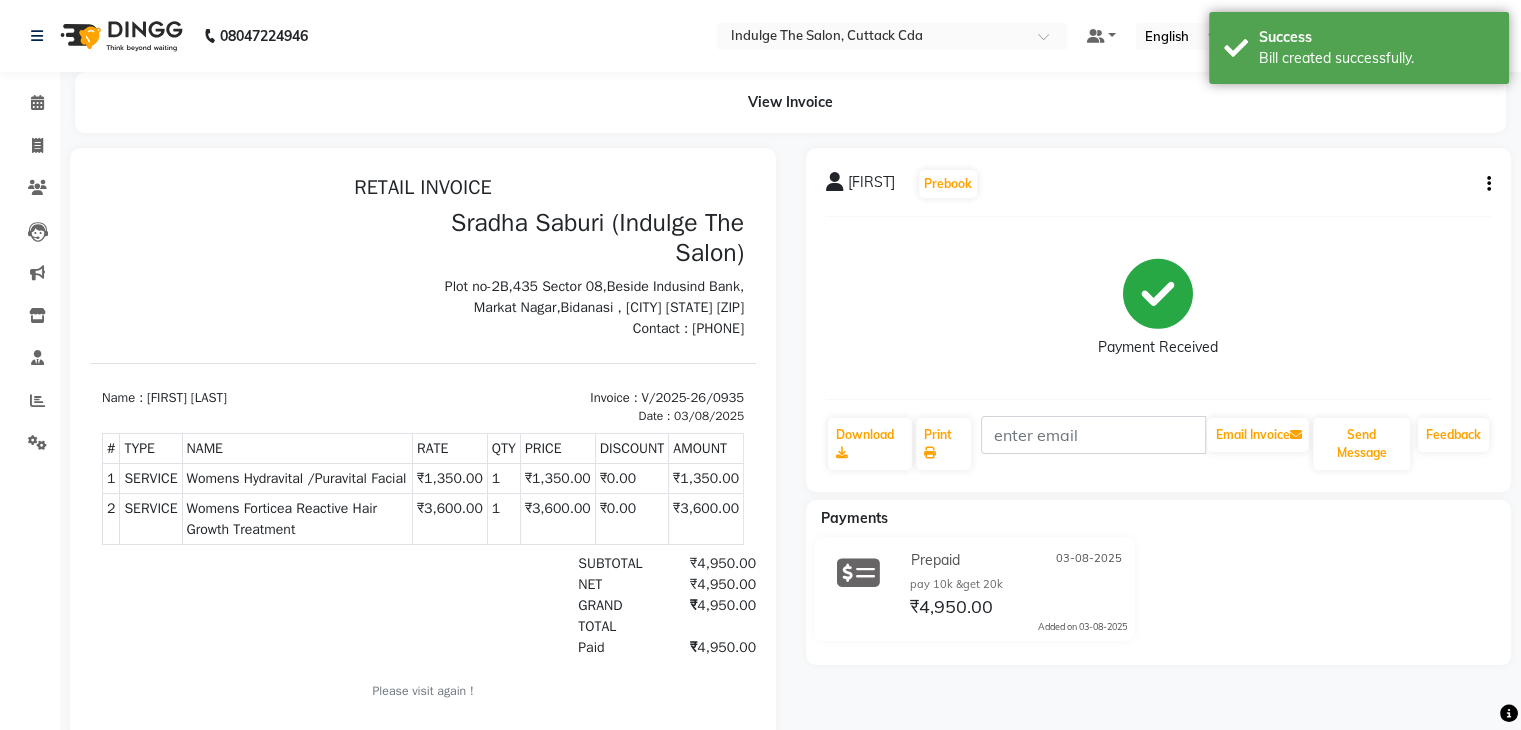 scroll, scrollTop: 0, scrollLeft: 0, axis: both 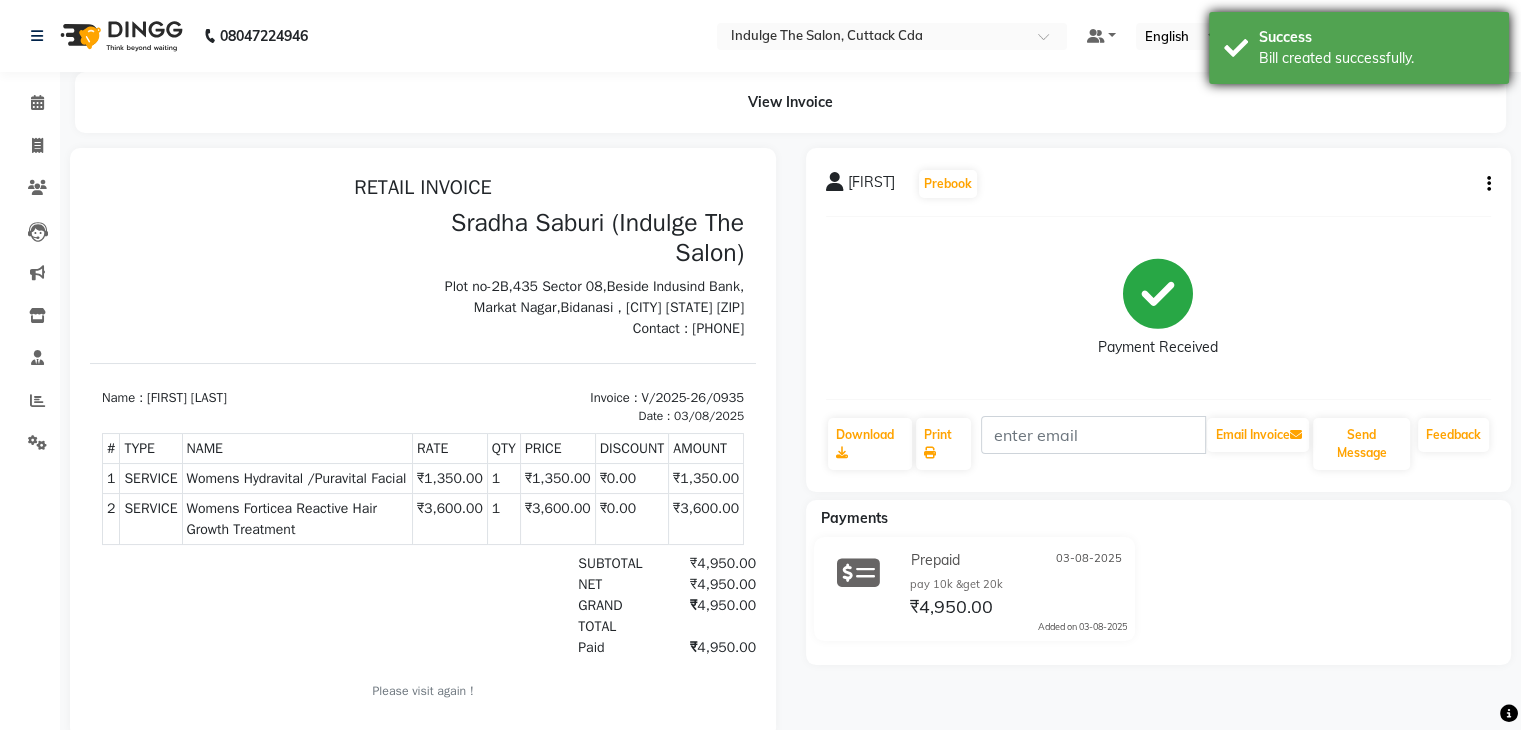 click on "Success" at bounding box center [1376, 37] 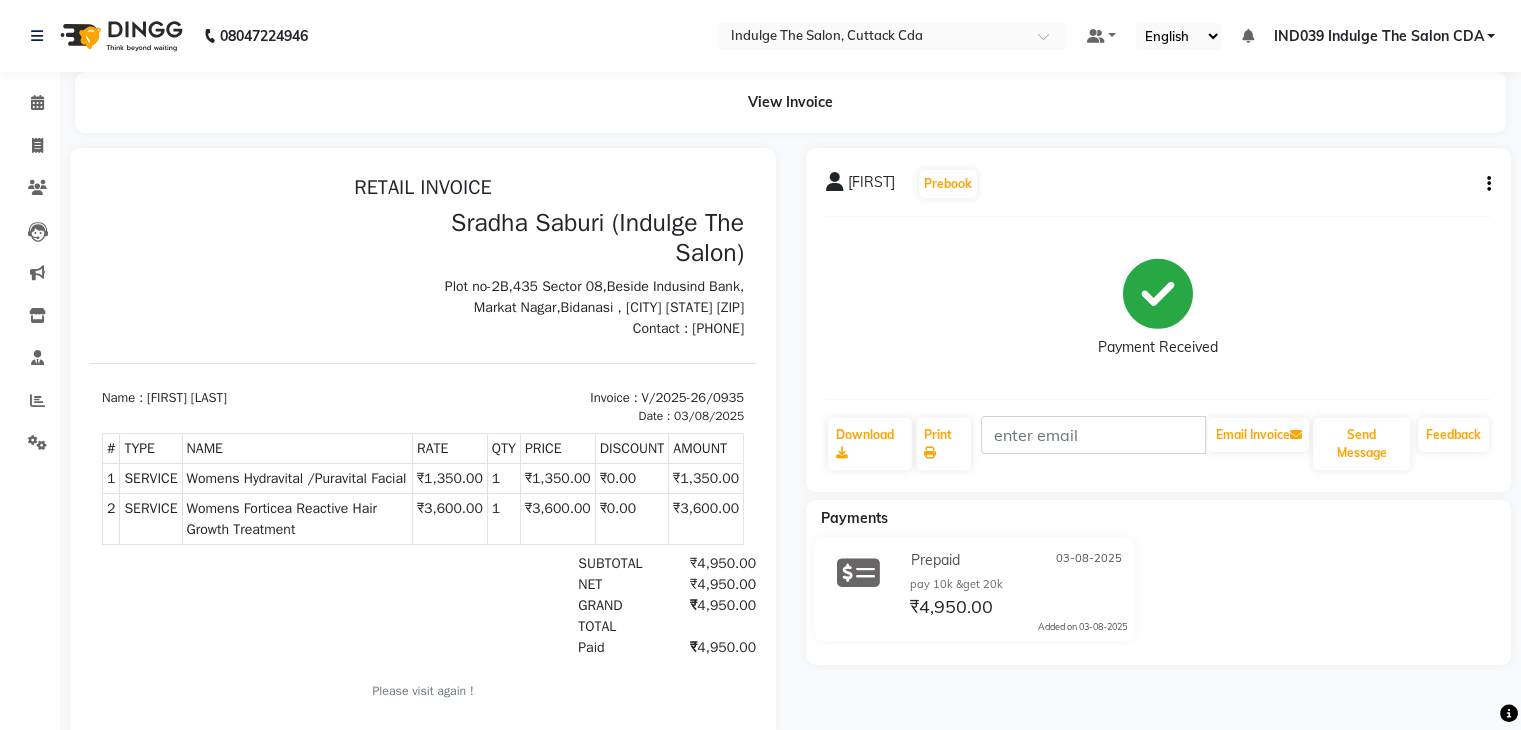 drag, startPoint x: 846, startPoint y: 185, endPoint x: 972, endPoint y: 195, distance: 126.3962 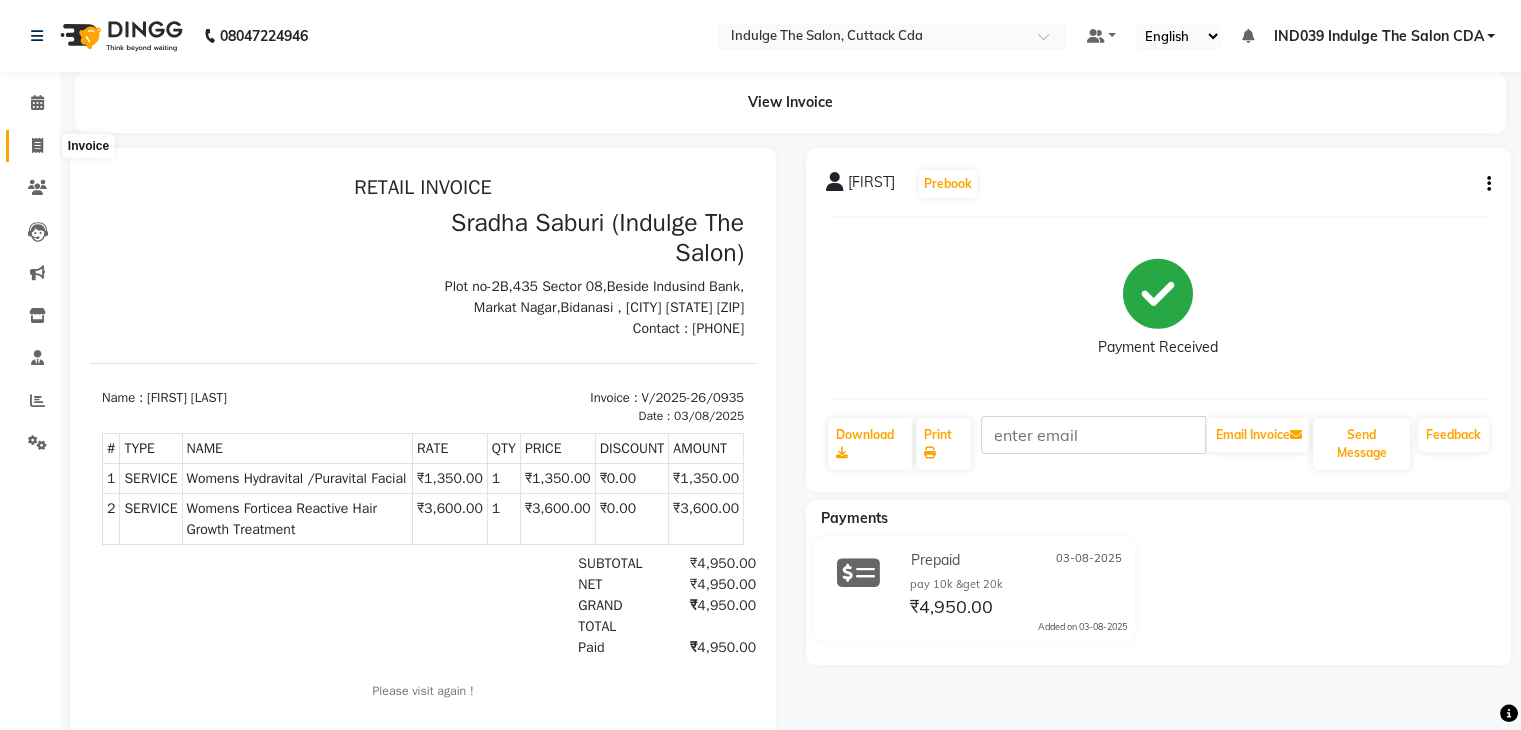 click 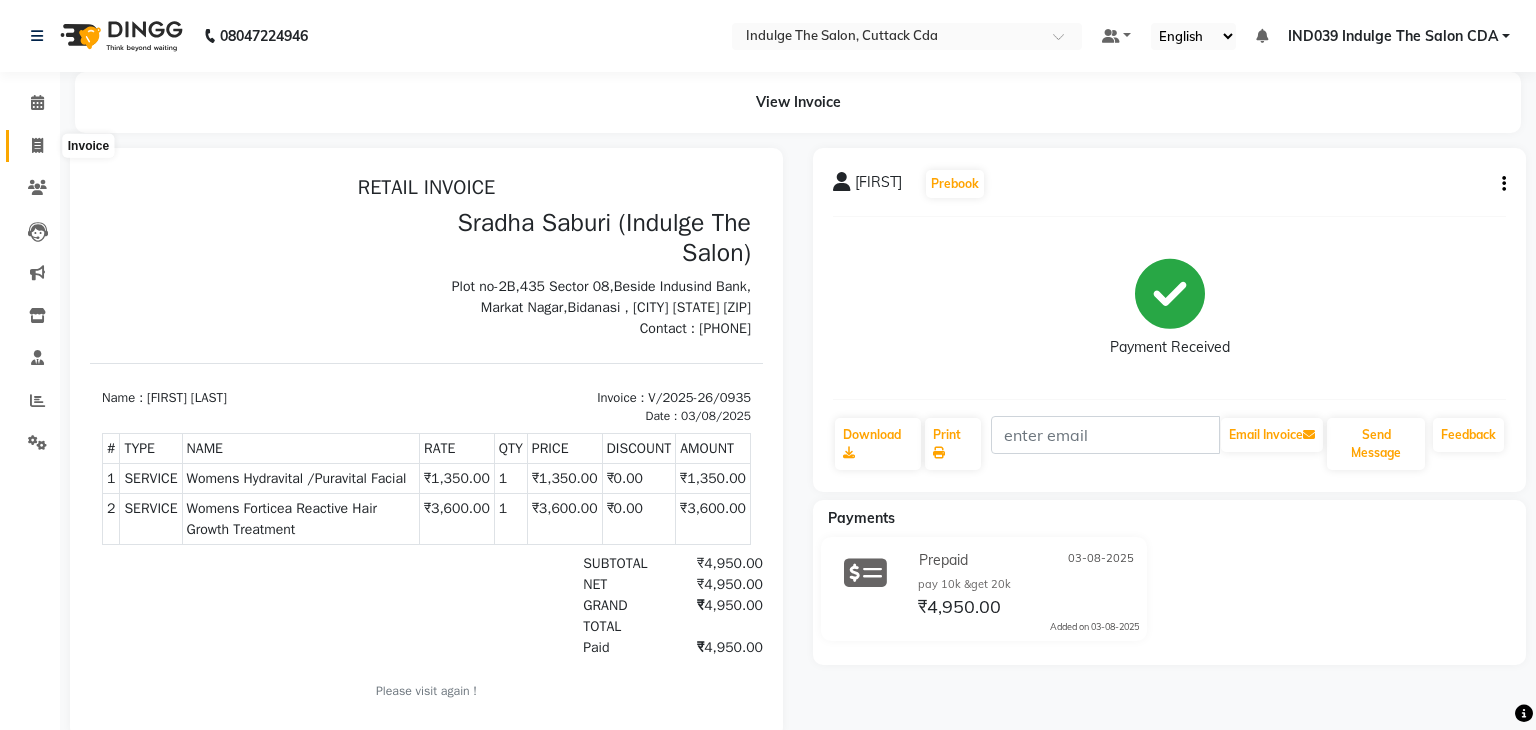 select on "service" 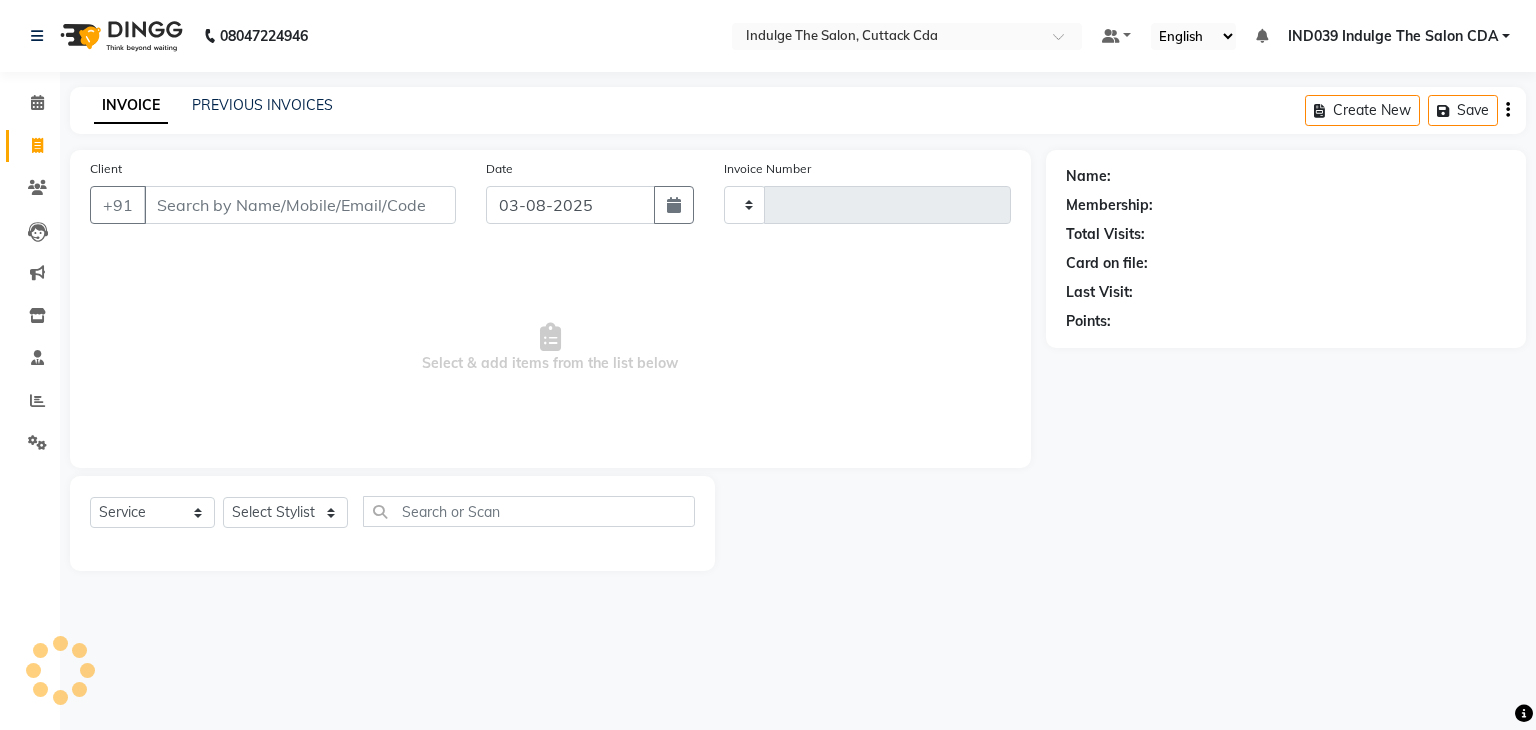 type on "0936" 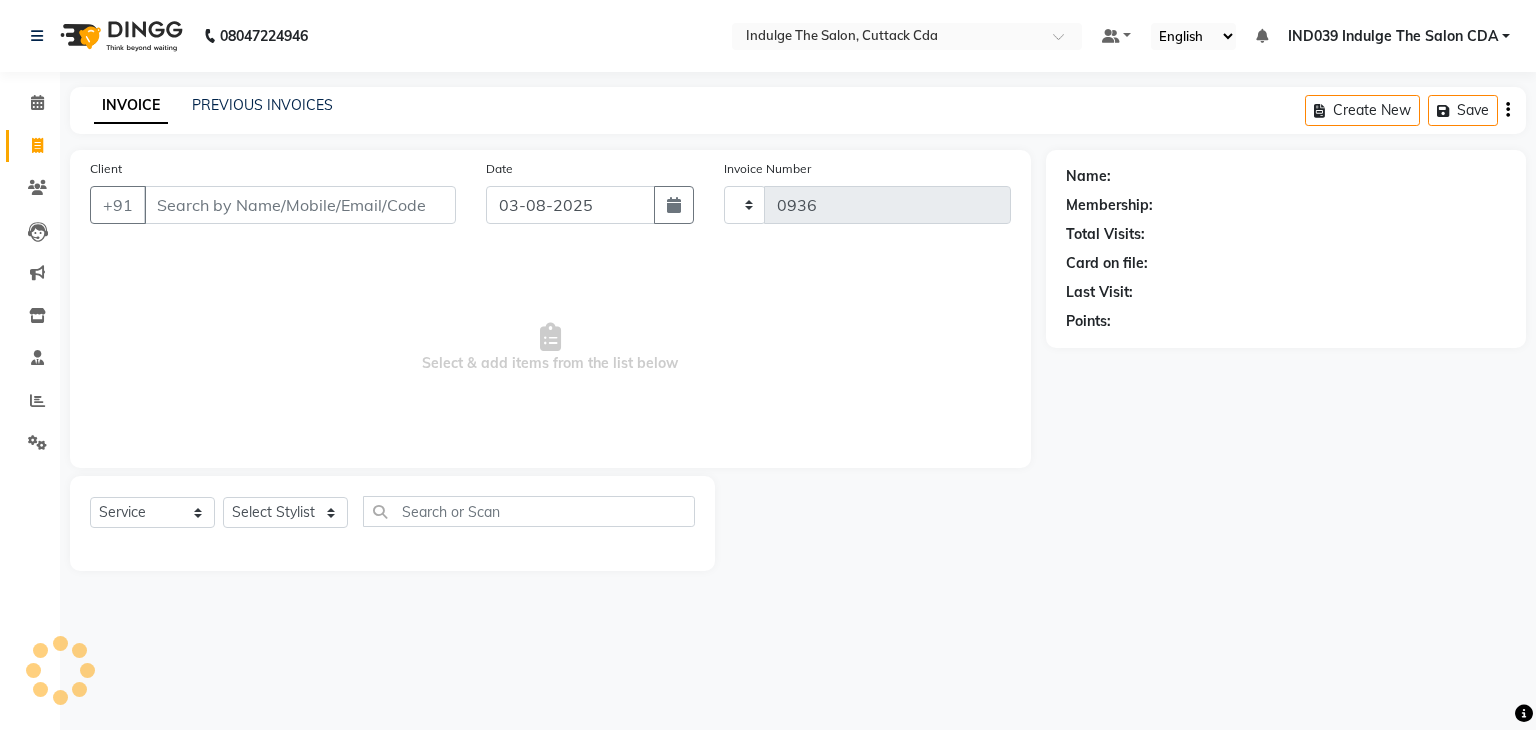 select on "7297" 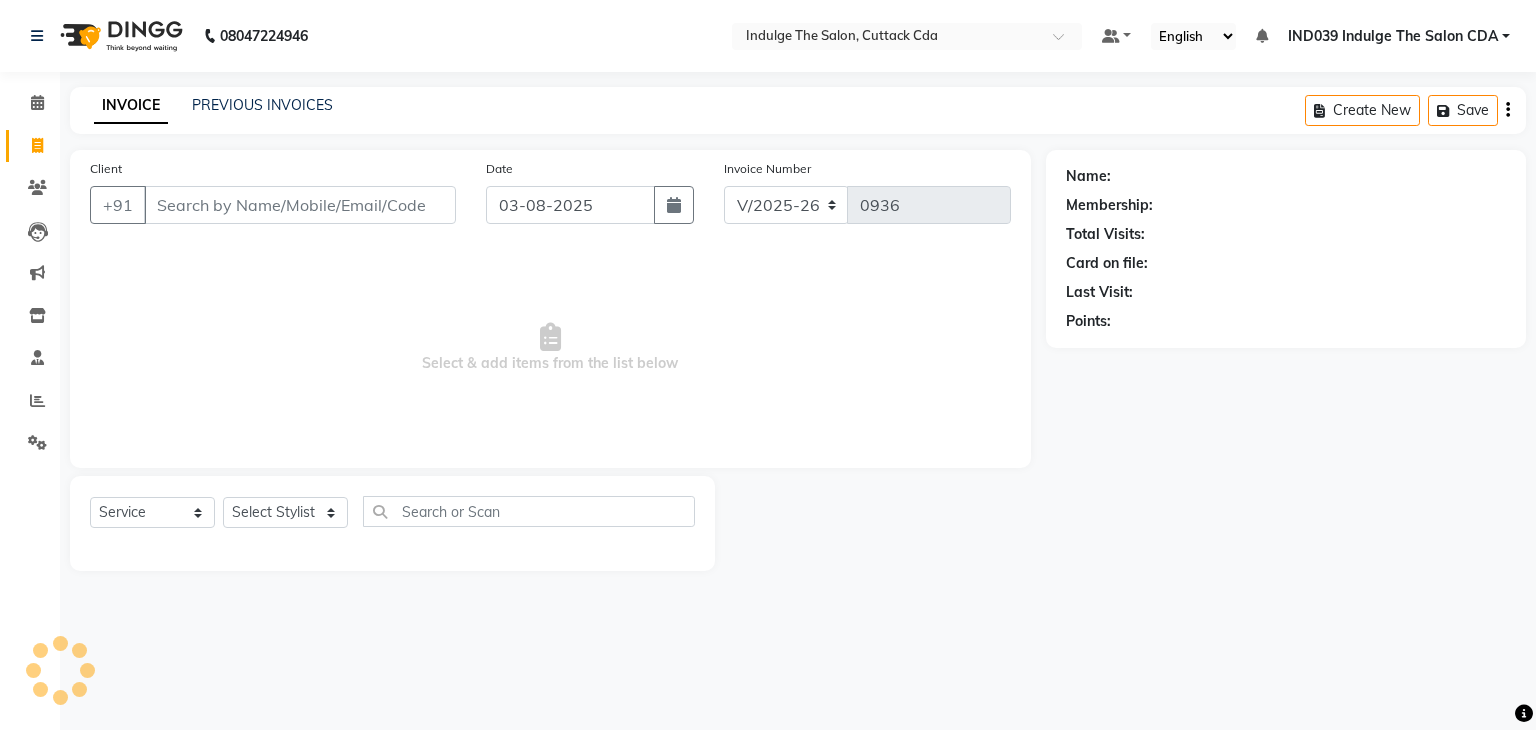 click on "Client" at bounding box center (300, 205) 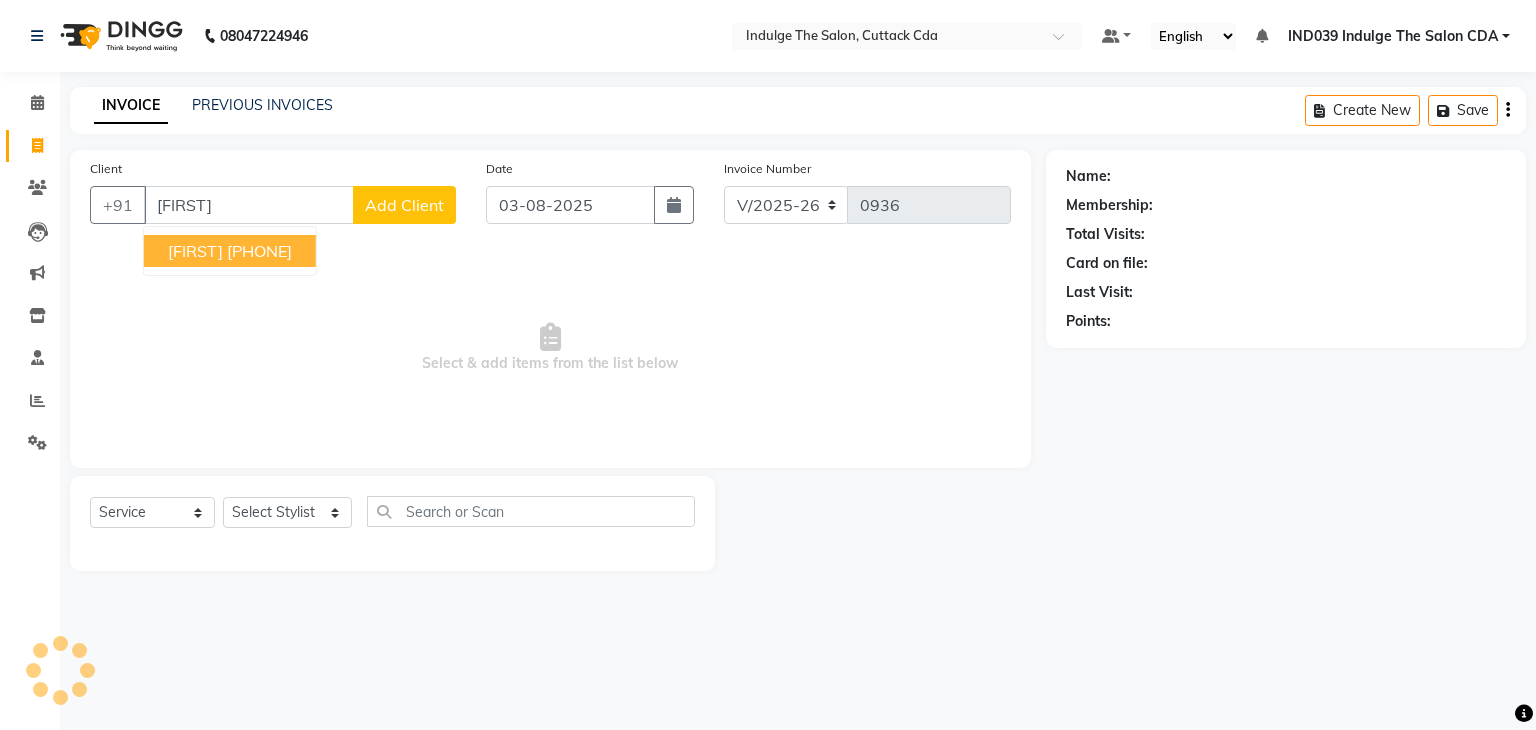 click on "[FIRST] [LAST]" at bounding box center [195, 251] 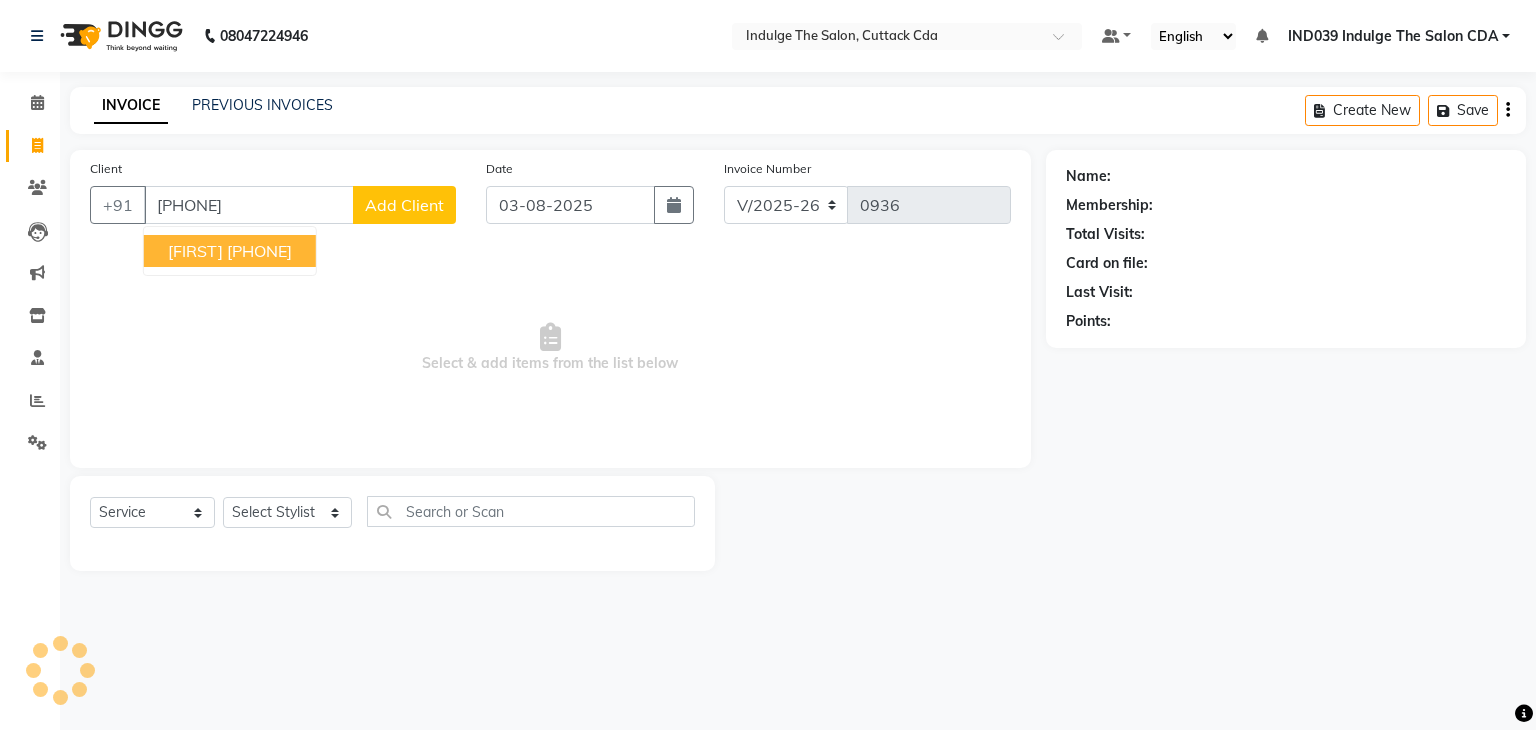 type on "6371989321" 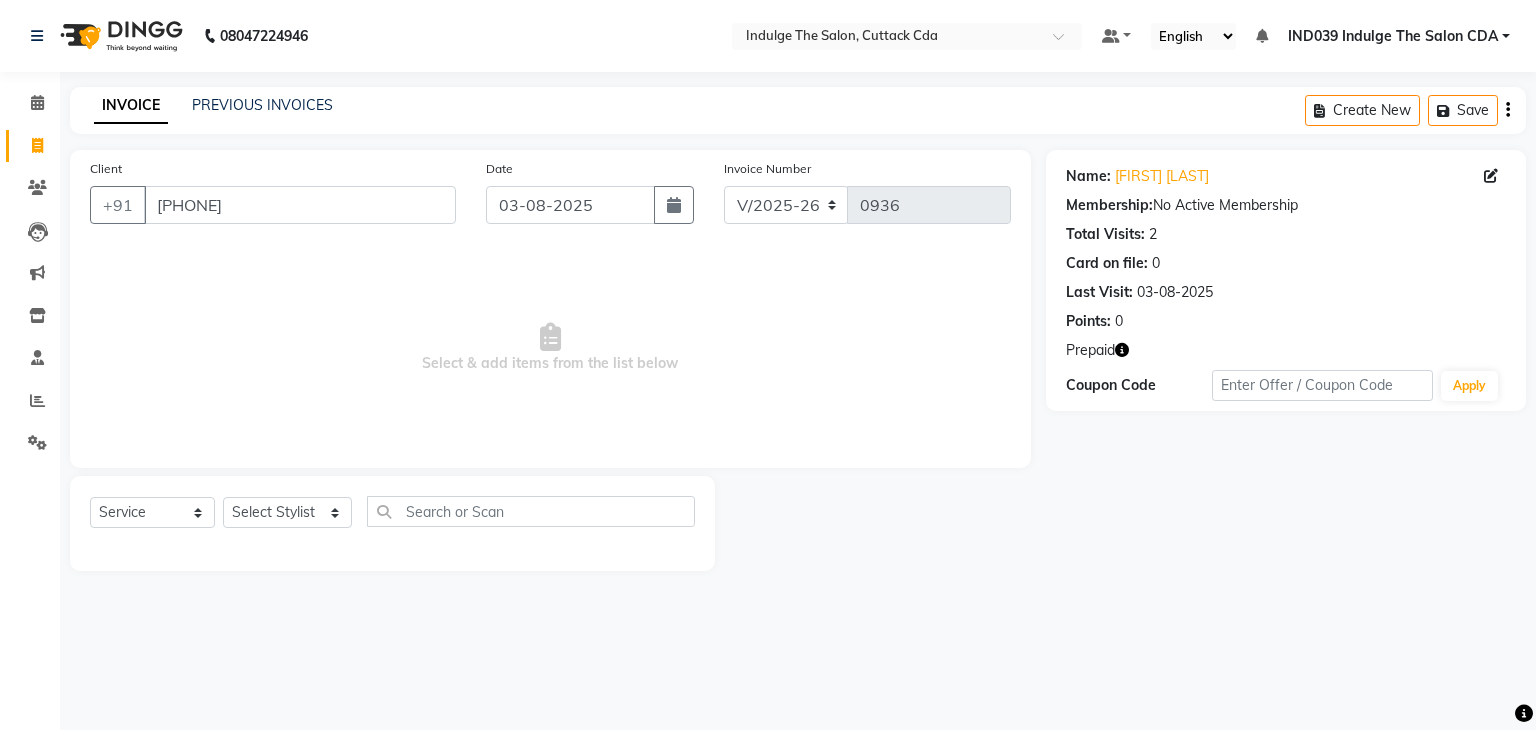 click 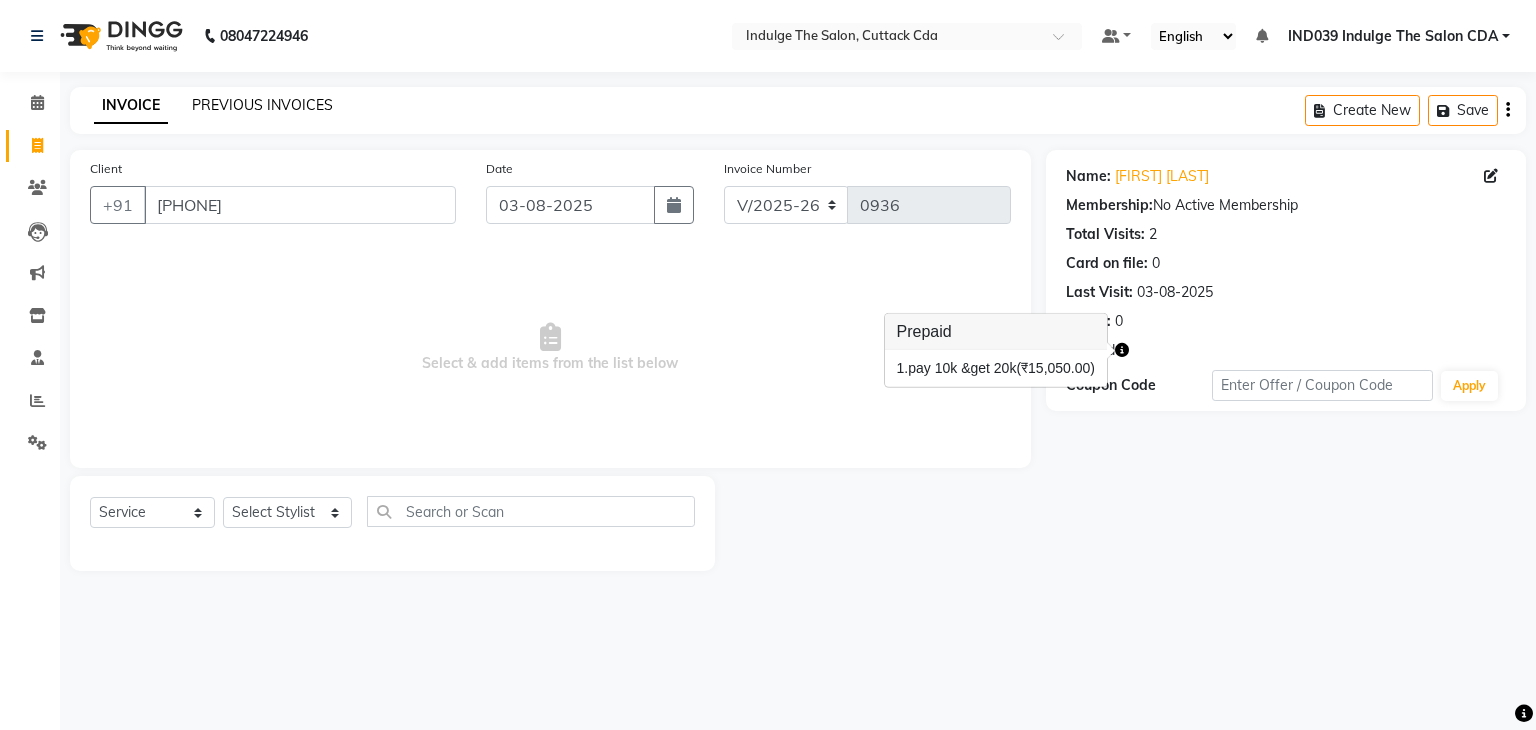 click on "PREVIOUS INVOICES" 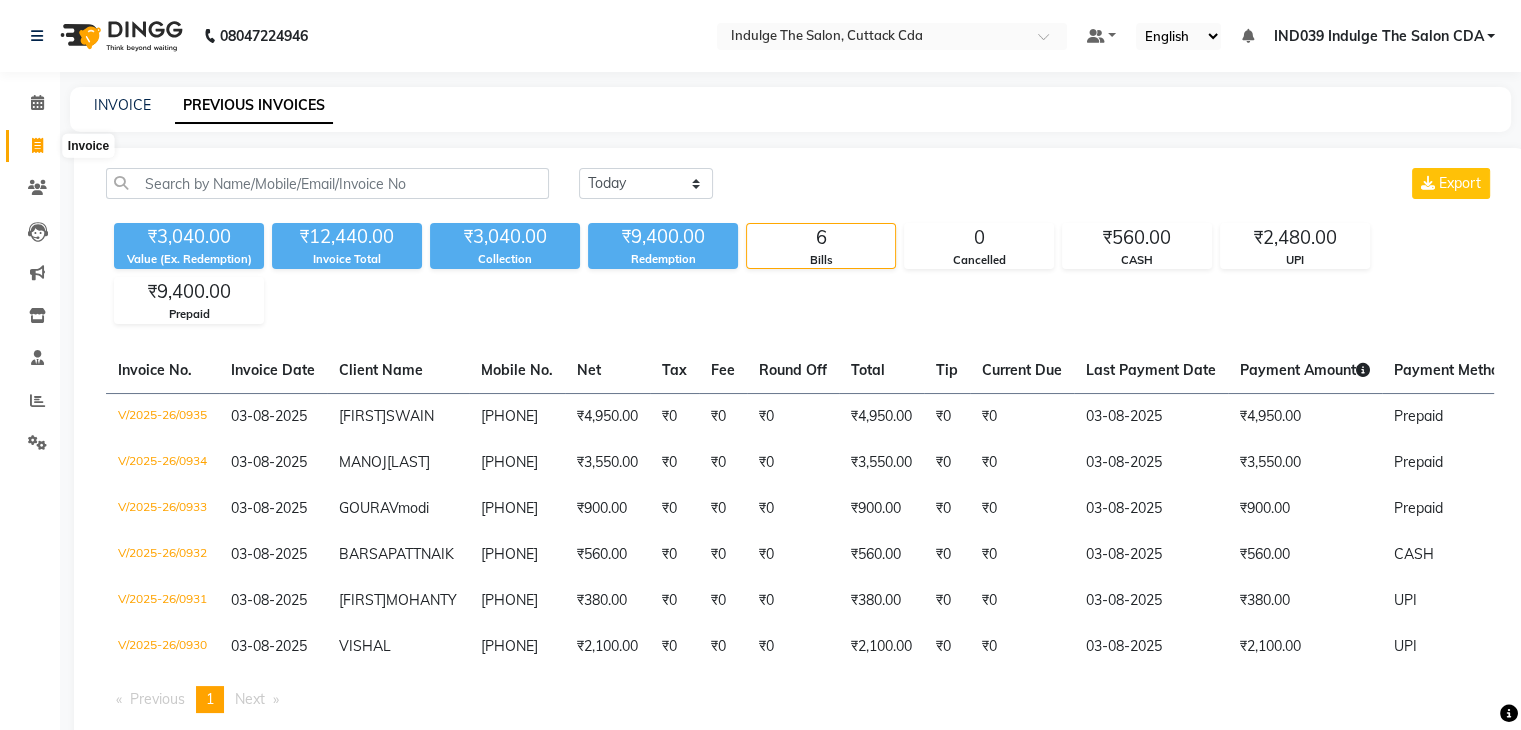 click 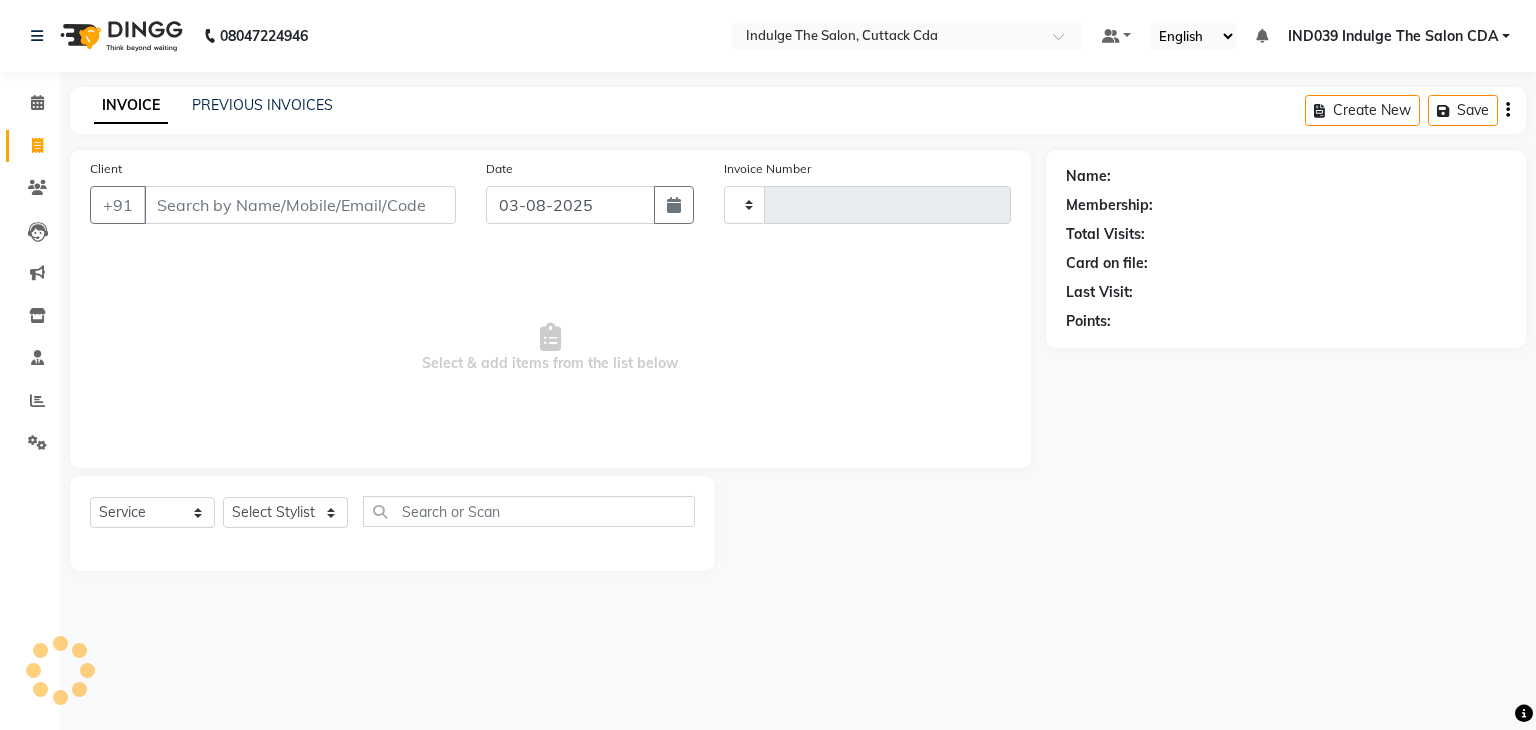 type on "0936" 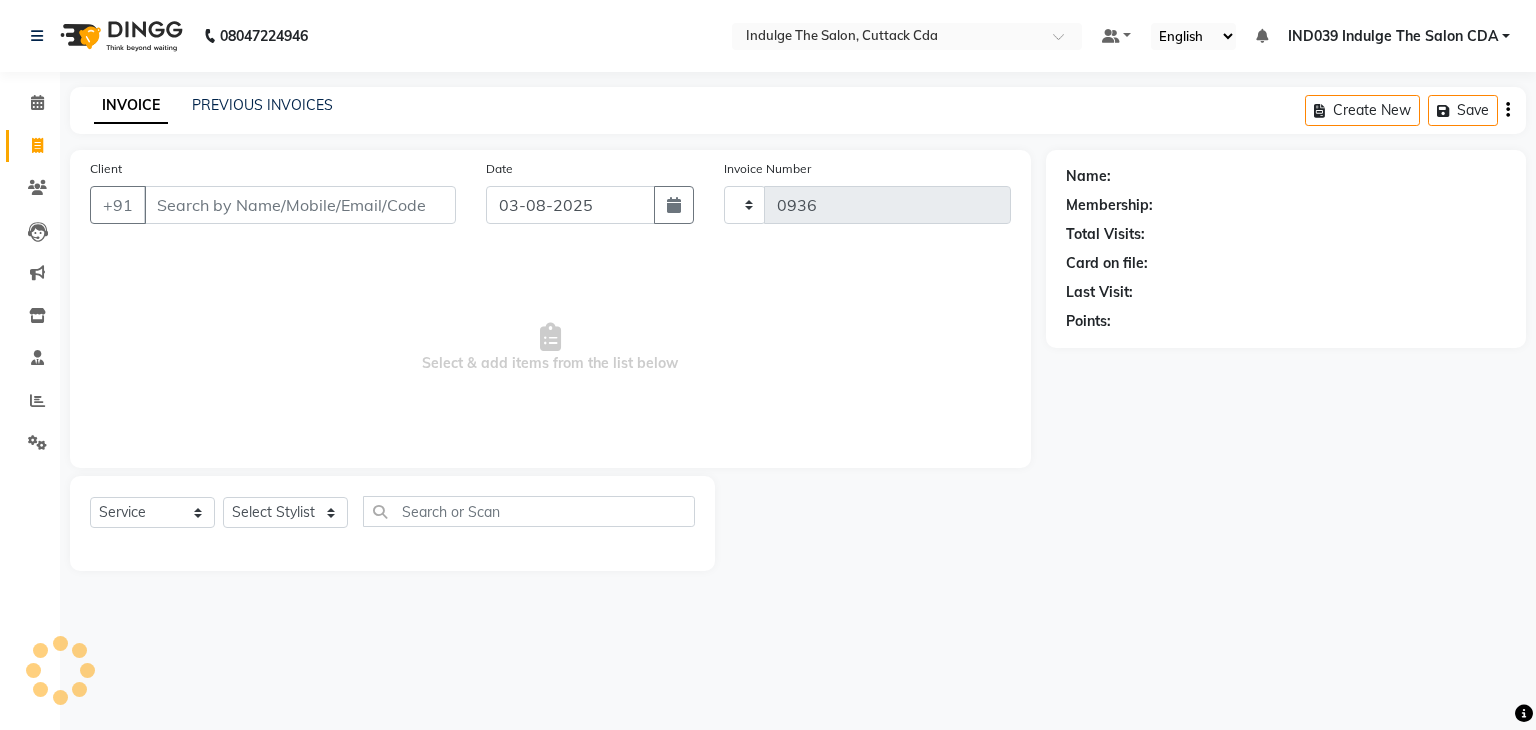 select on "7297" 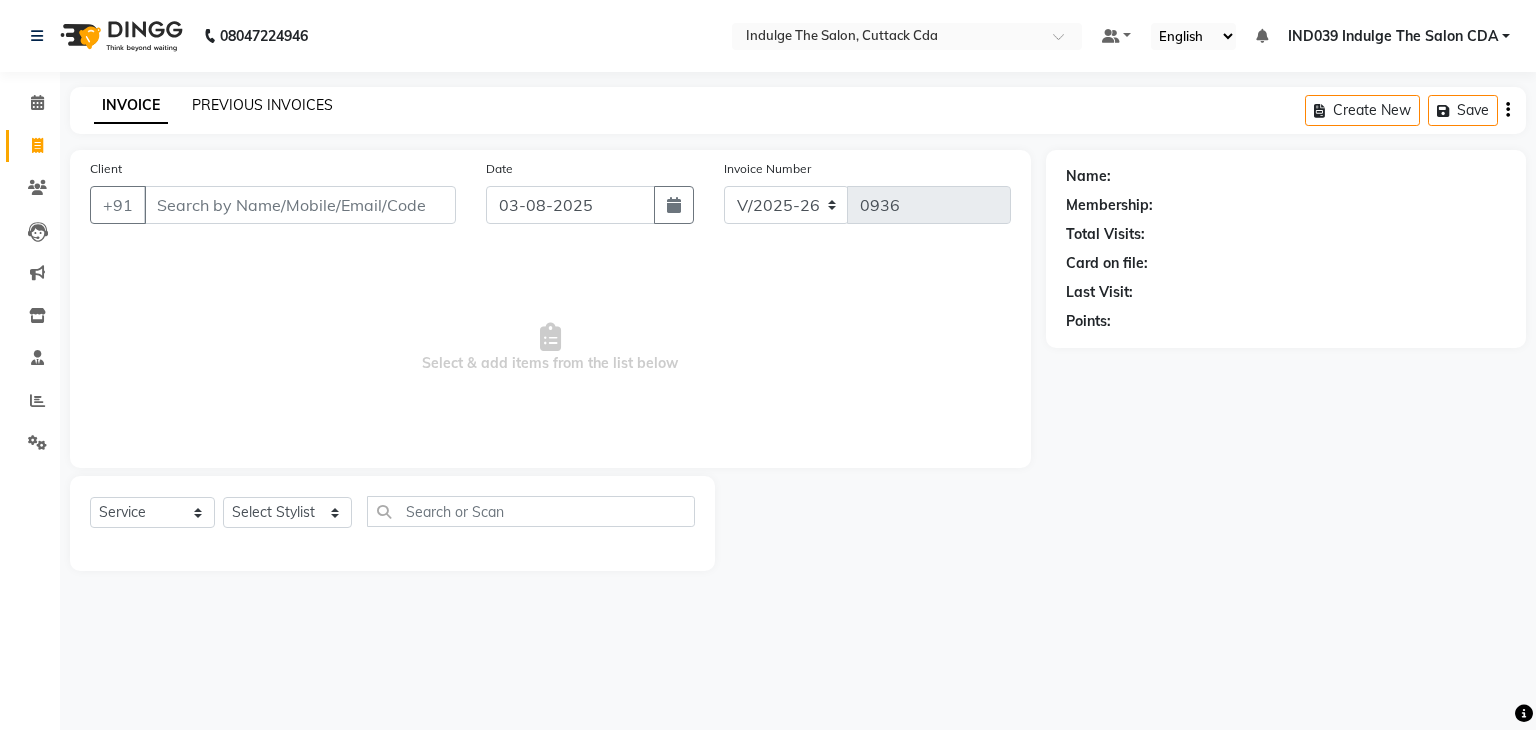 click on "PREVIOUS INVOICES" 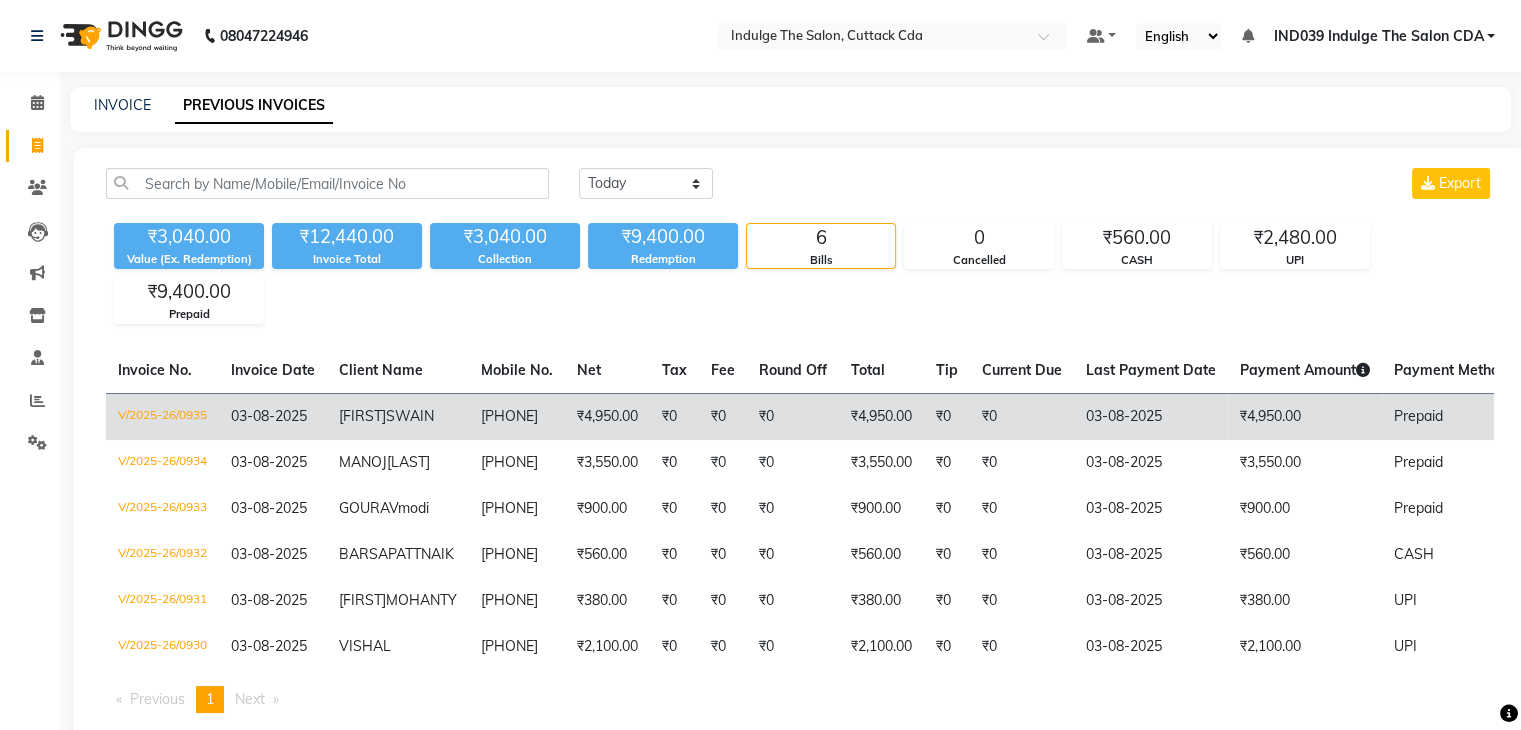 click on "V/2025-26/0935" 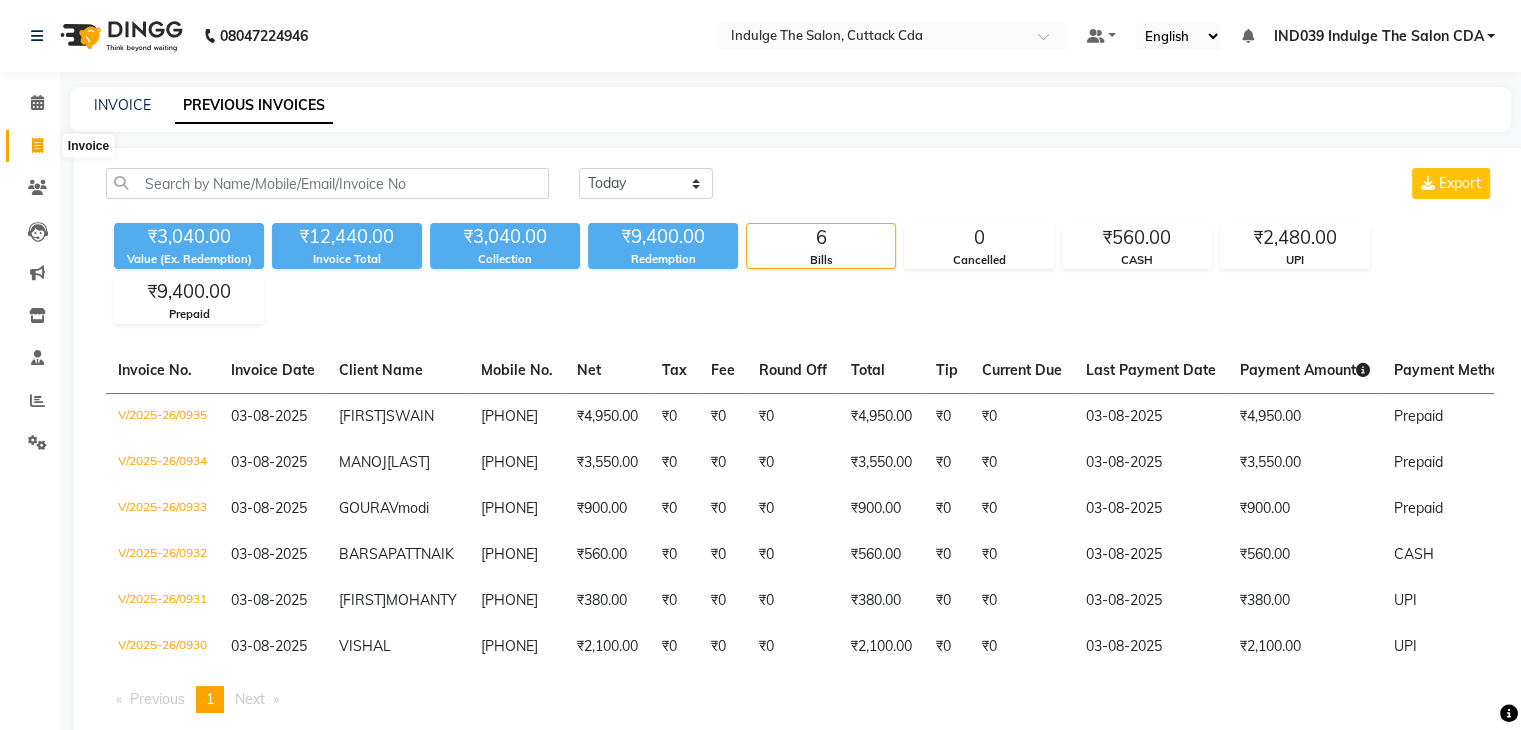 click 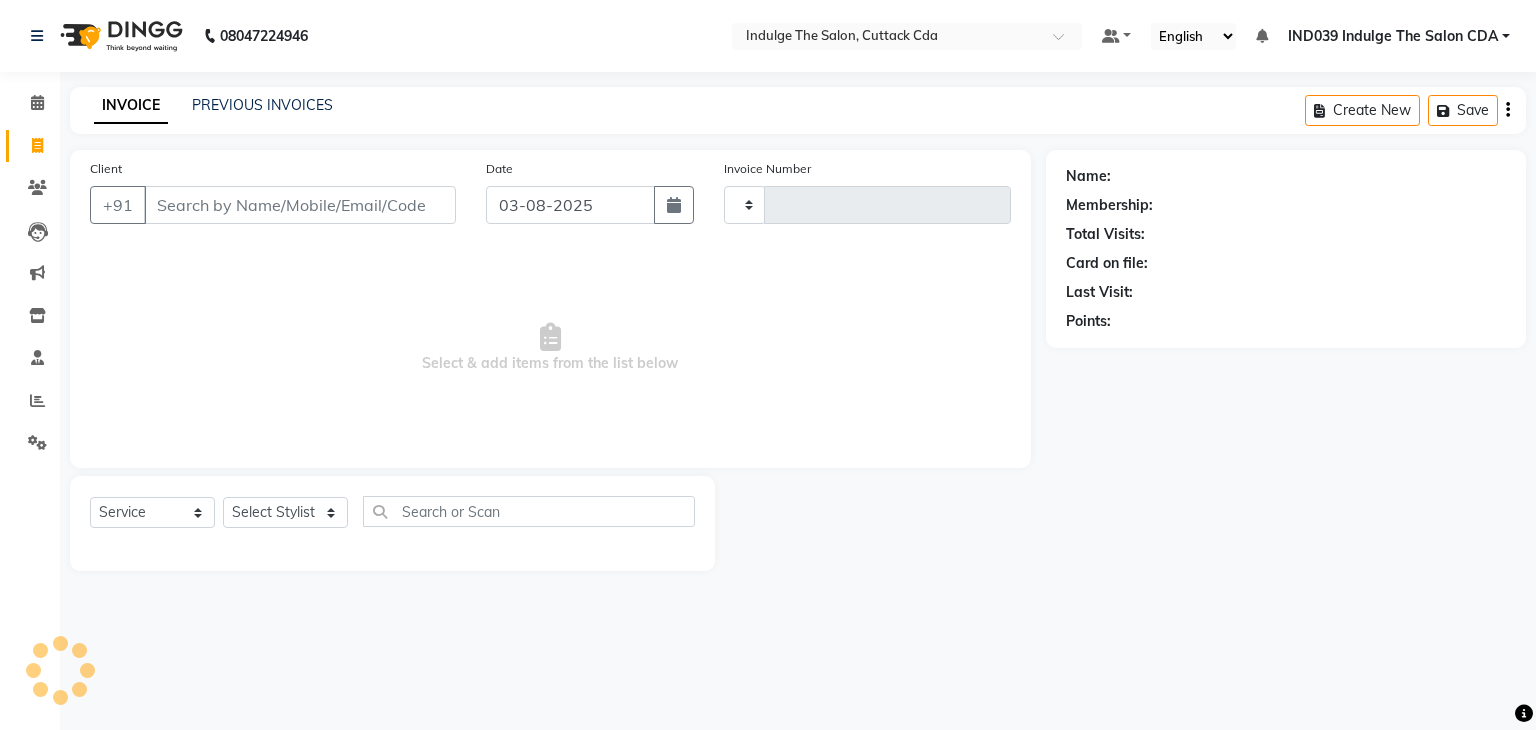 type on "0937" 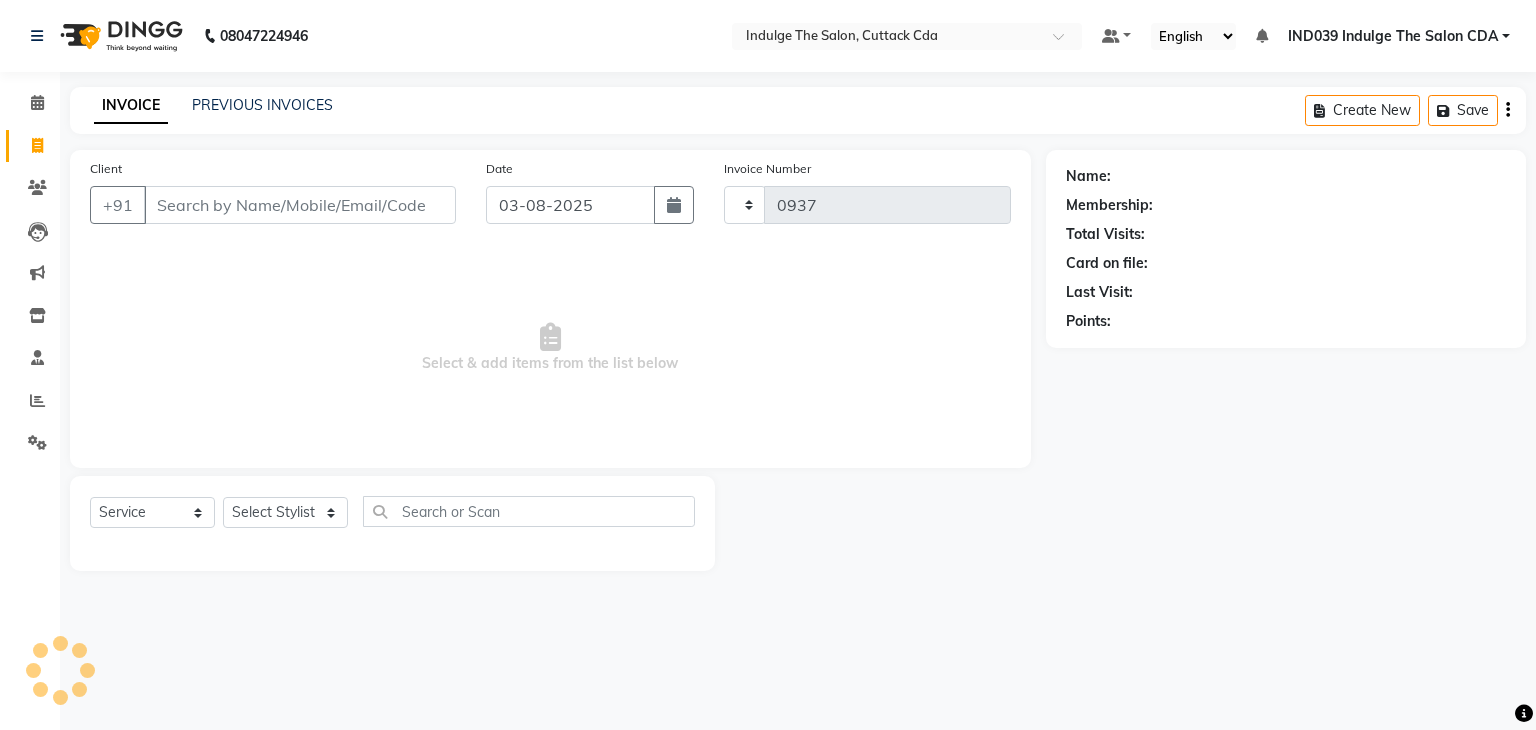 select on "7297" 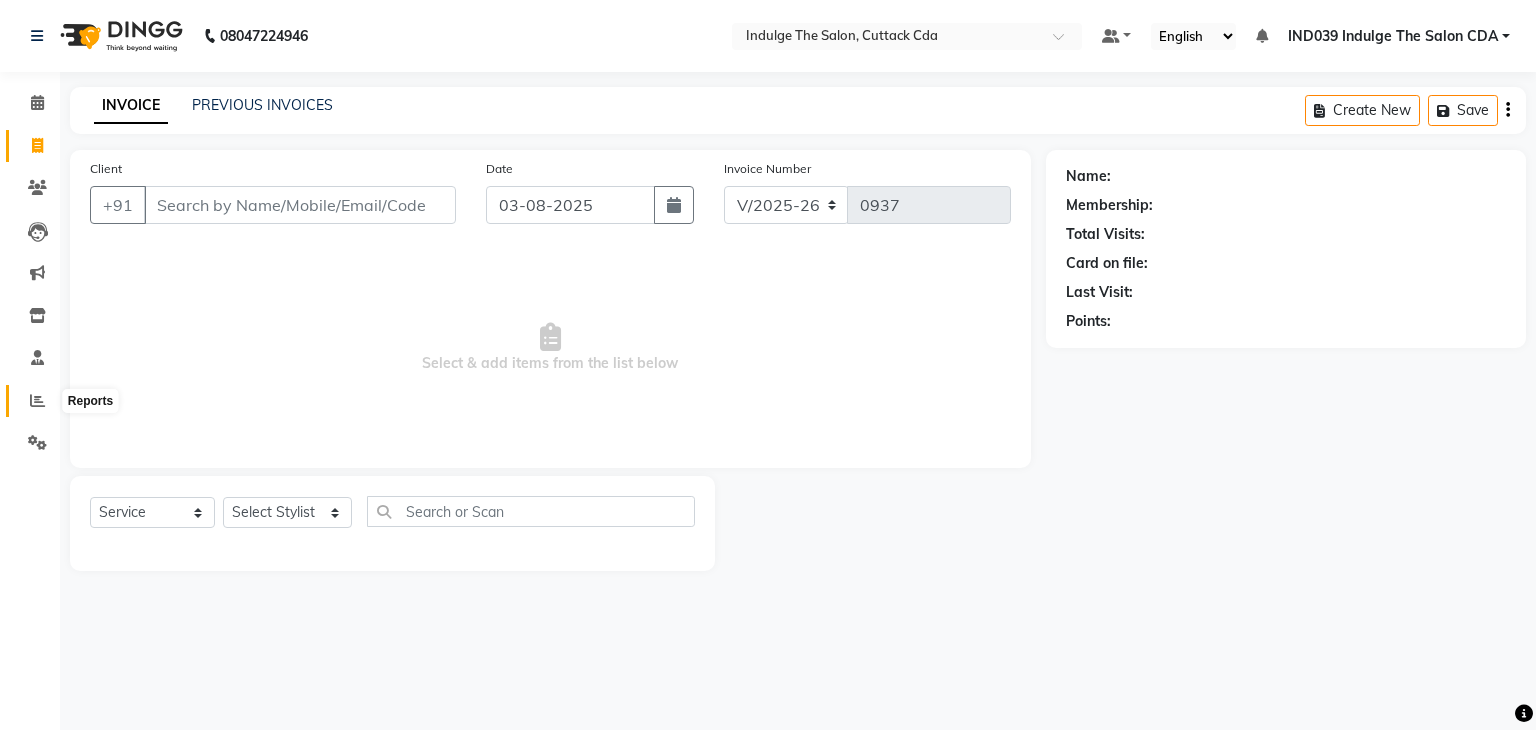 click 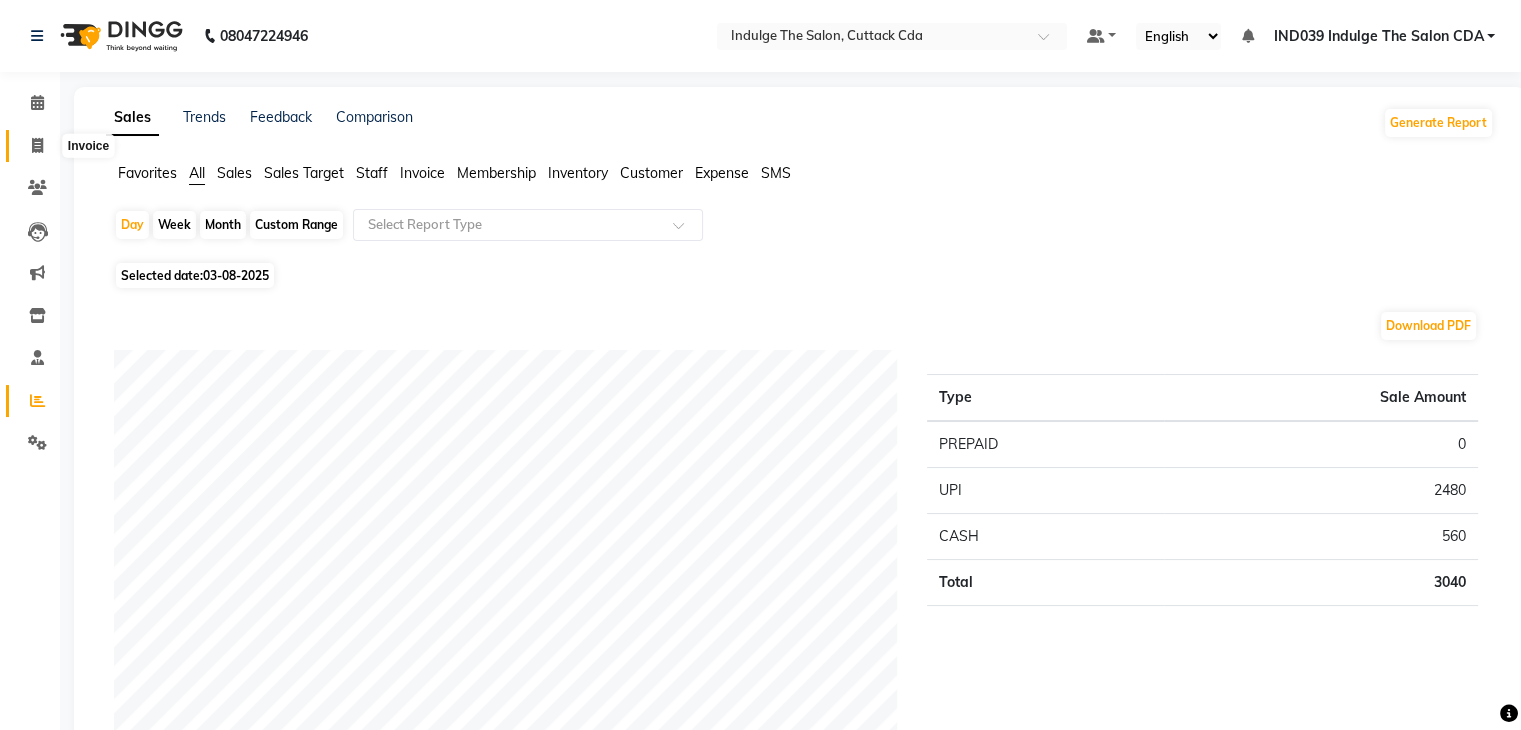 click 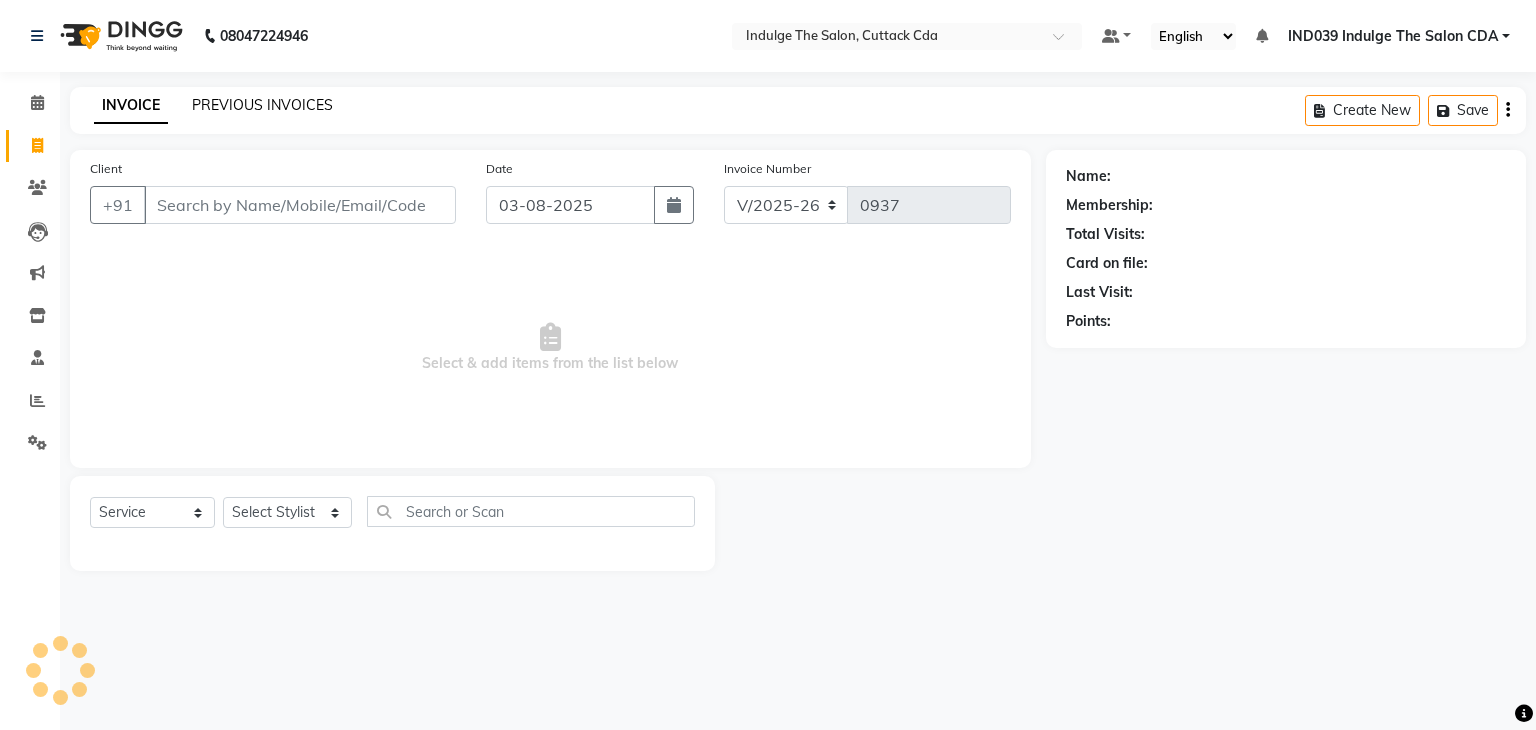 click on "PREVIOUS INVOICES" 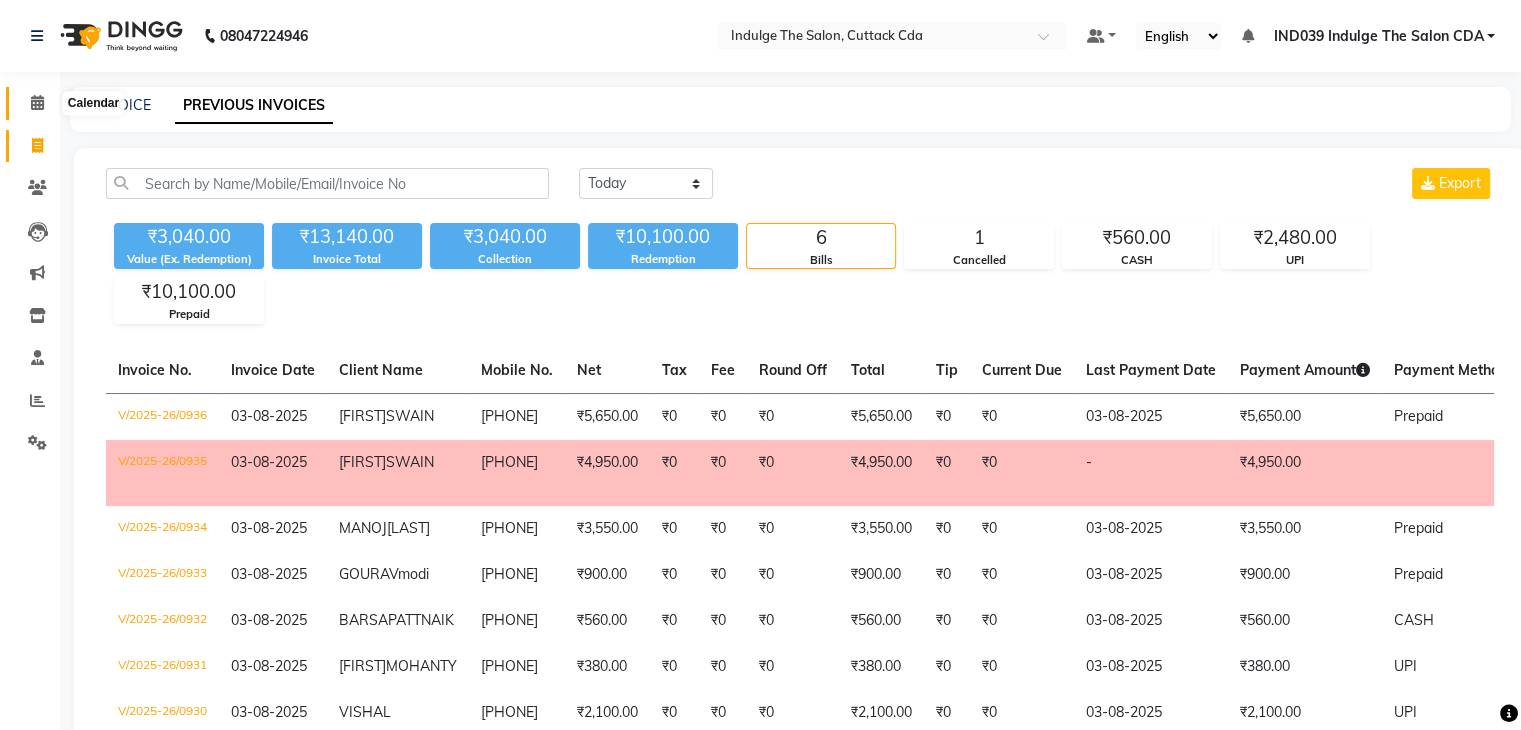 click 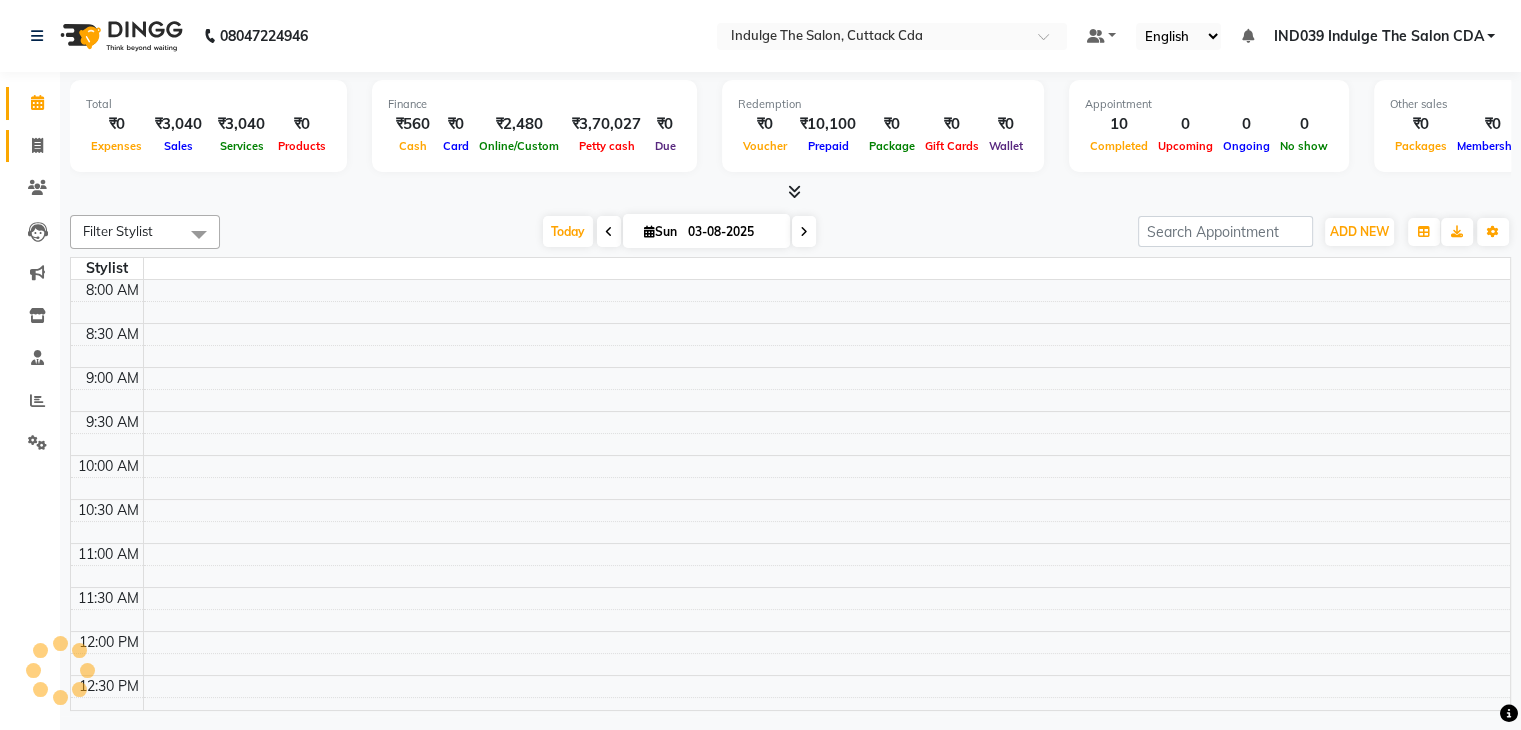 scroll, scrollTop: 0, scrollLeft: 0, axis: both 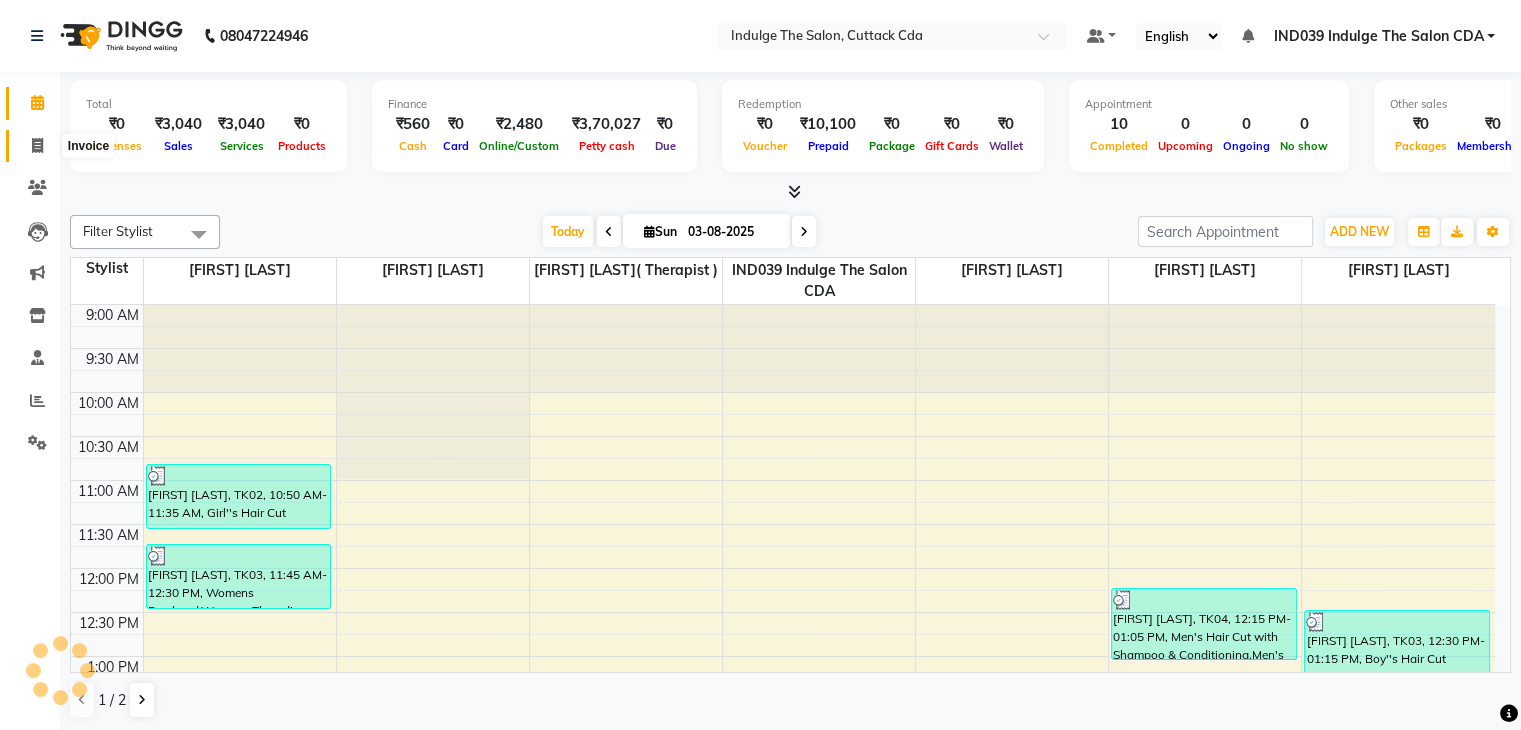 click 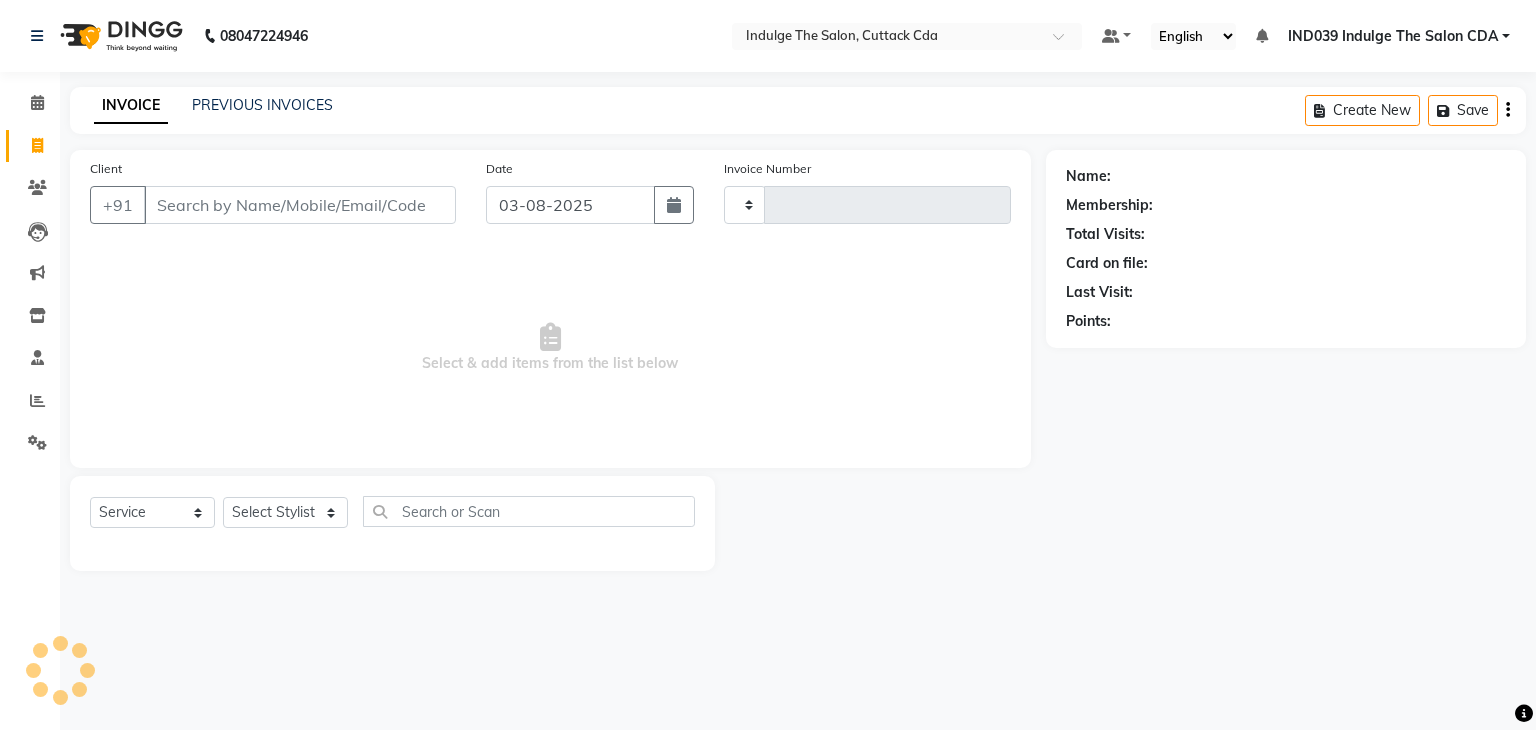 type on "0937" 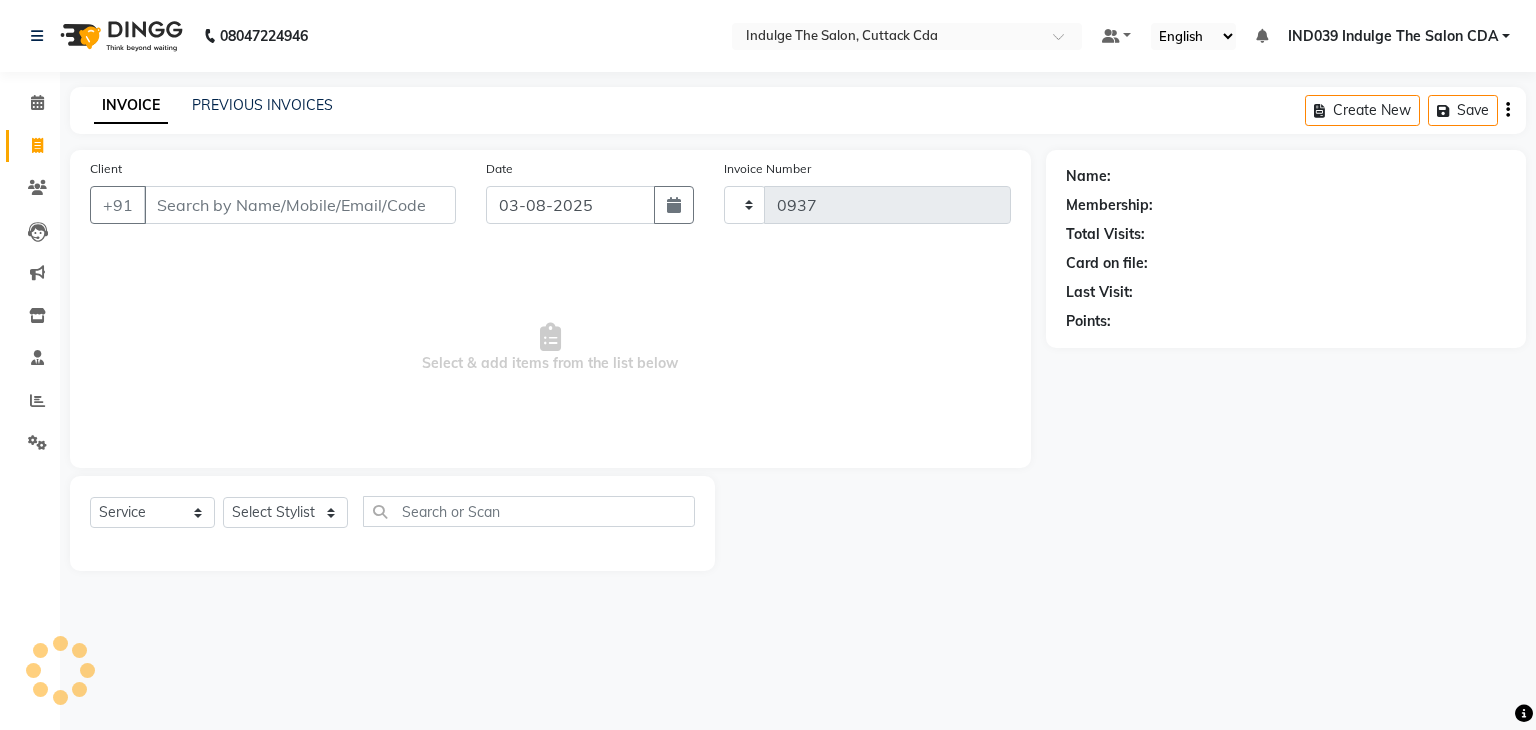 select on "7297" 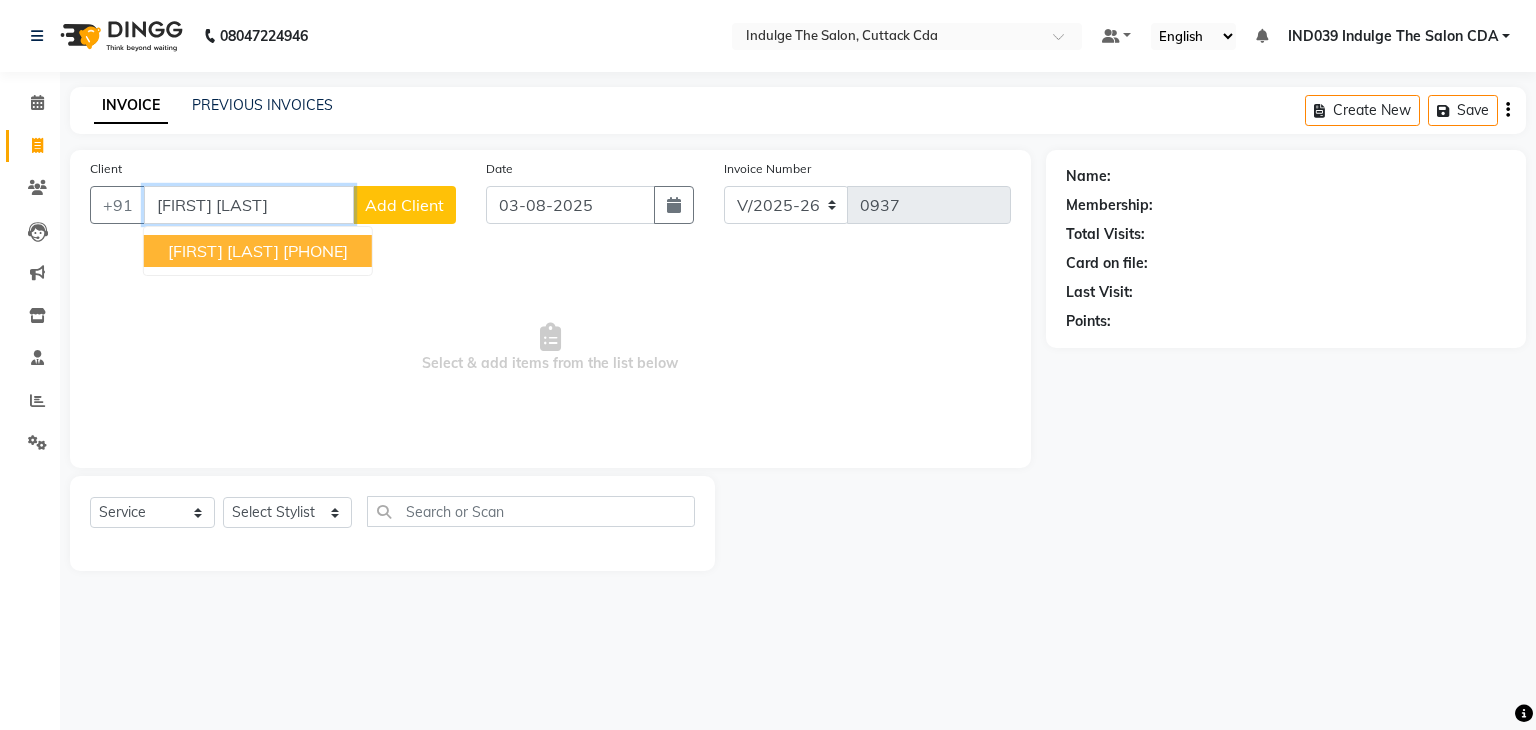 click on "9861696411" at bounding box center [315, 251] 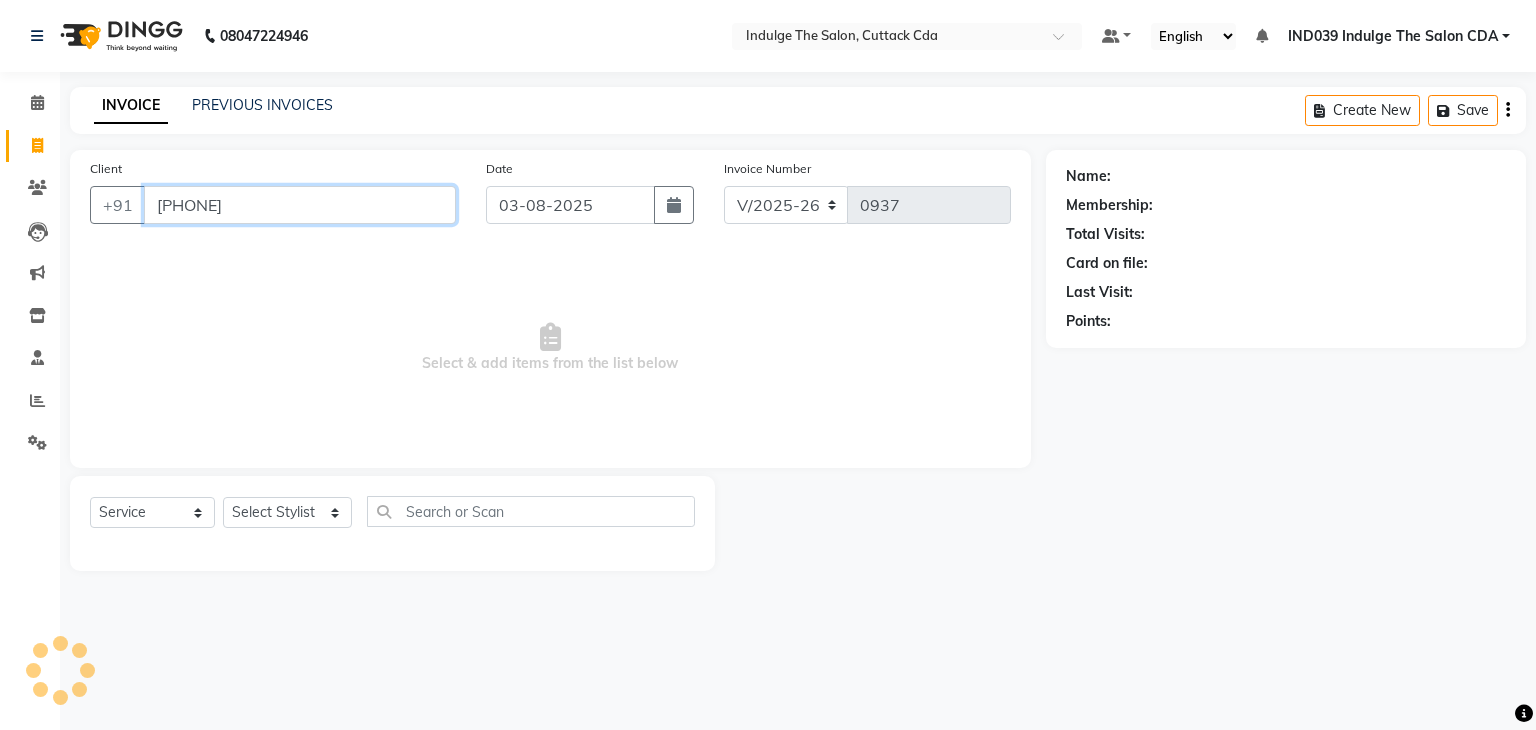 type on "9861696411" 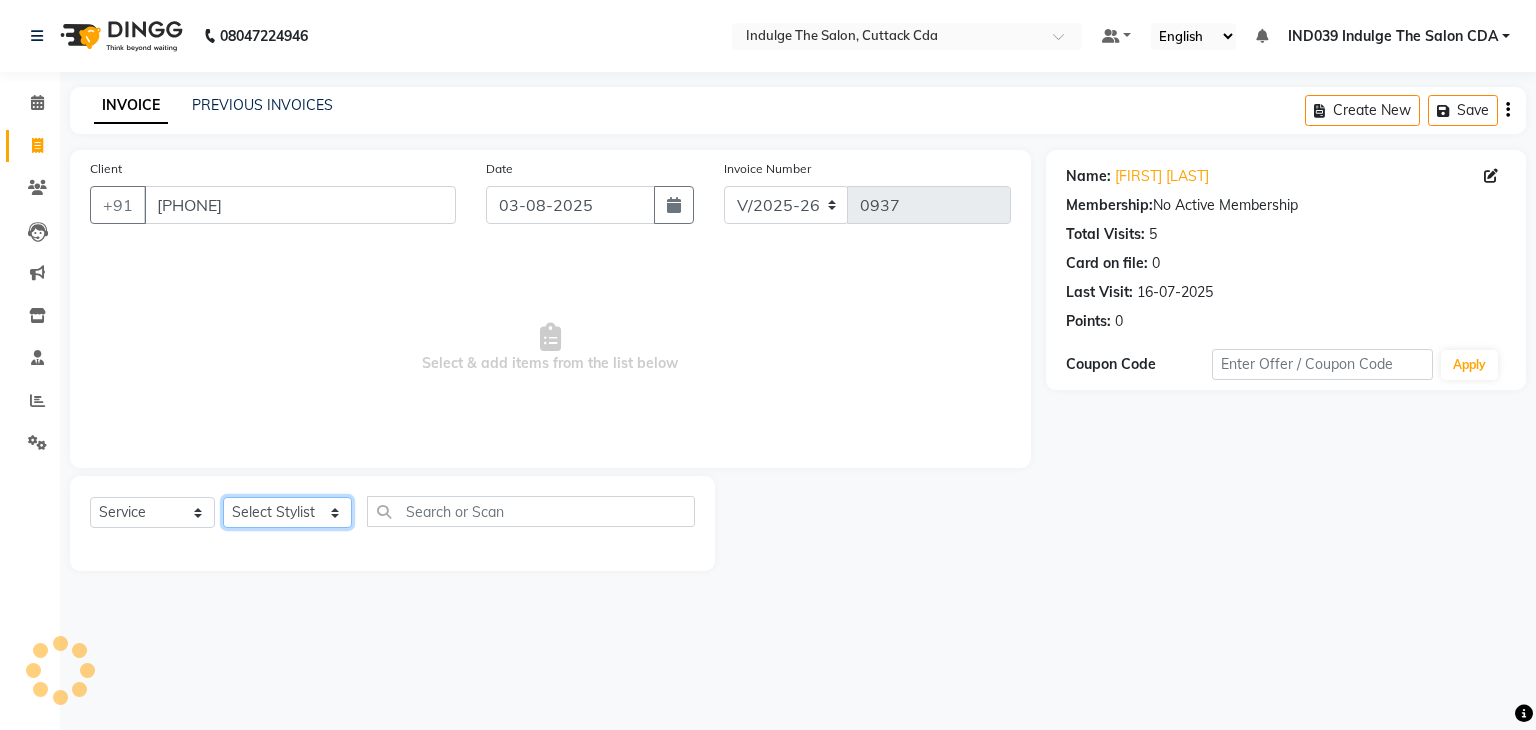 click on "Select Stylist Ajay Sethy( Therapist ) GOURAHARI BARIK IND039 Indulge The Salon CDA Mohd Shahrukh Mohit Patial Pravat Kumar Das Sudipa Daptari SUMAN DAS  SUNNY ASHVANI" 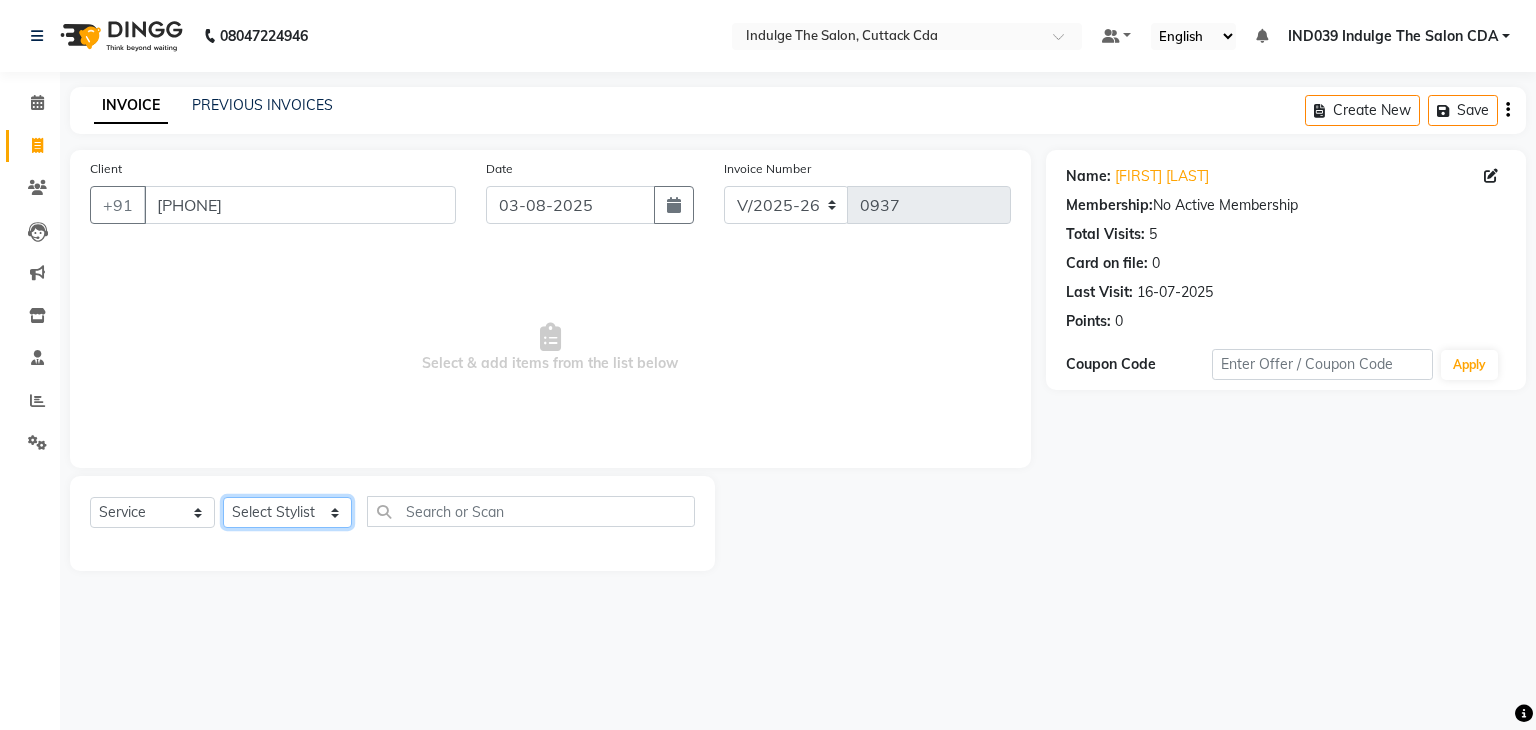 select on "86601" 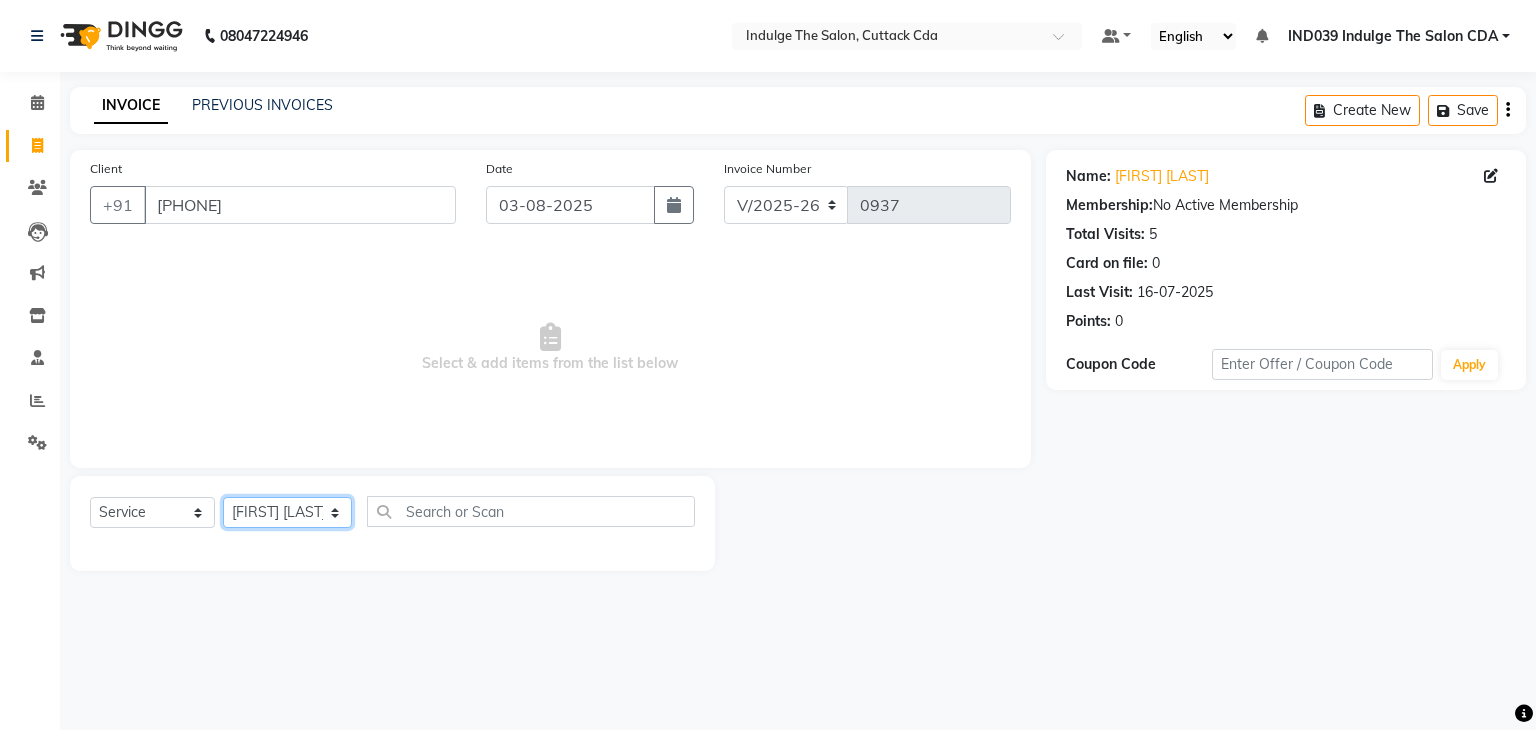 click on "Select Stylist Ajay Sethy( Therapist ) GOURAHARI BARIK IND039 Indulge The Salon CDA Mohd Shahrukh Mohit Patial Pravat Kumar Das Sudipa Daptari SUMAN DAS  SUNNY ASHVANI" 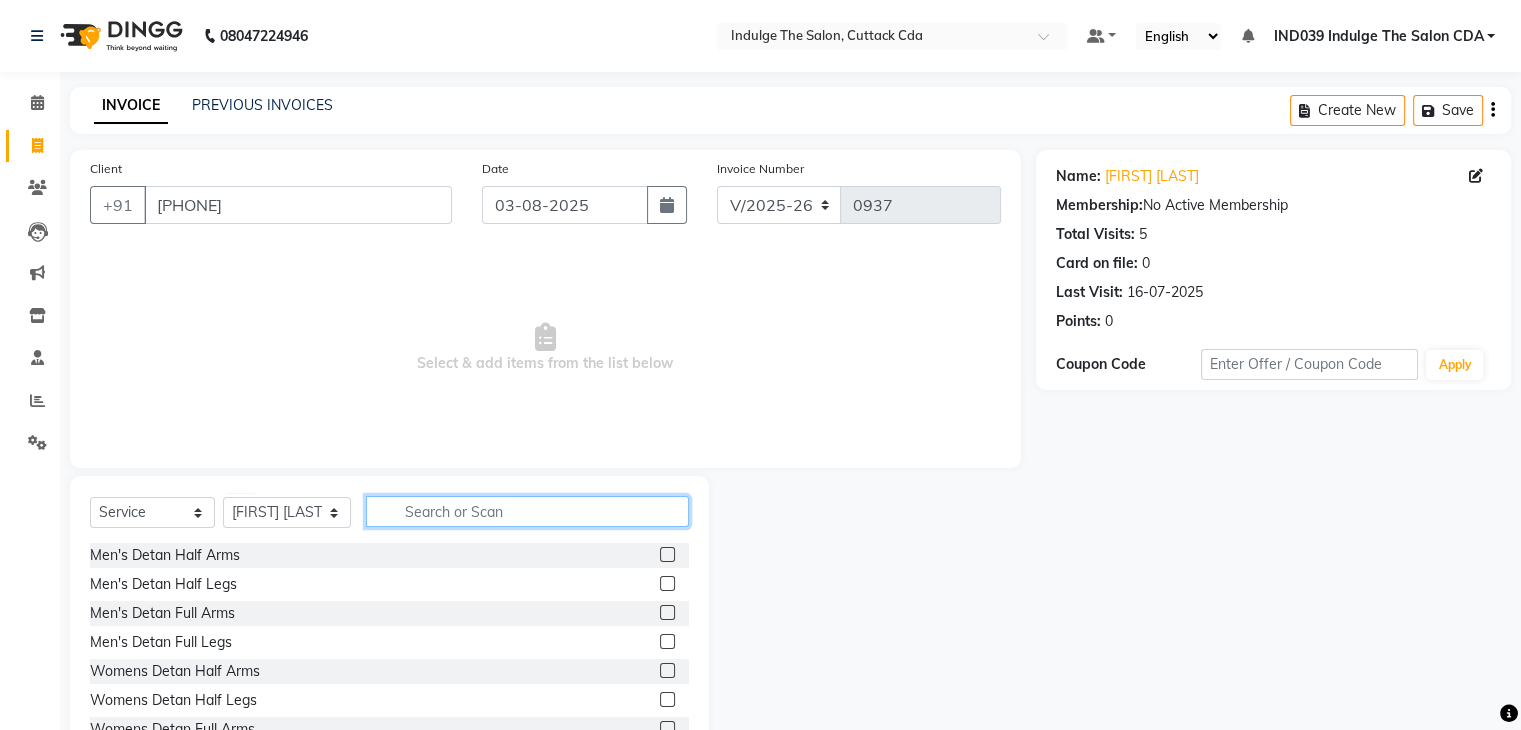 click 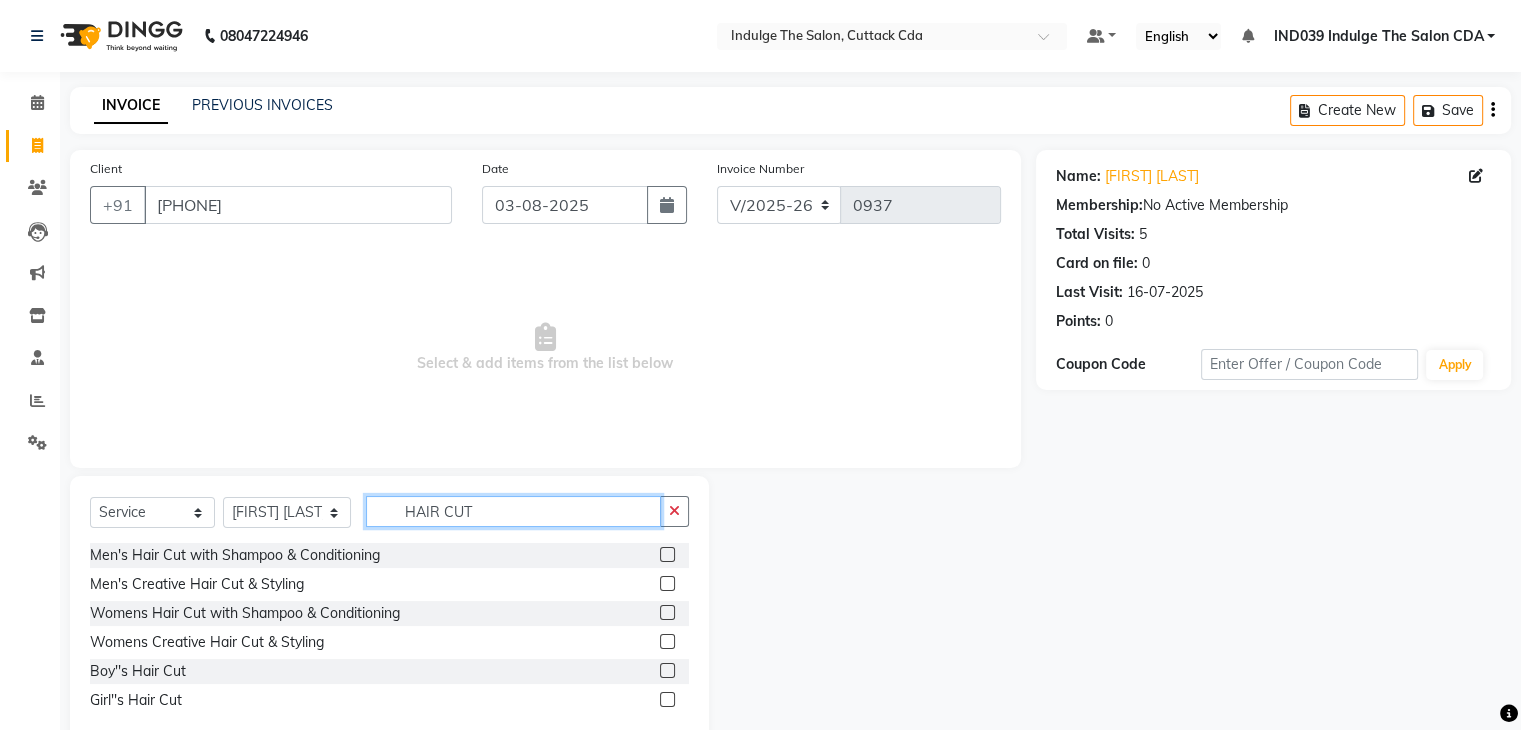 type on "HAIR CUT" 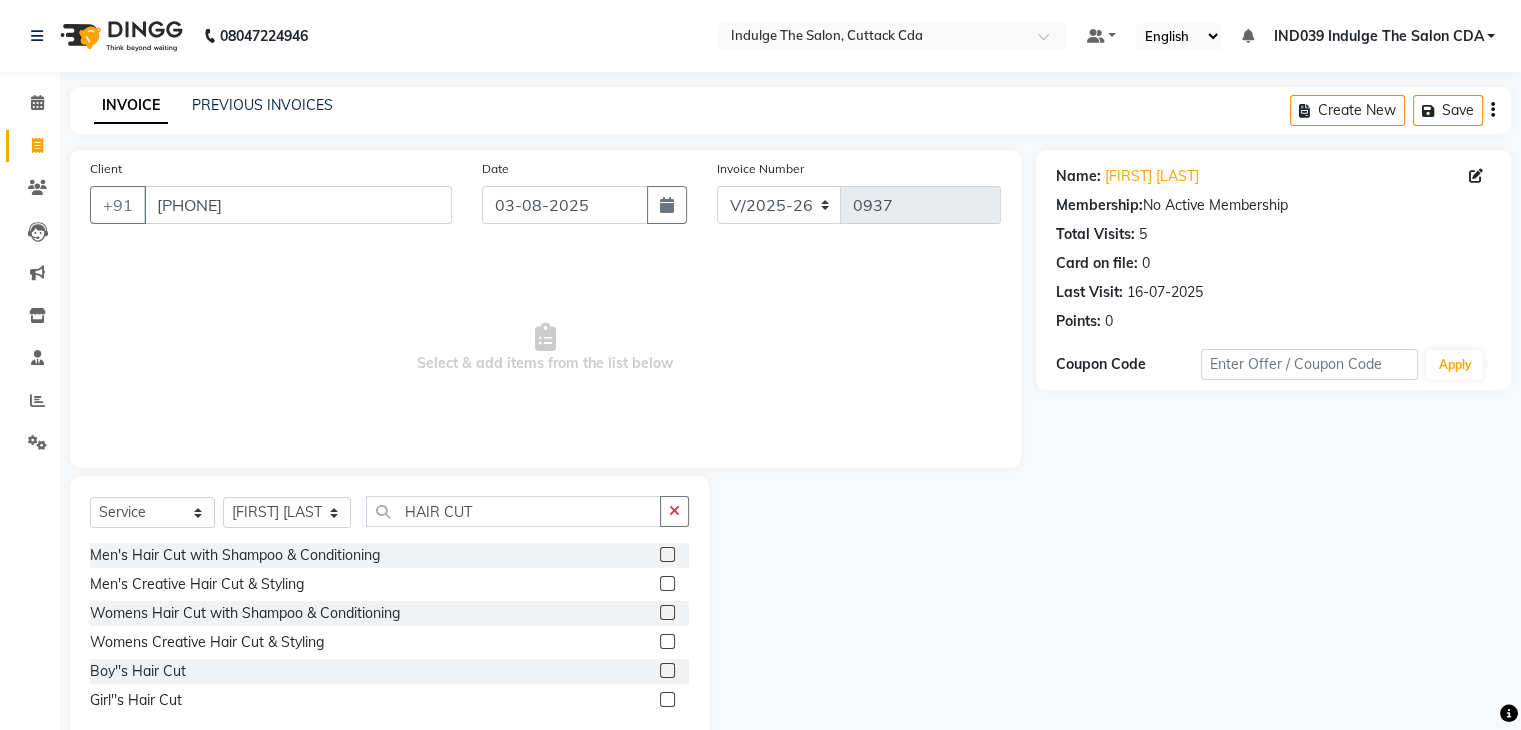 click 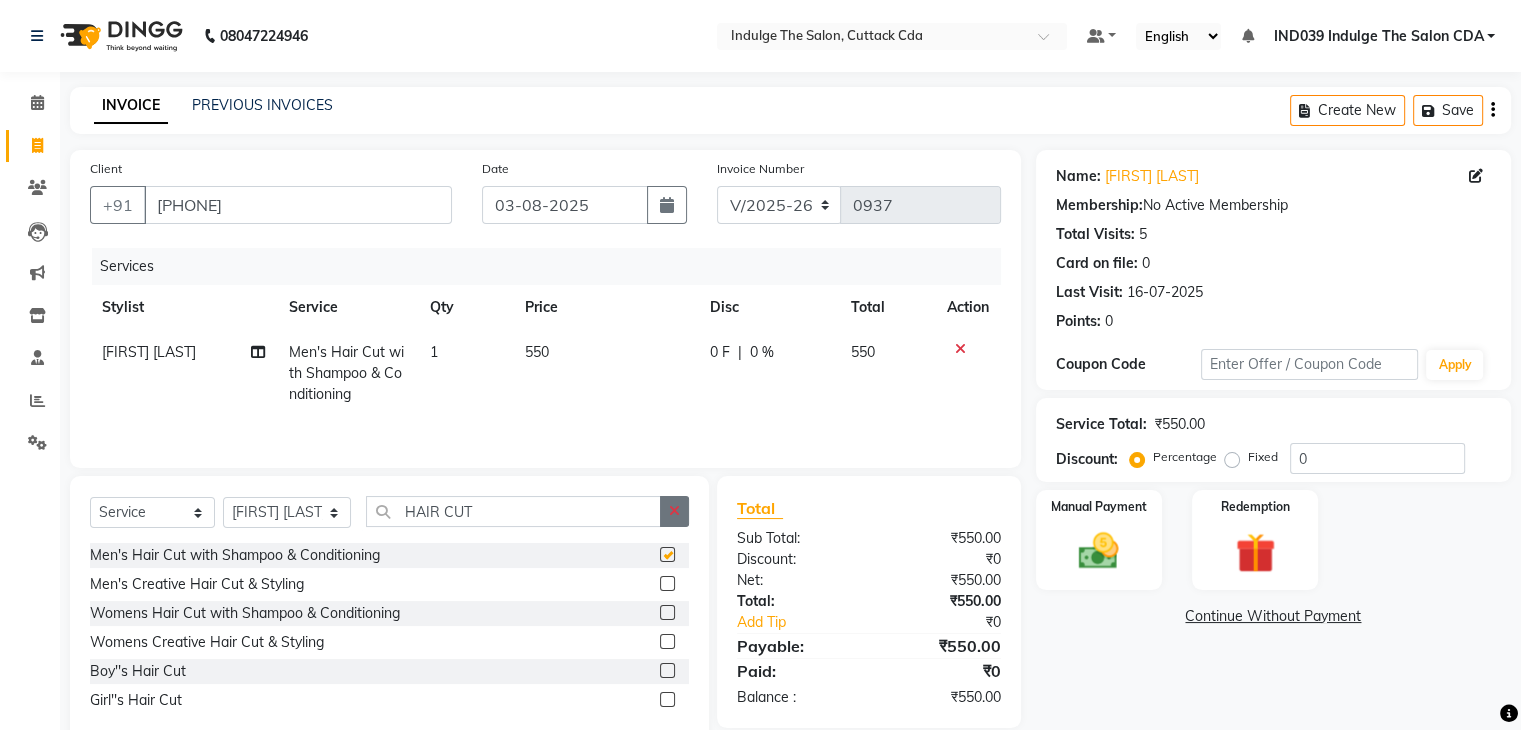 checkbox on "false" 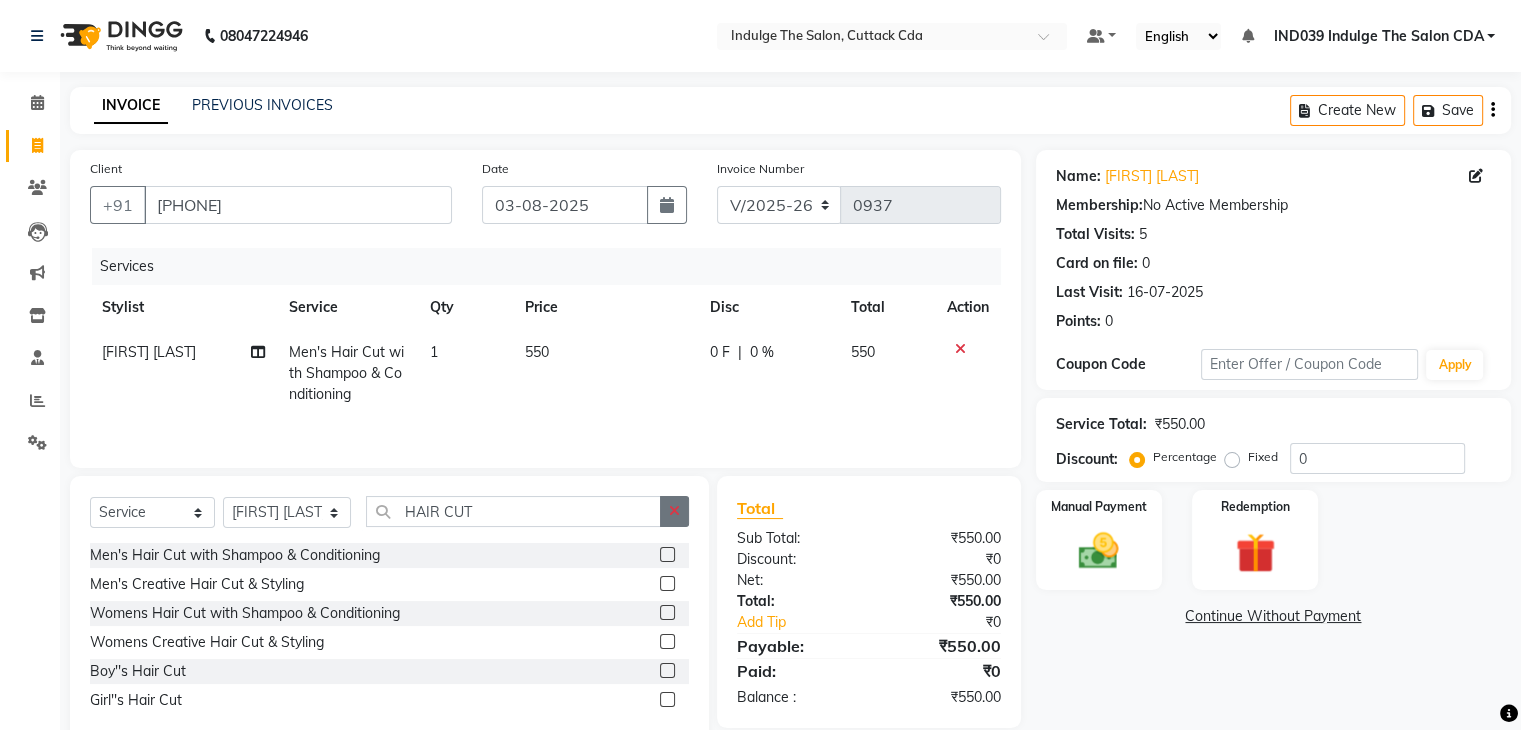 click 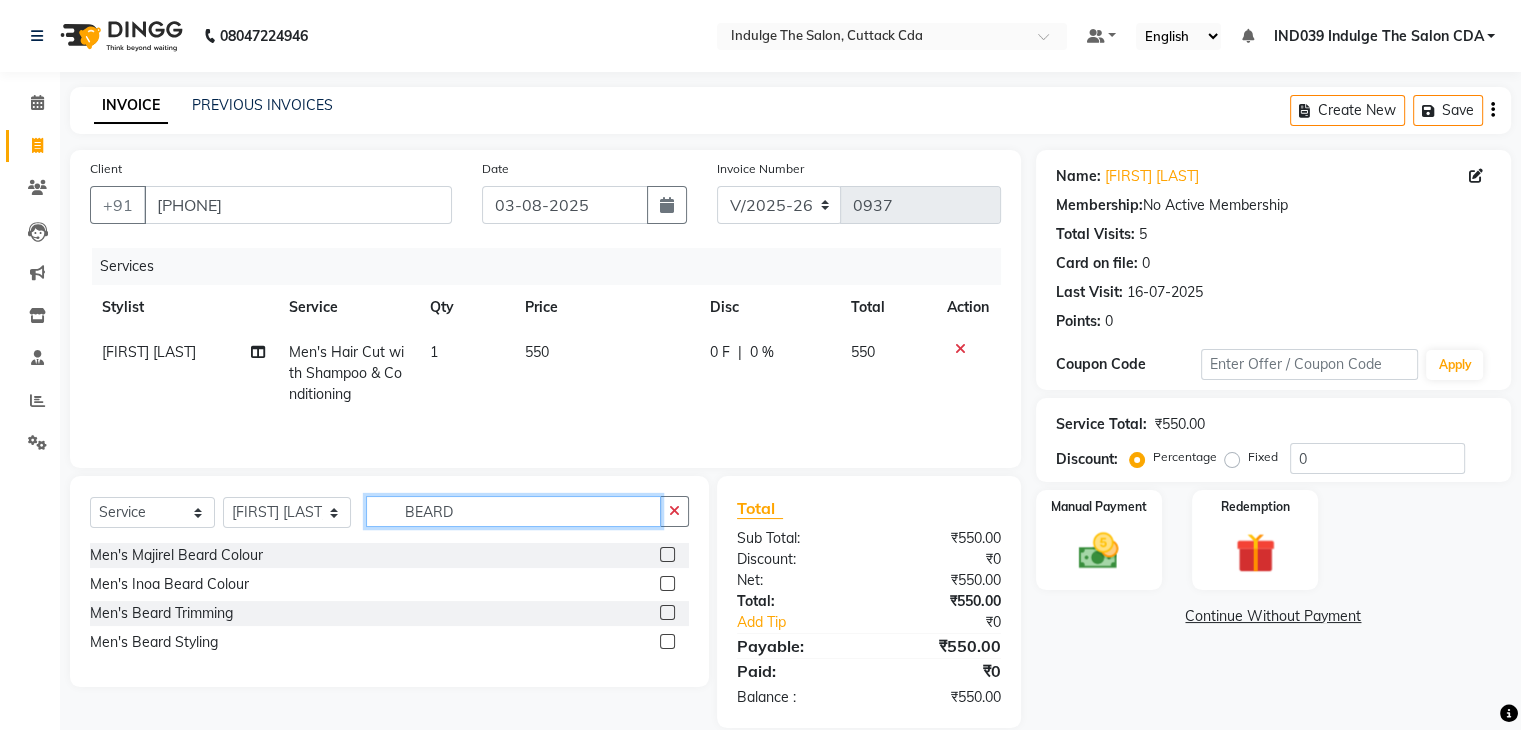 type on "BEARD" 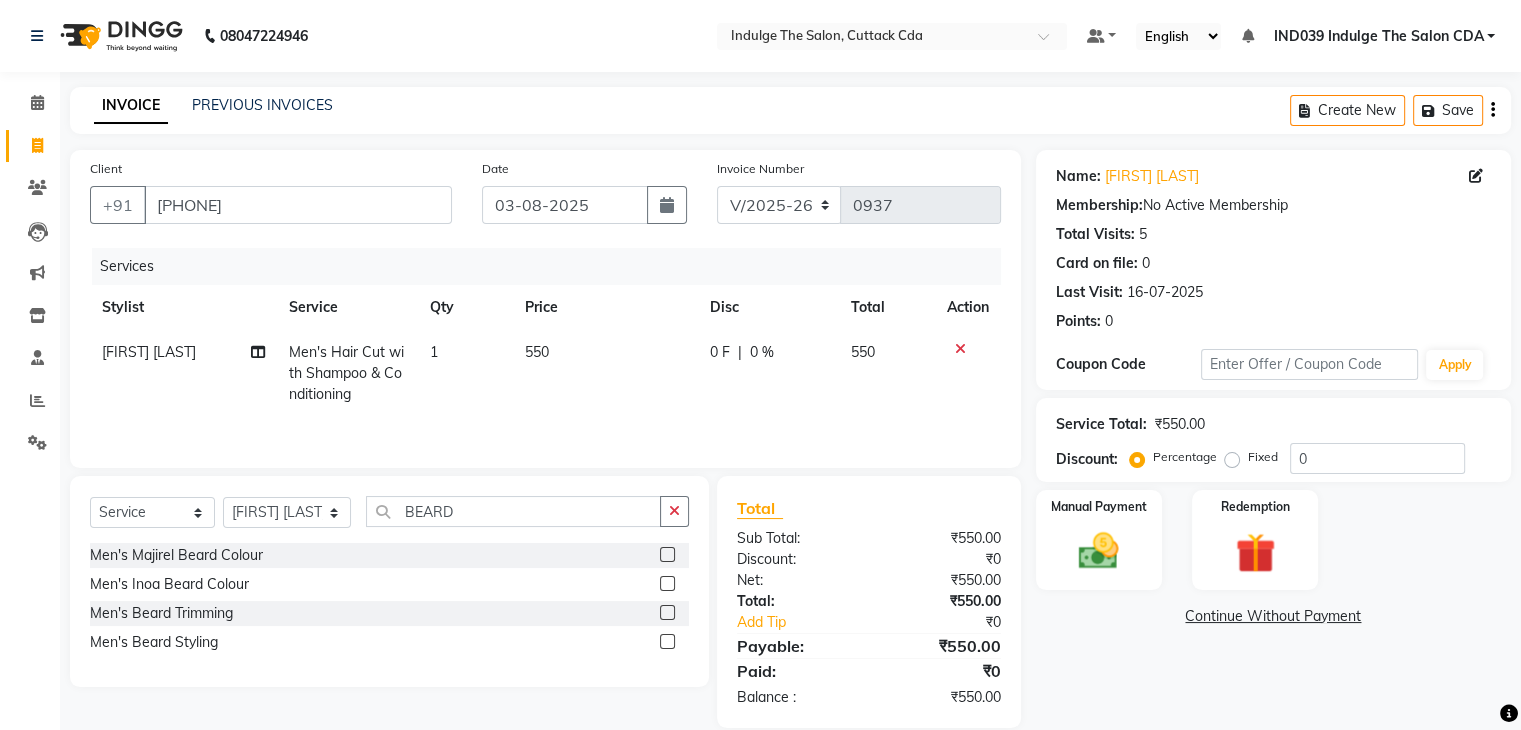 click 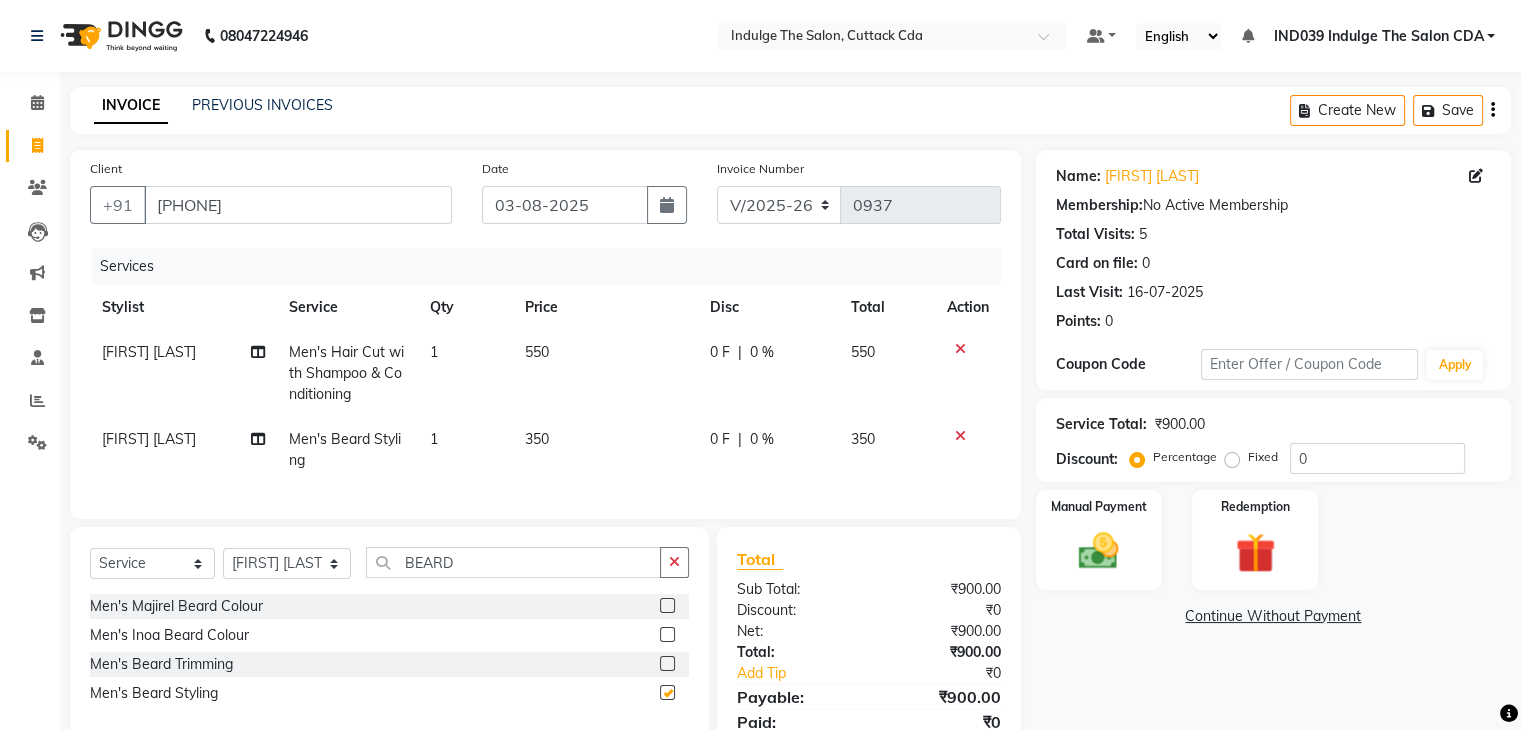checkbox on "false" 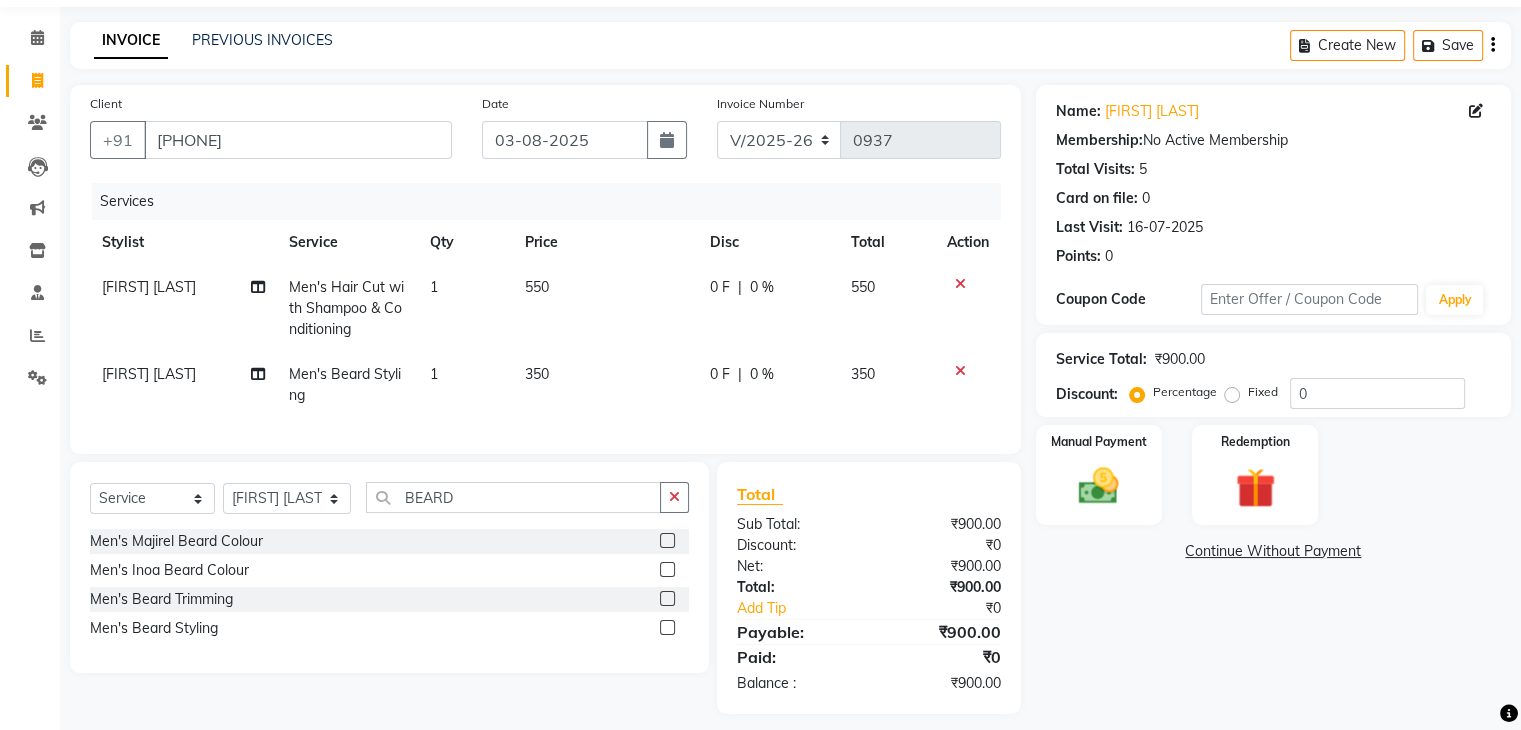 scroll, scrollTop: 95, scrollLeft: 0, axis: vertical 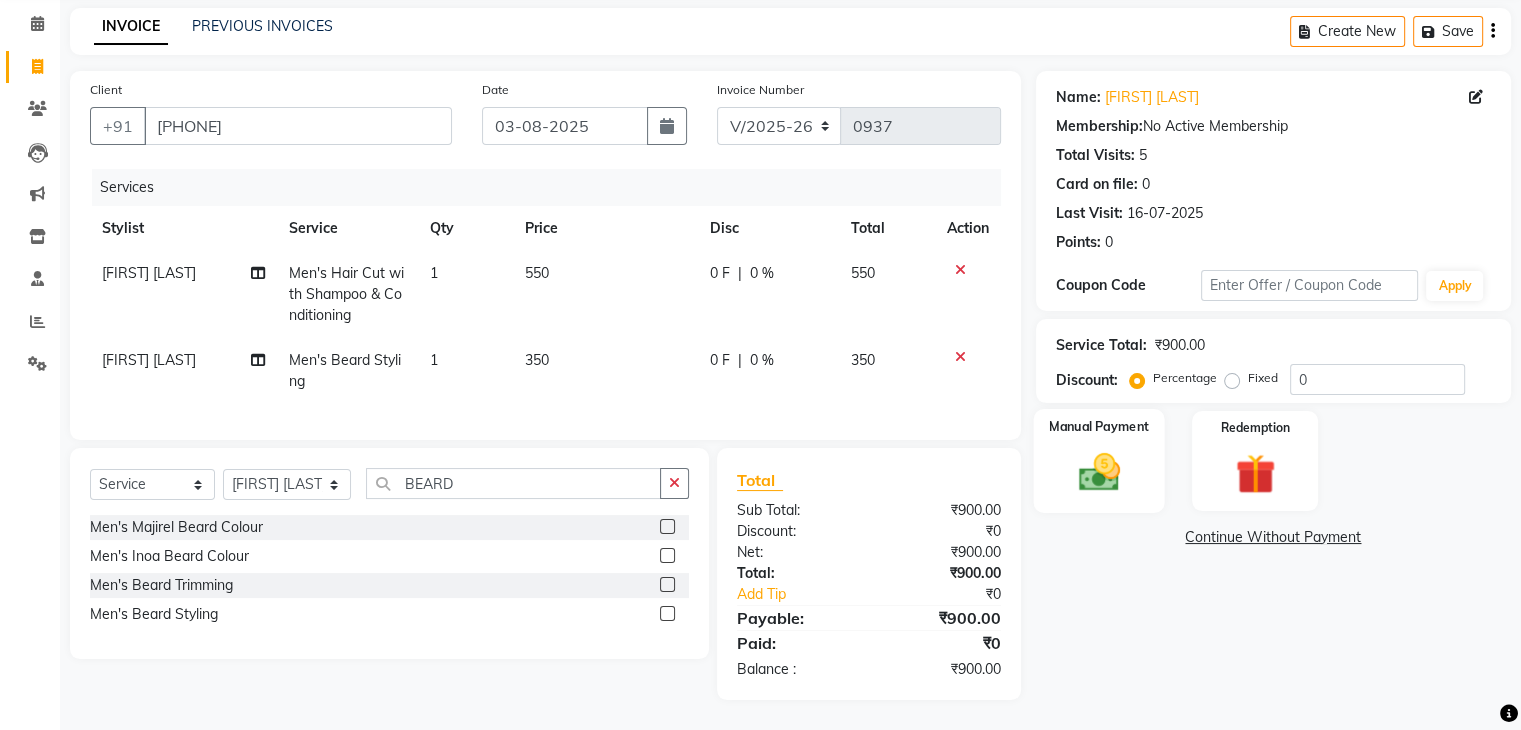 click 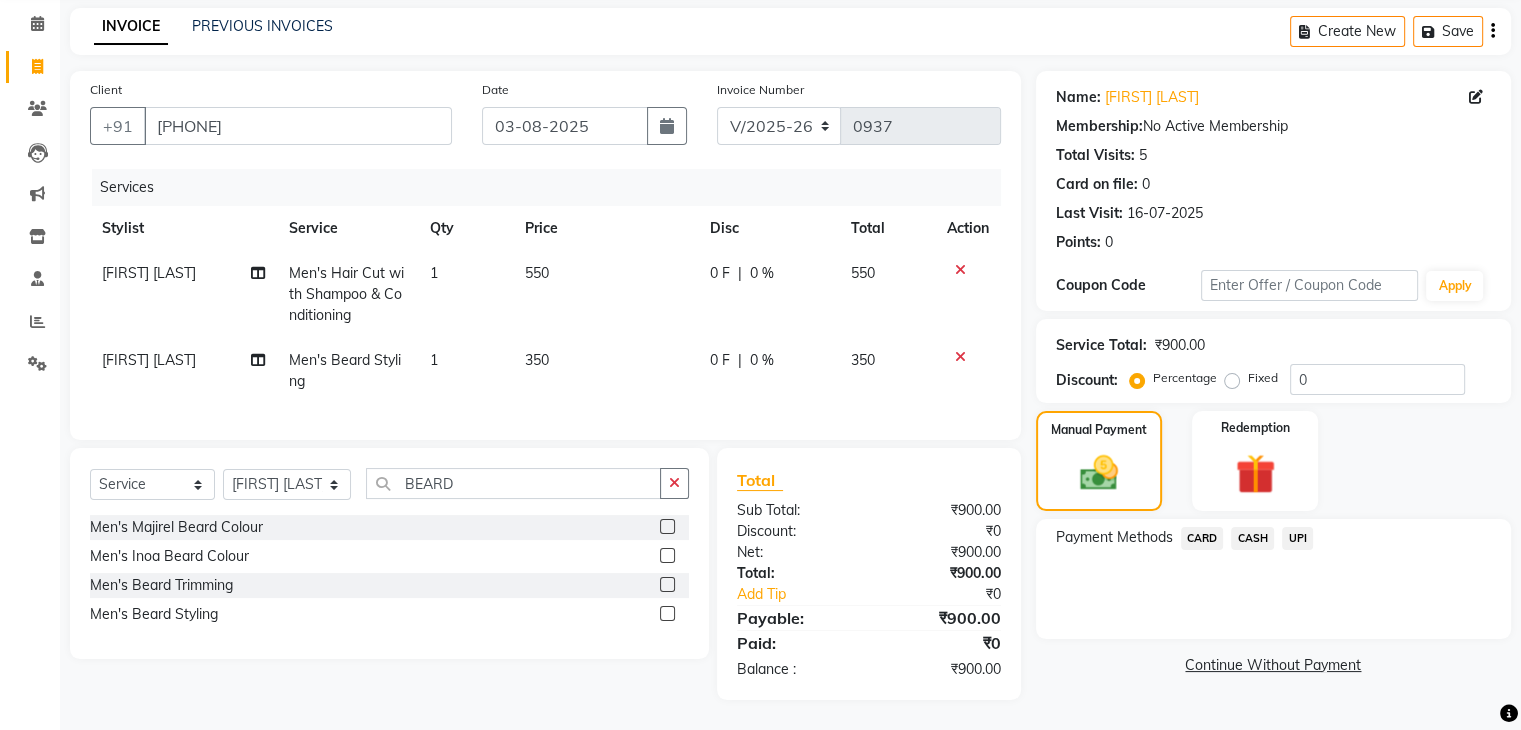 click on "UPI" 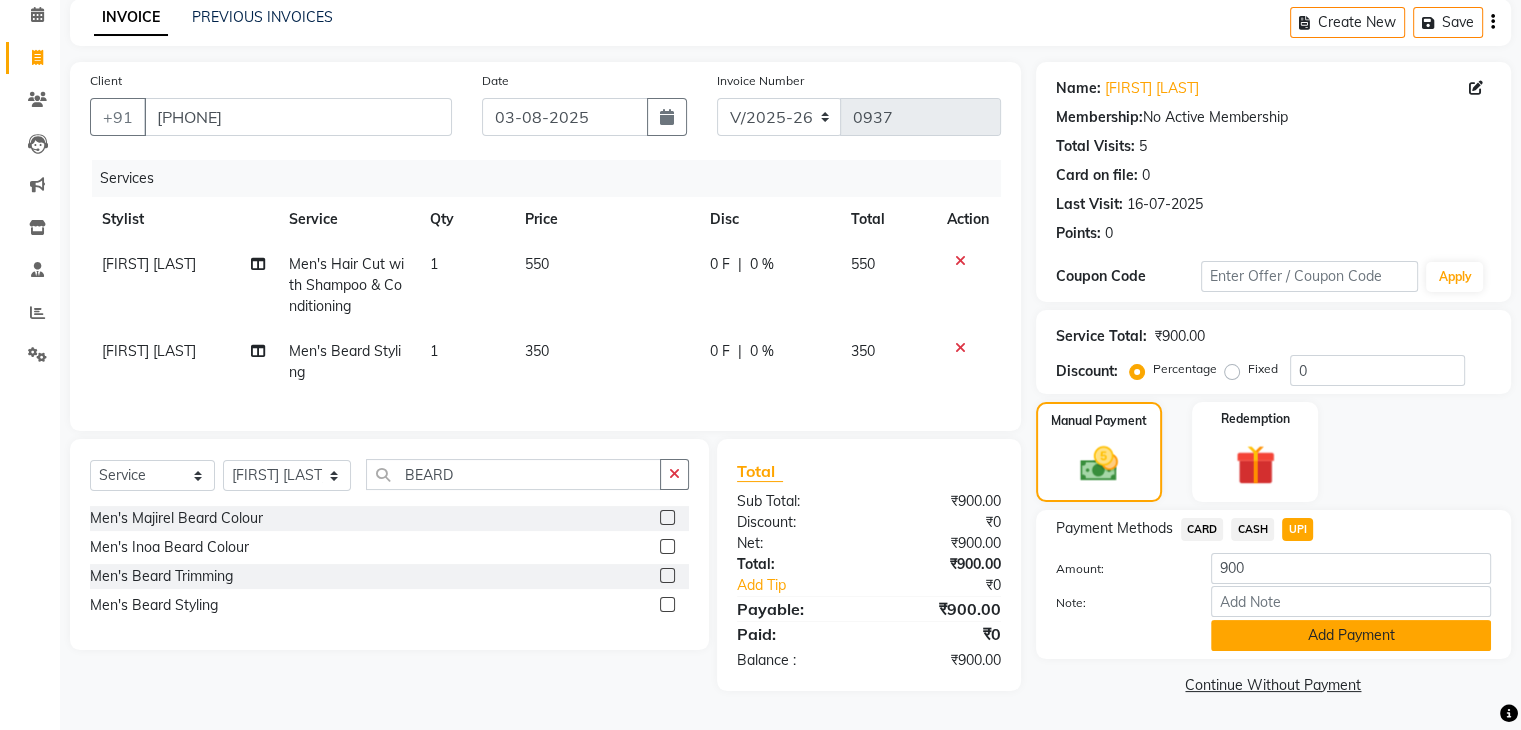 click on "Add Payment" 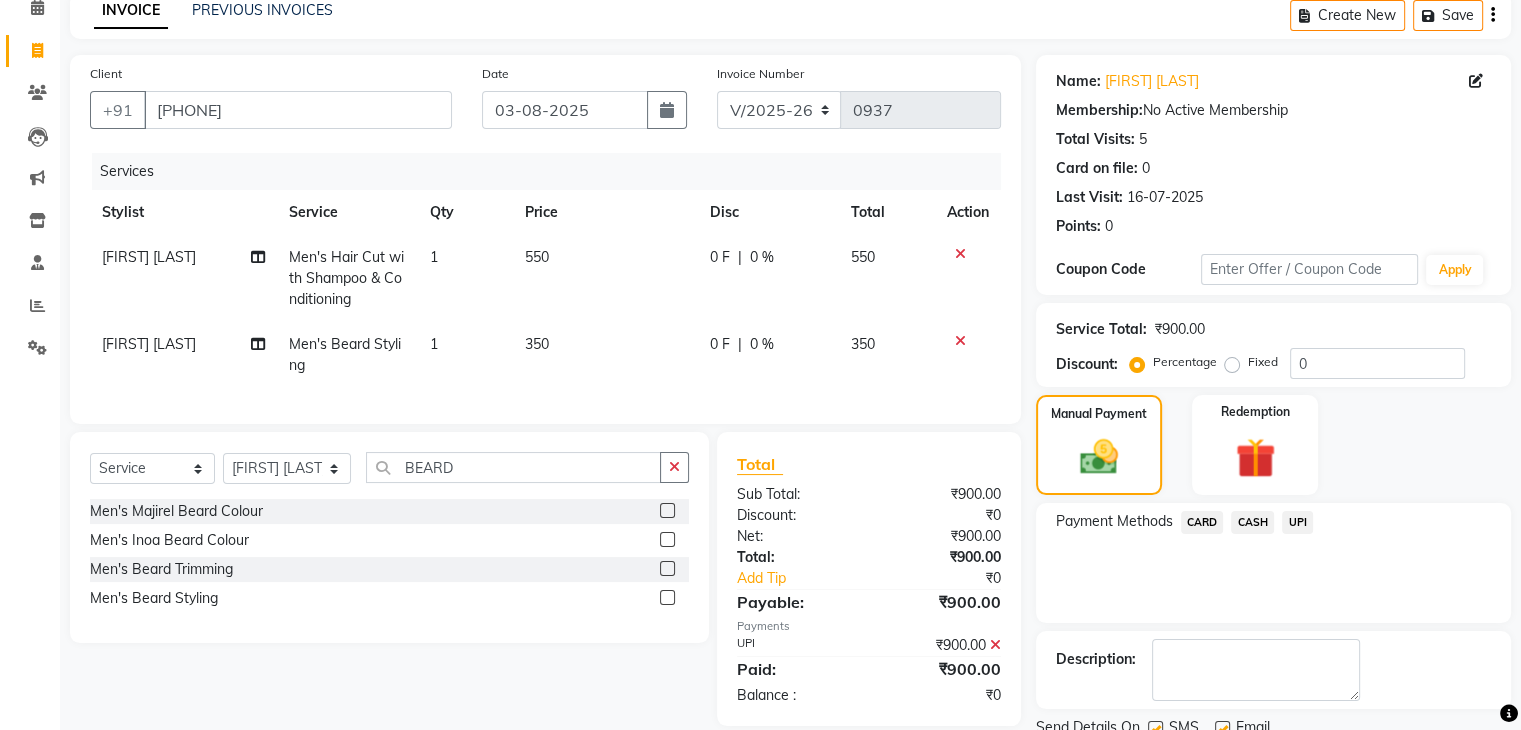 scroll, scrollTop: 171, scrollLeft: 0, axis: vertical 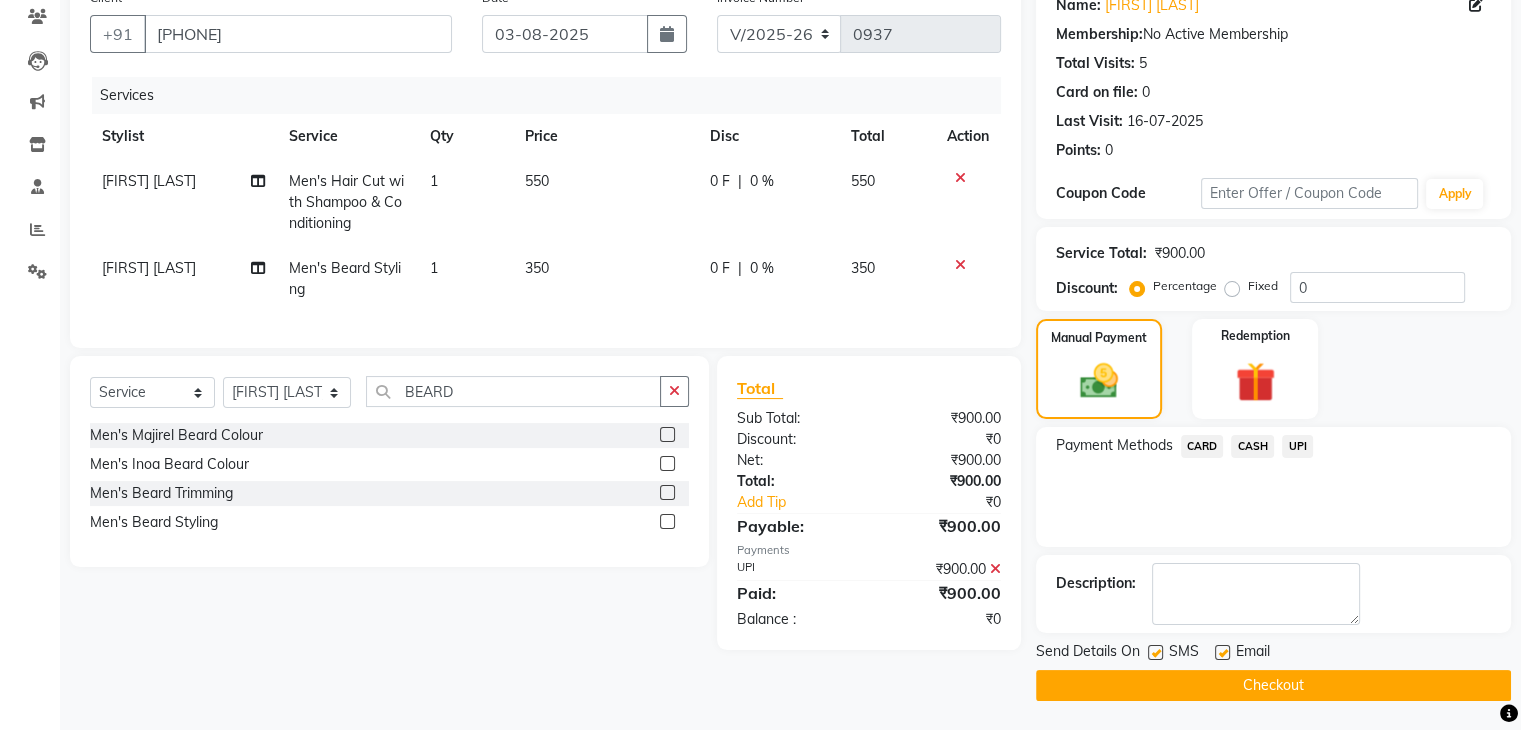 click on "Checkout" 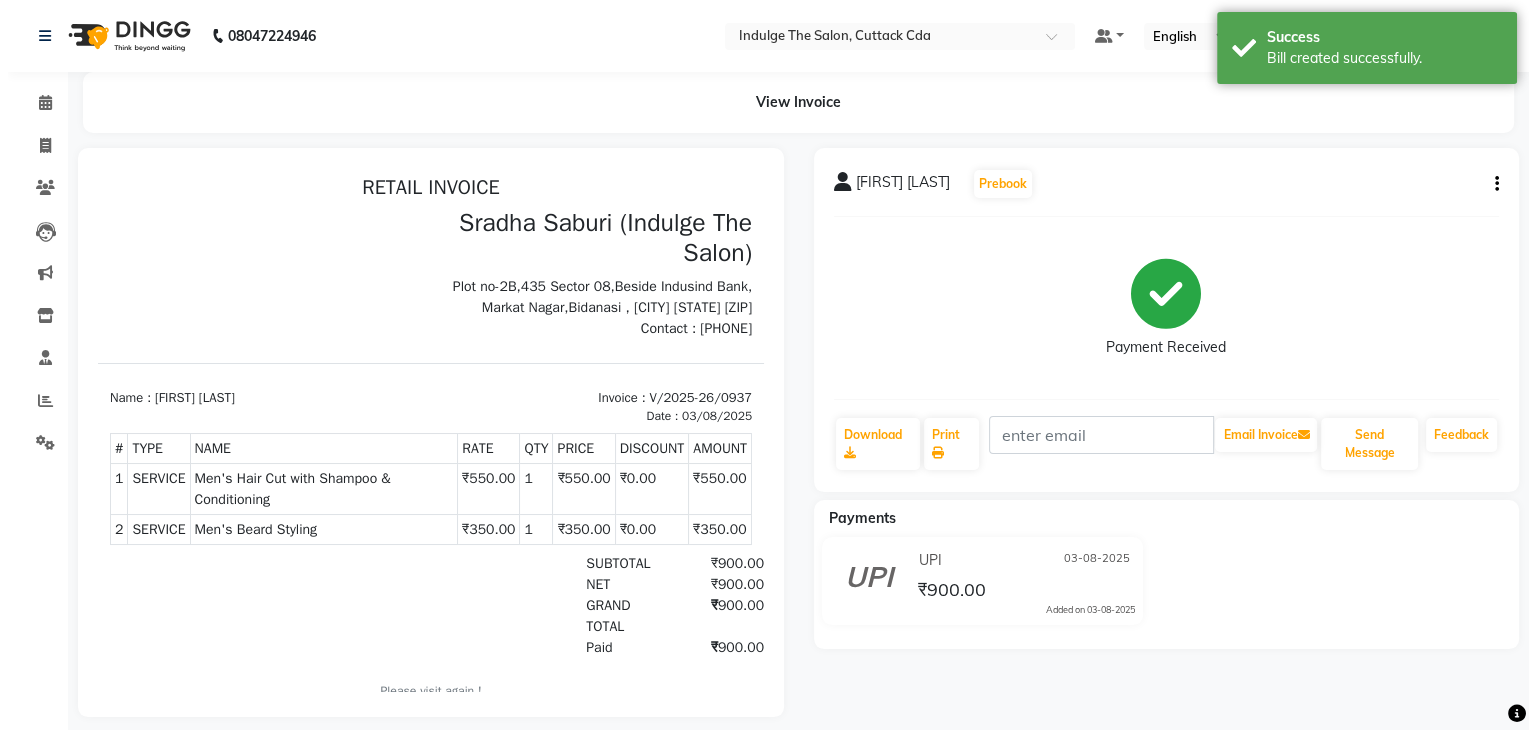 scroll, scrollTop: 0, scrollLeft: 0, axis: both 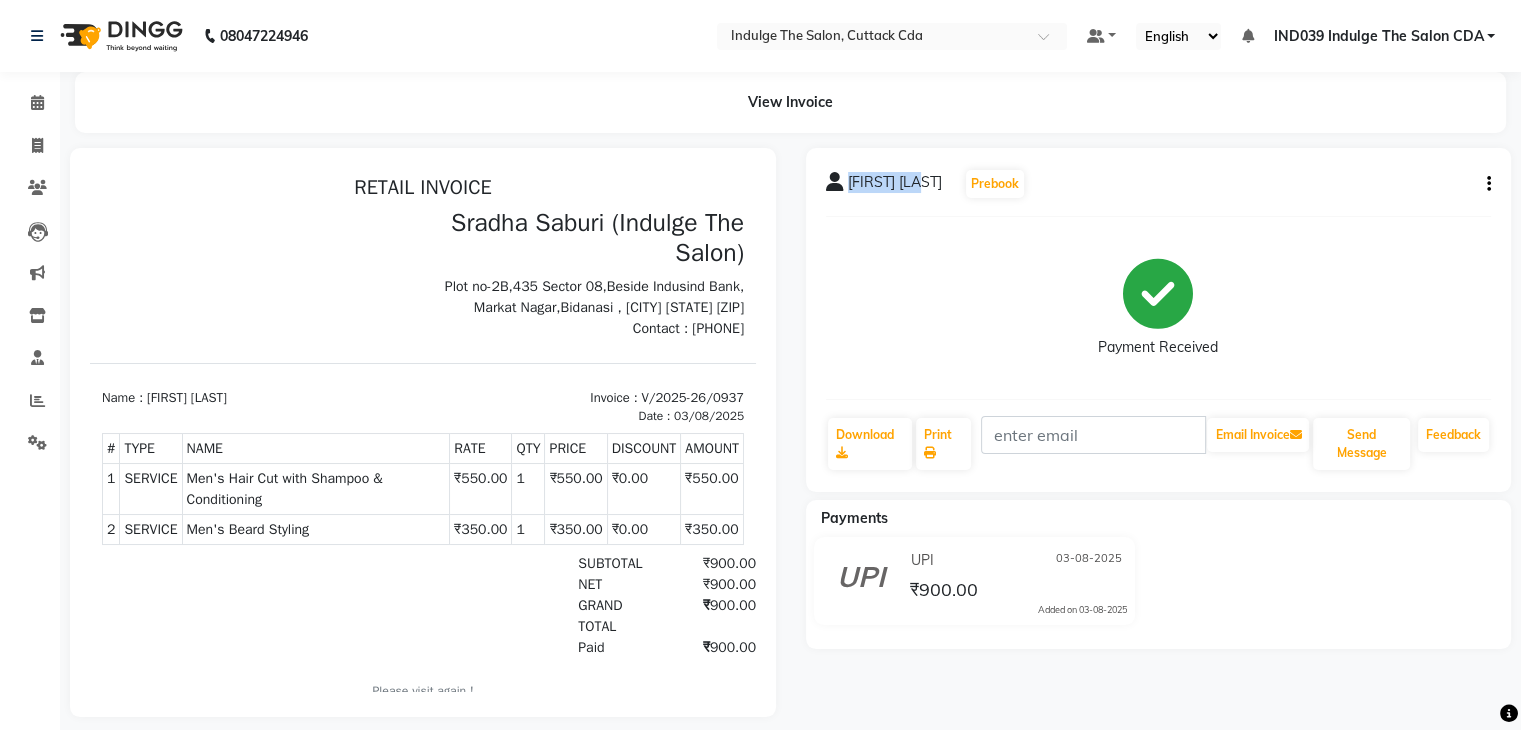 drag, startPoint x: 846, startPoint y: 187, endPoint x: 925, endPoint y: 196, distance: 79.51101 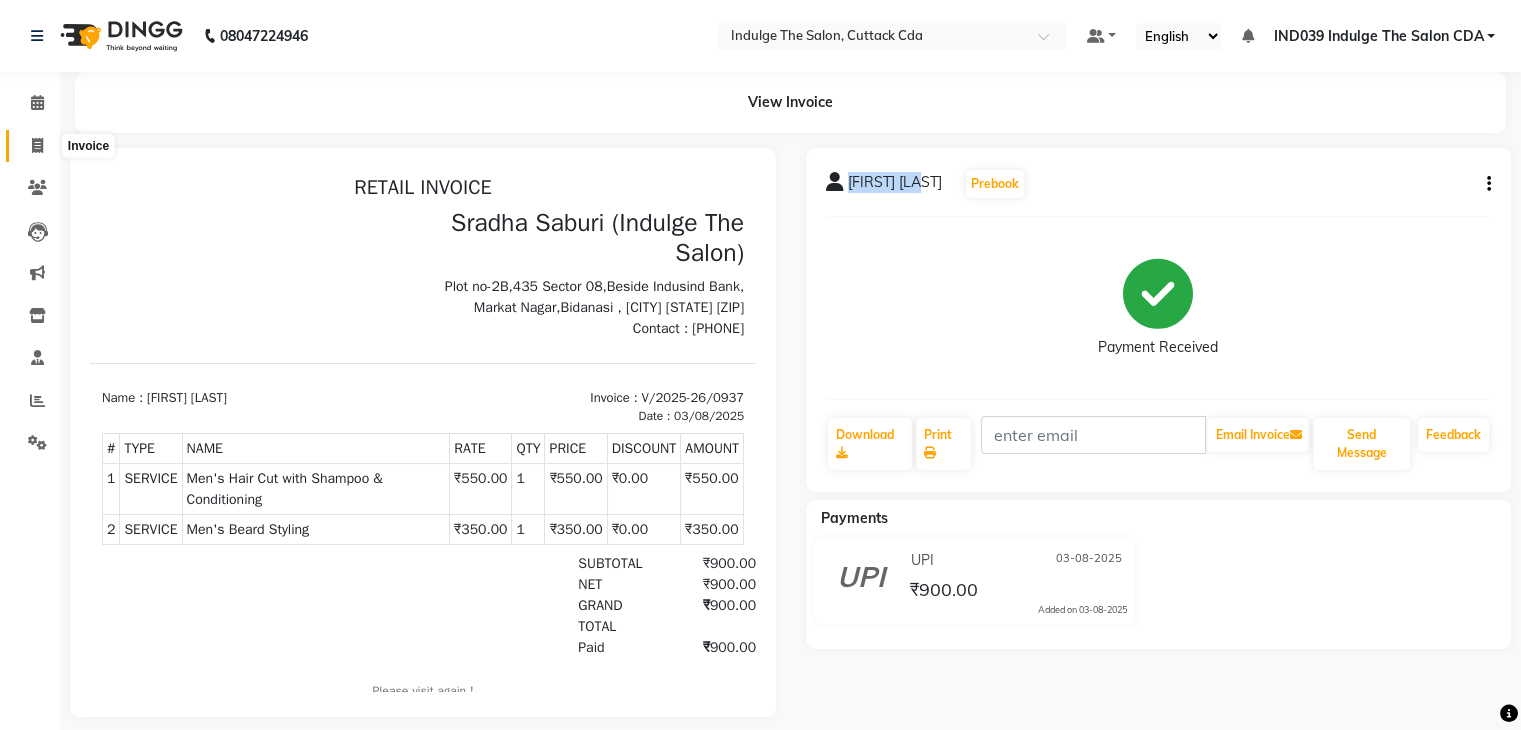 click 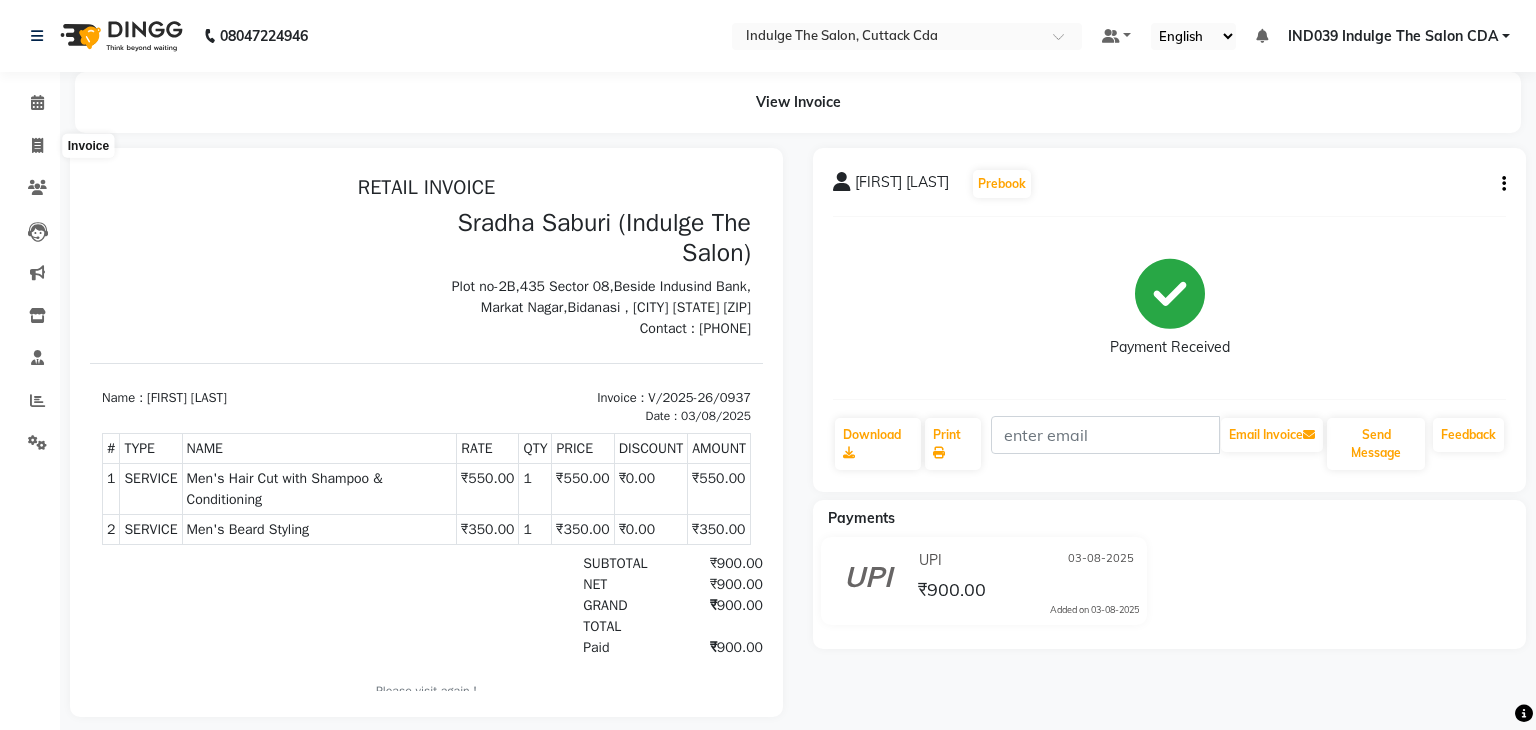select on "service" 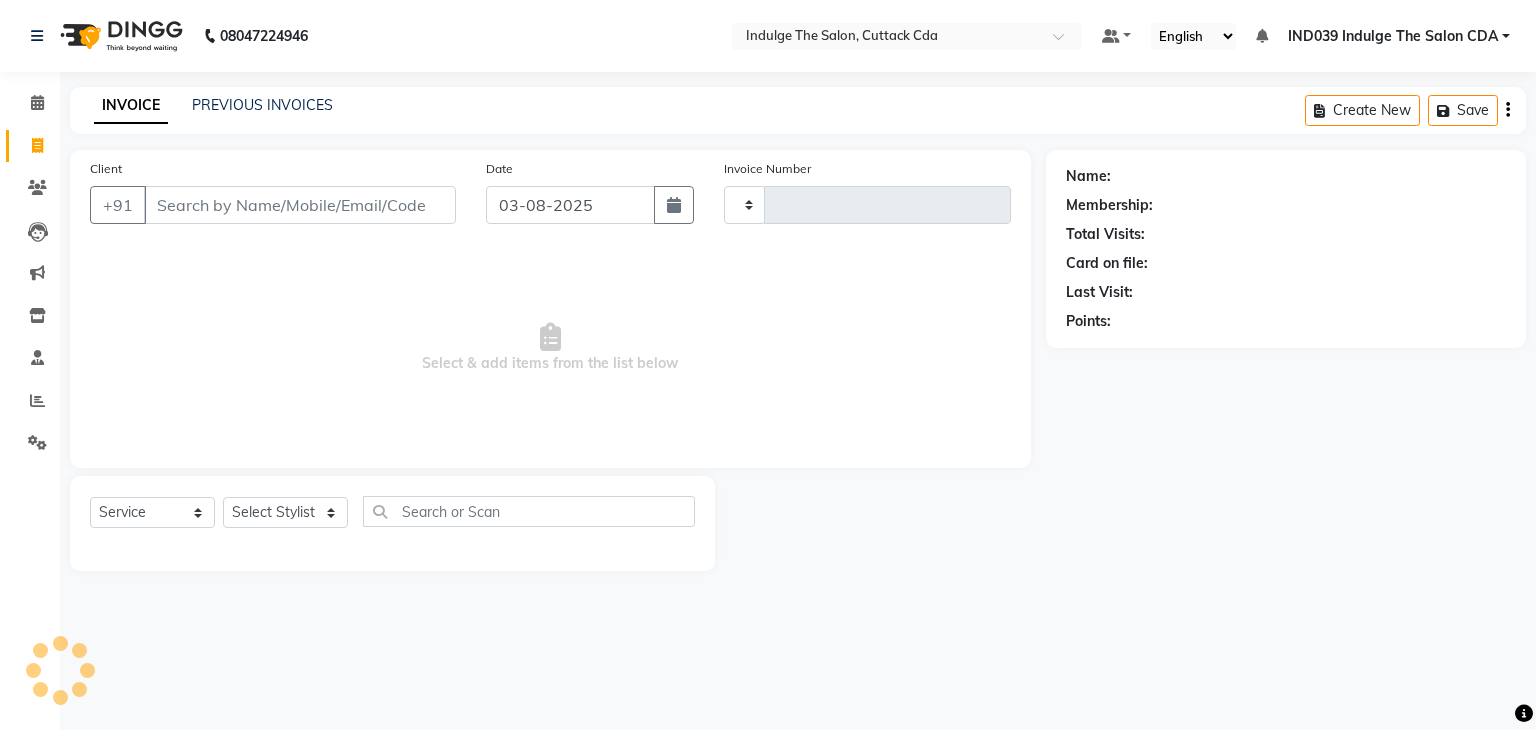 type on "0938" 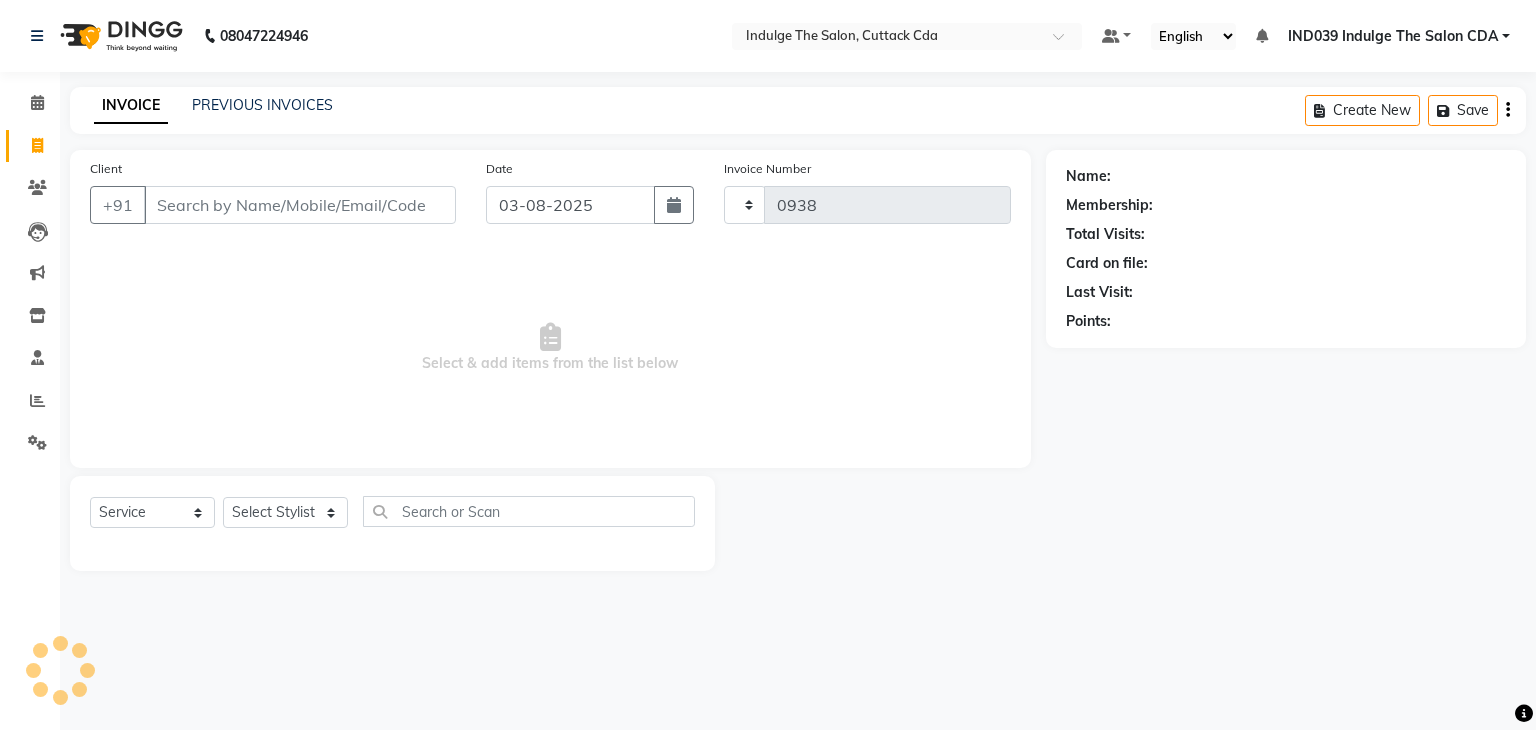 click on "Client" at bounding box center (300, 205) 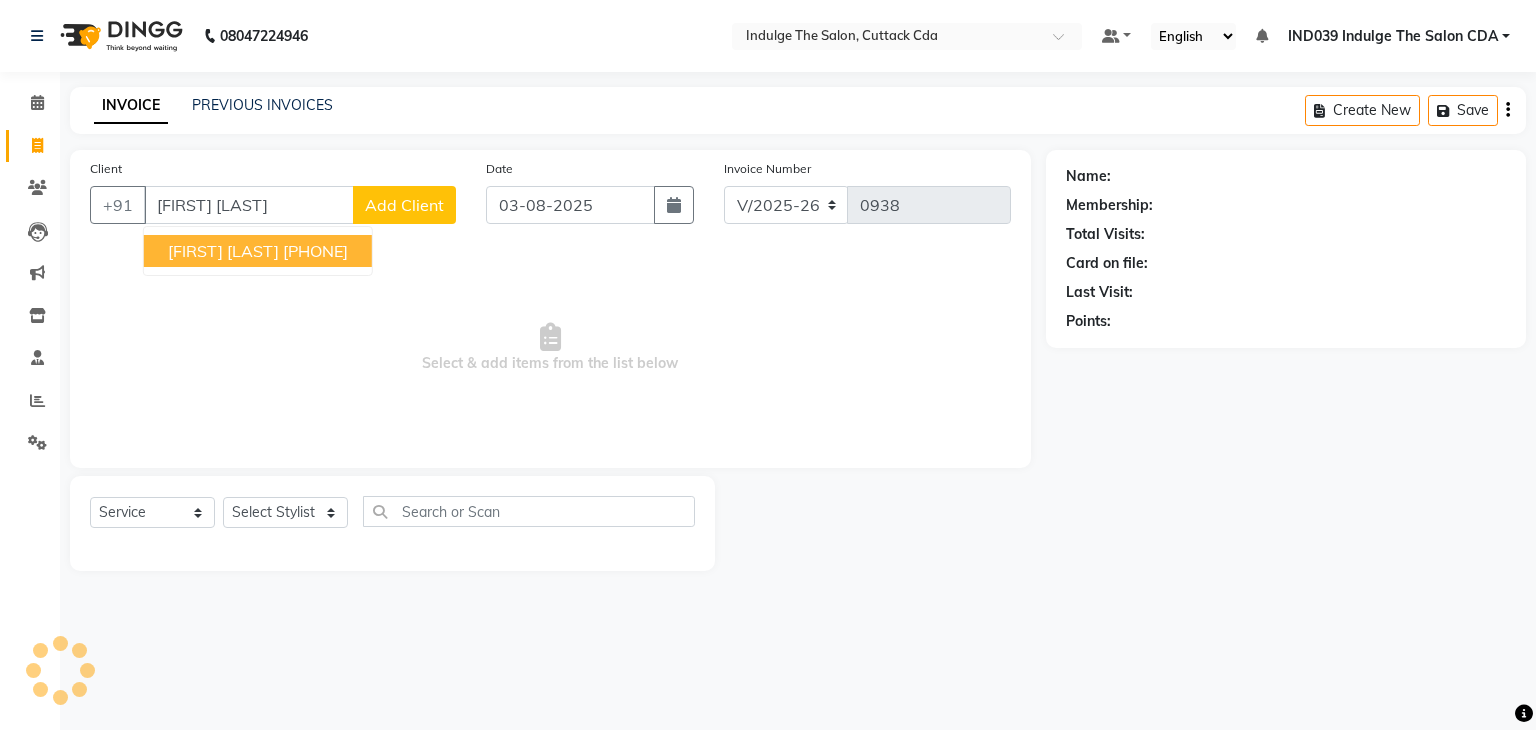 click on "9861696411" at bounding box center [315, 251] 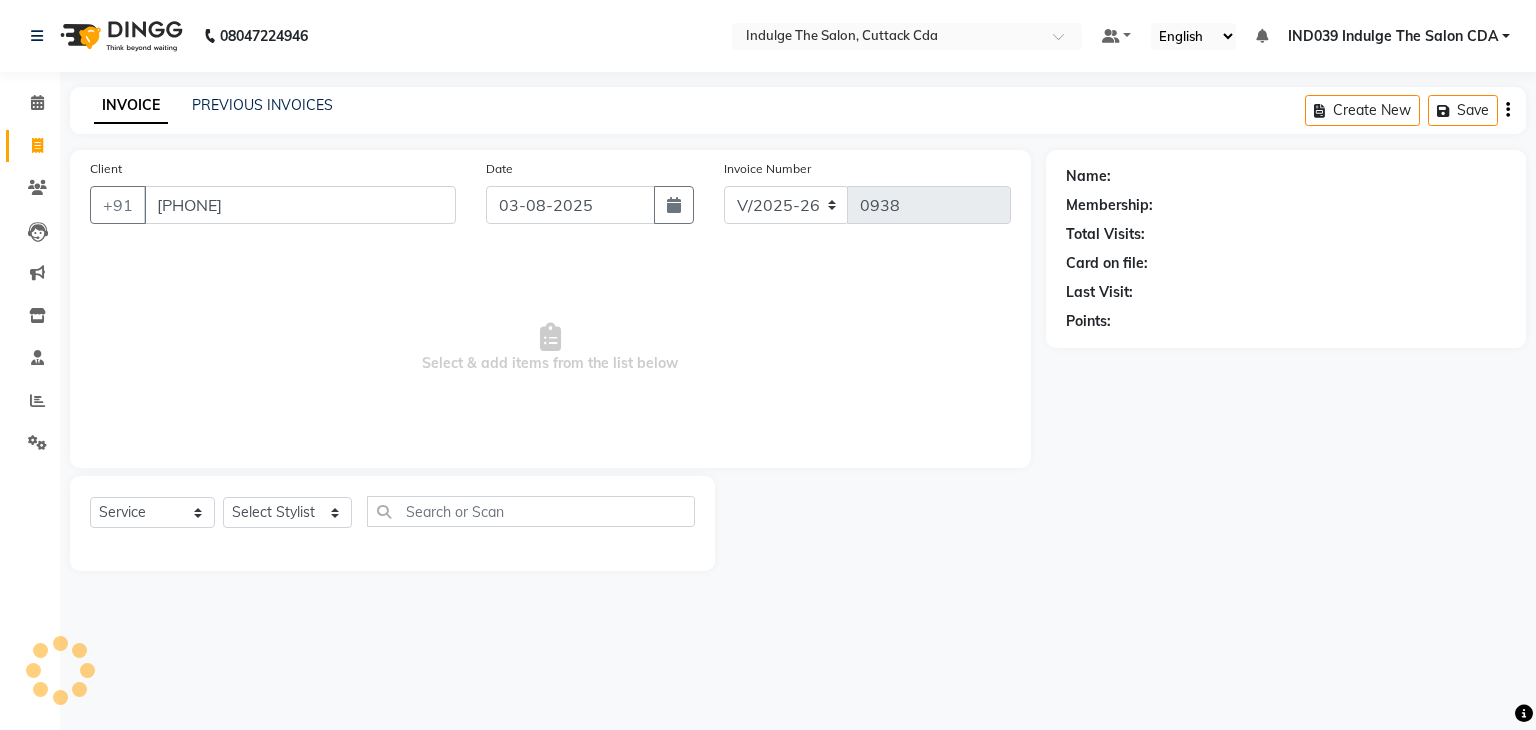 type on "9861696411" 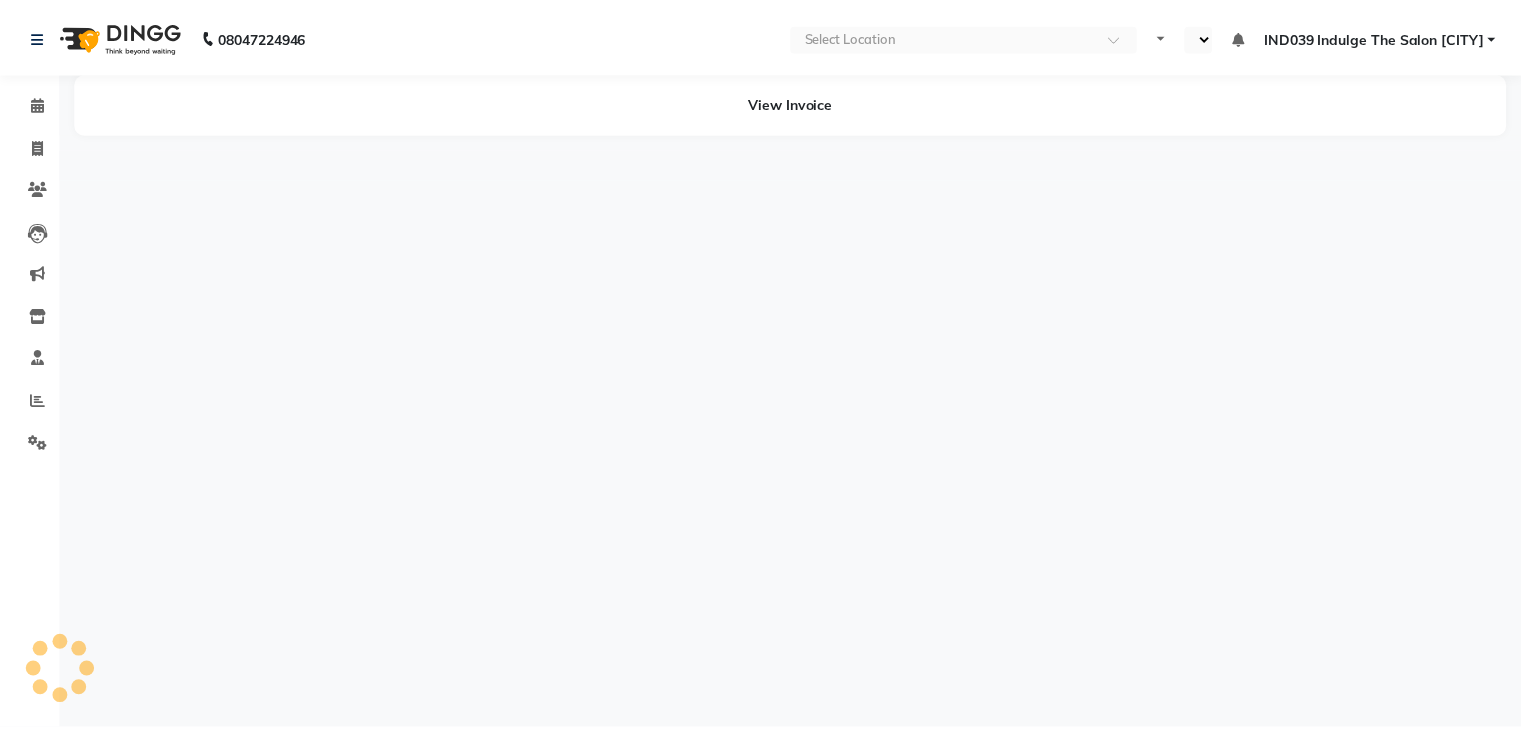 scroll, scrollTop: 0, scrollLeft: 0, axis: both 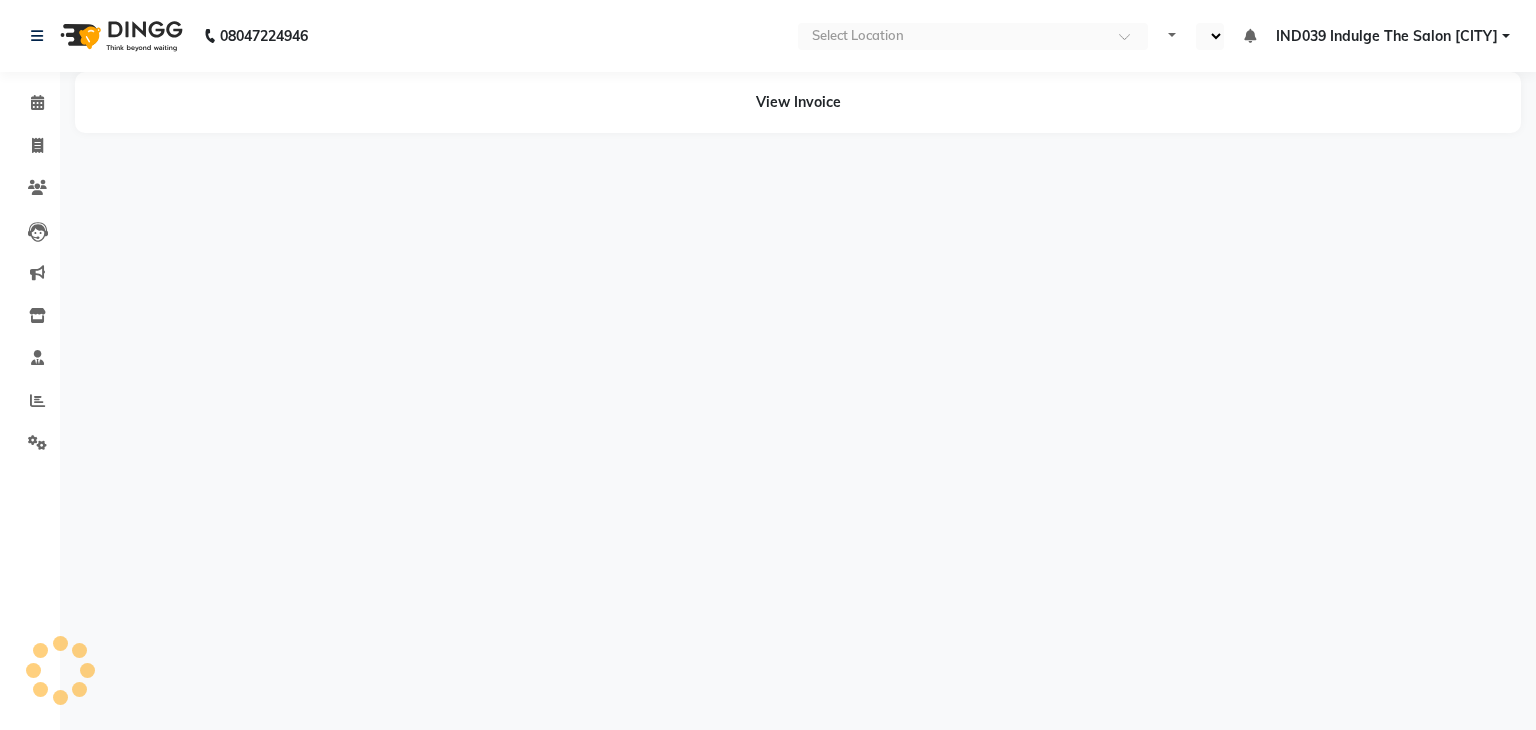 select on "en" 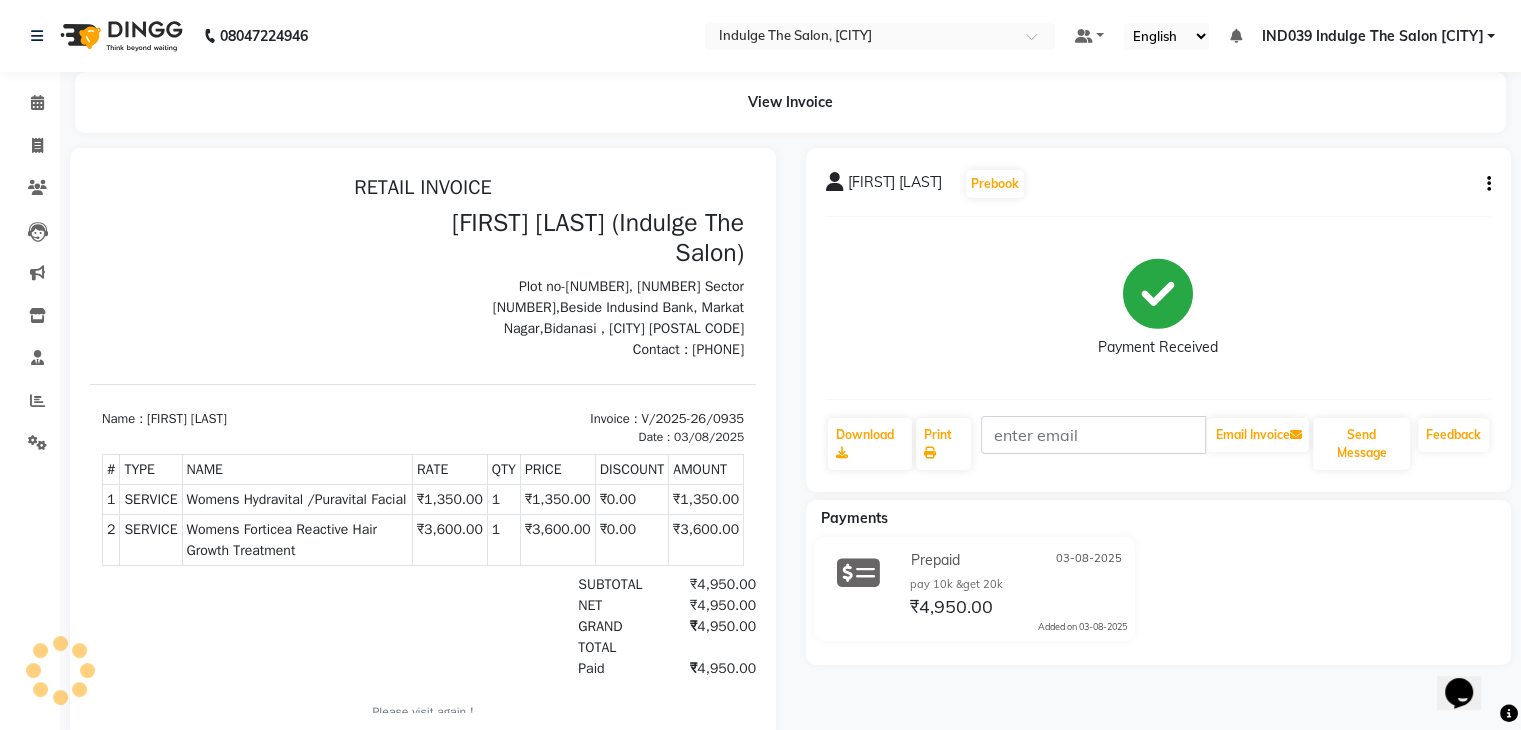 scroll, scrollTop: 0, scrollLeft: 0, axis: both 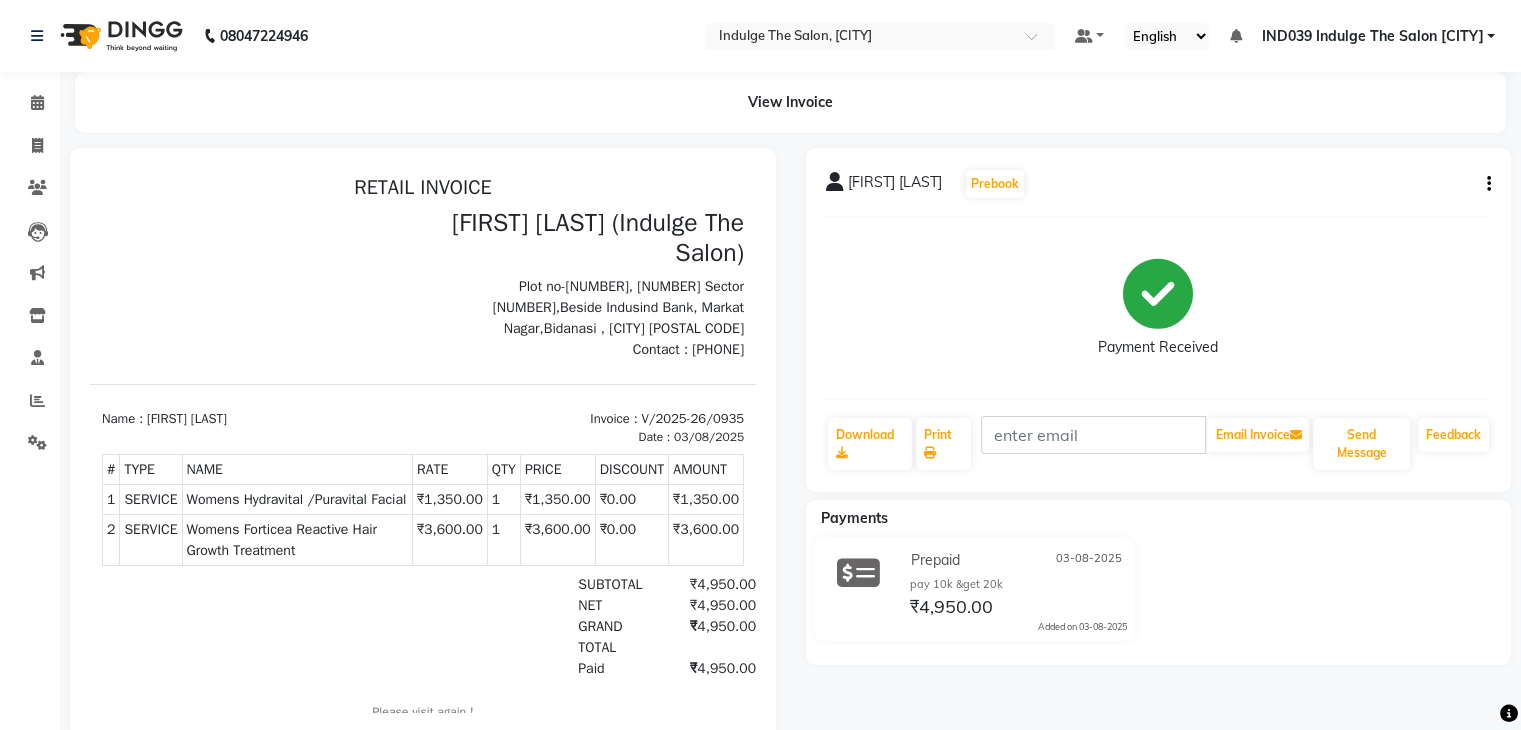 click 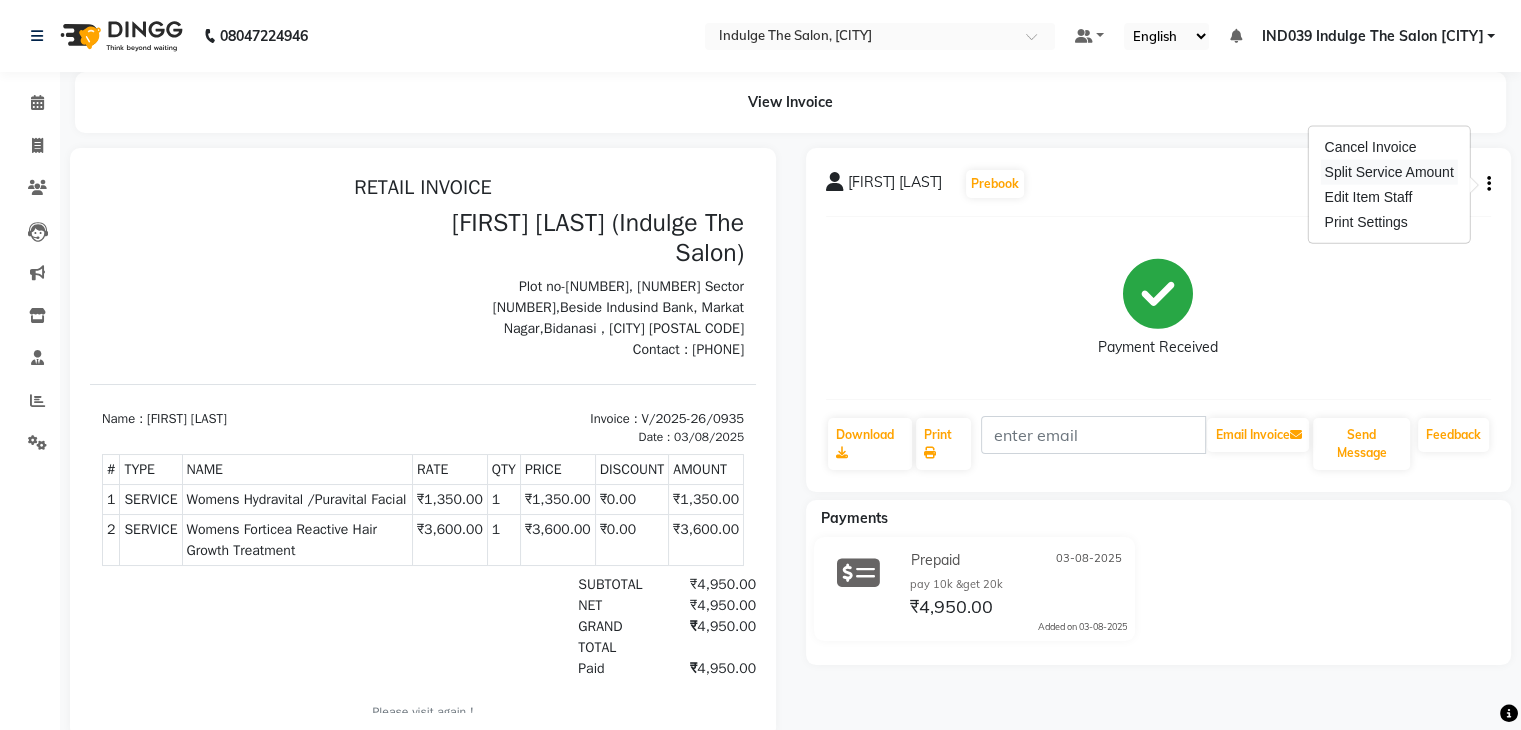 click on "Split Service Amount" at bounding box center [1388, 172] 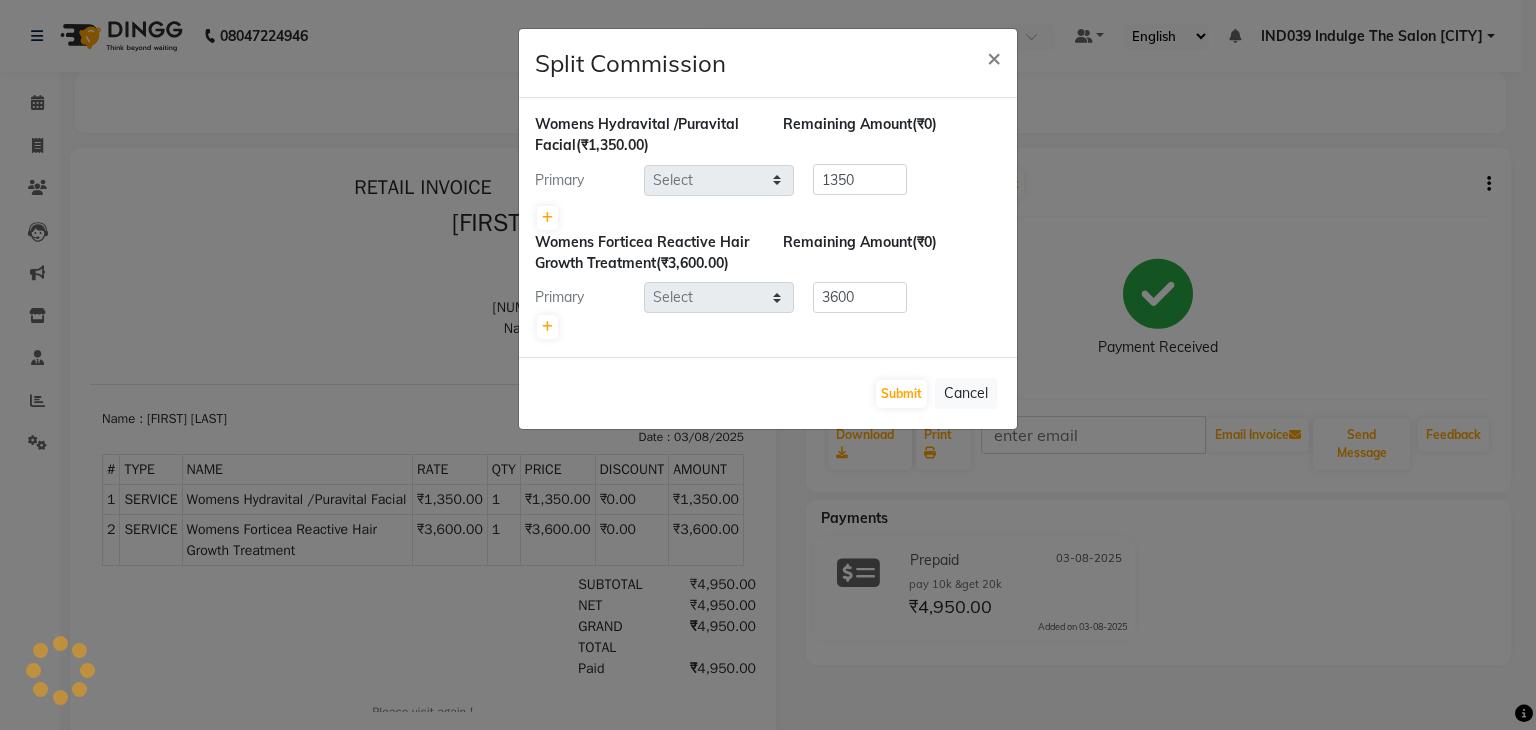 select on "77627" 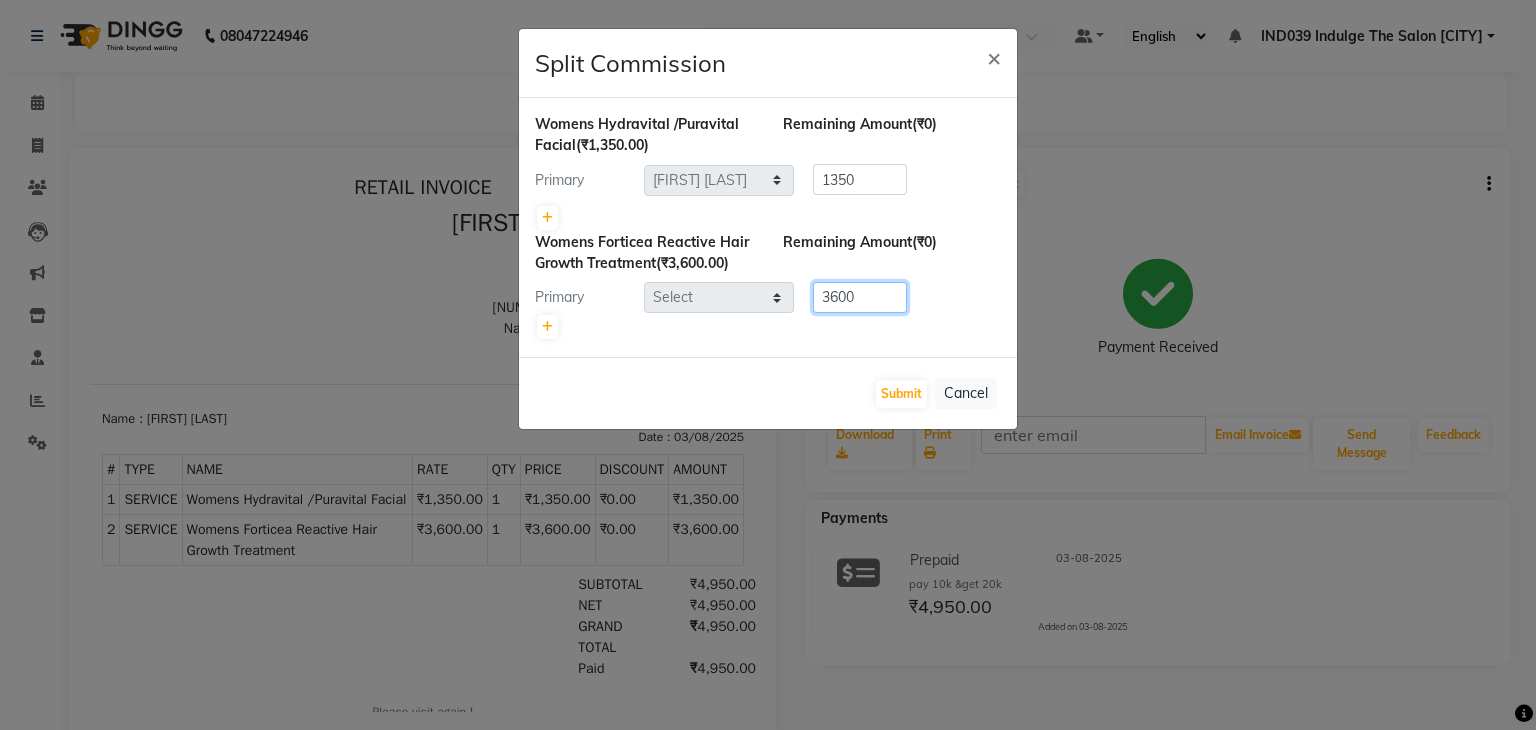 click on "3600" 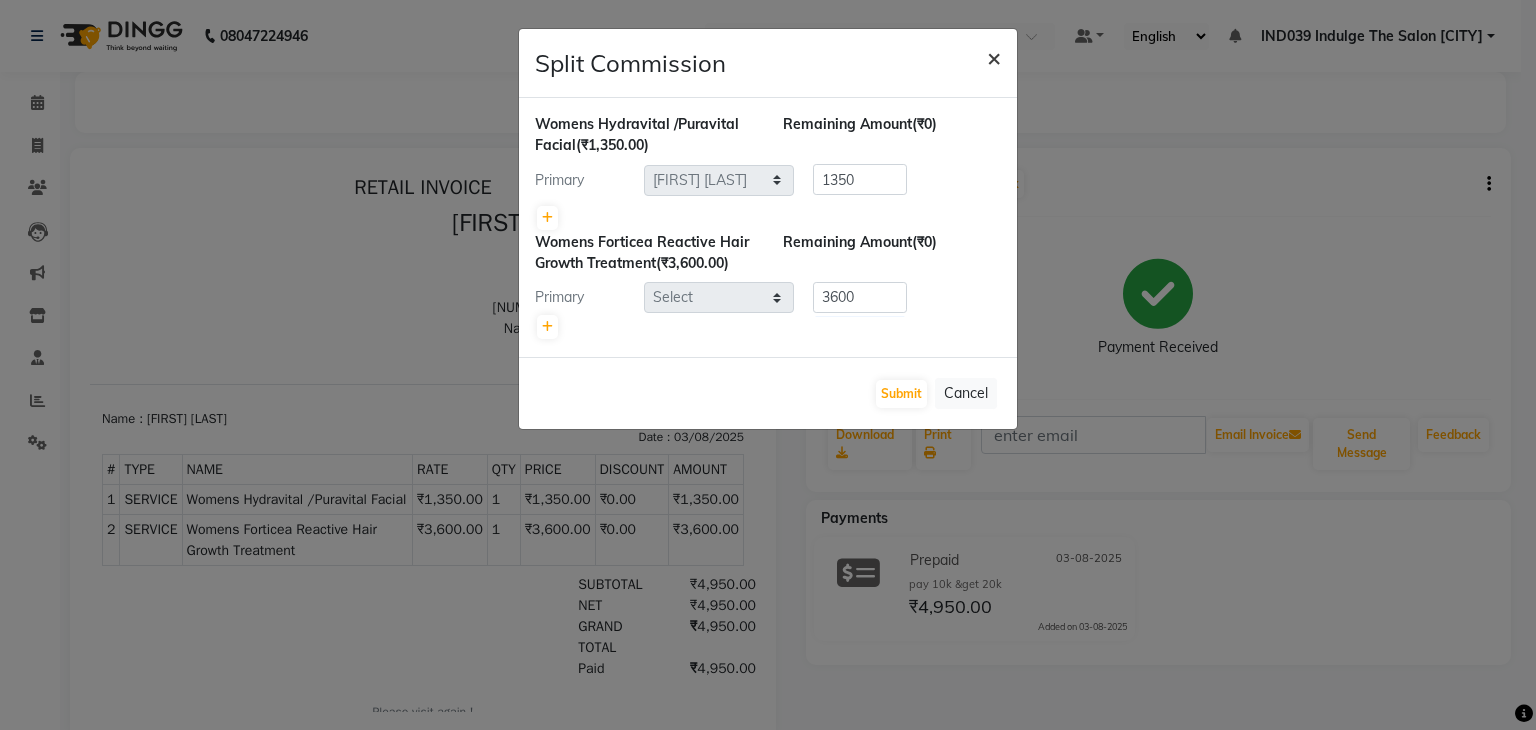 click on "×" 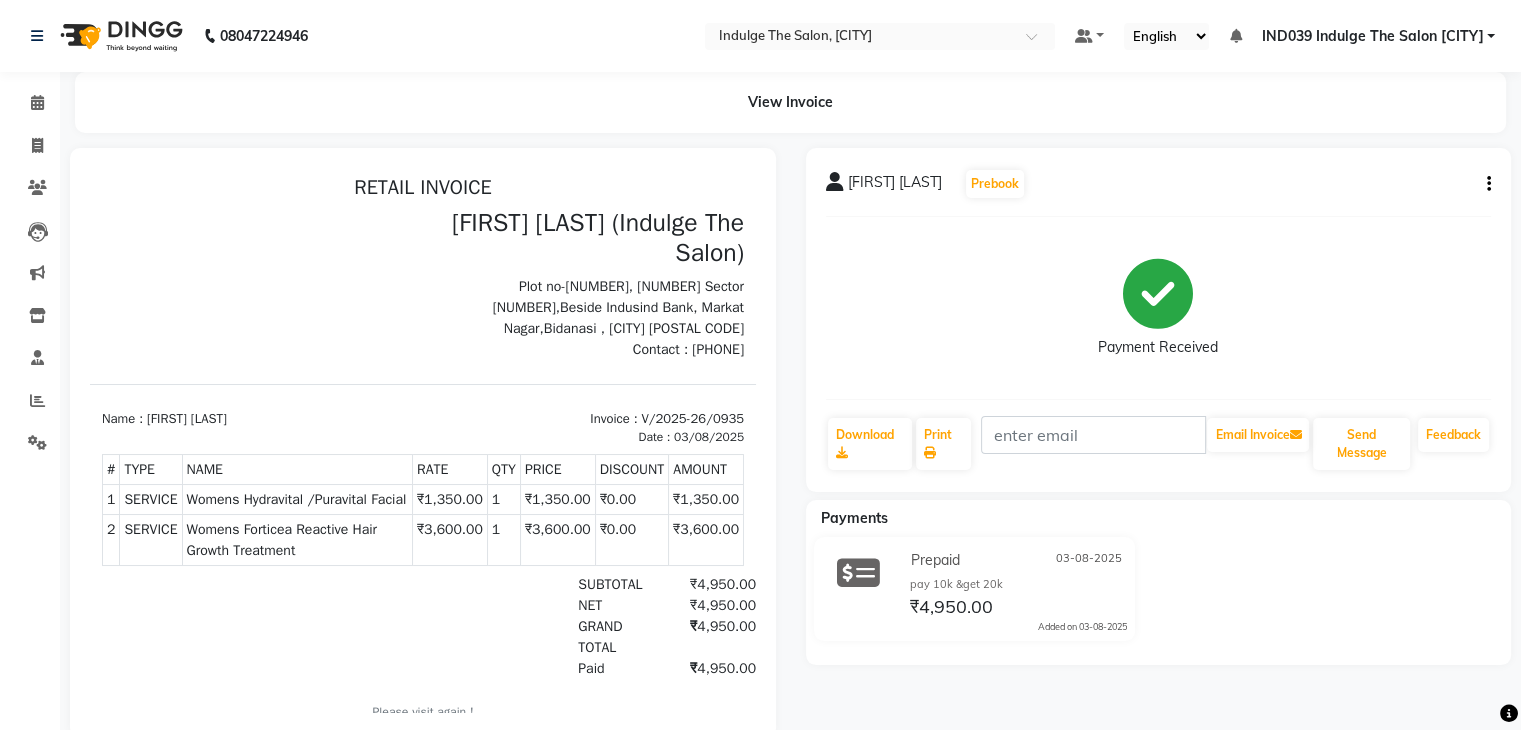 click 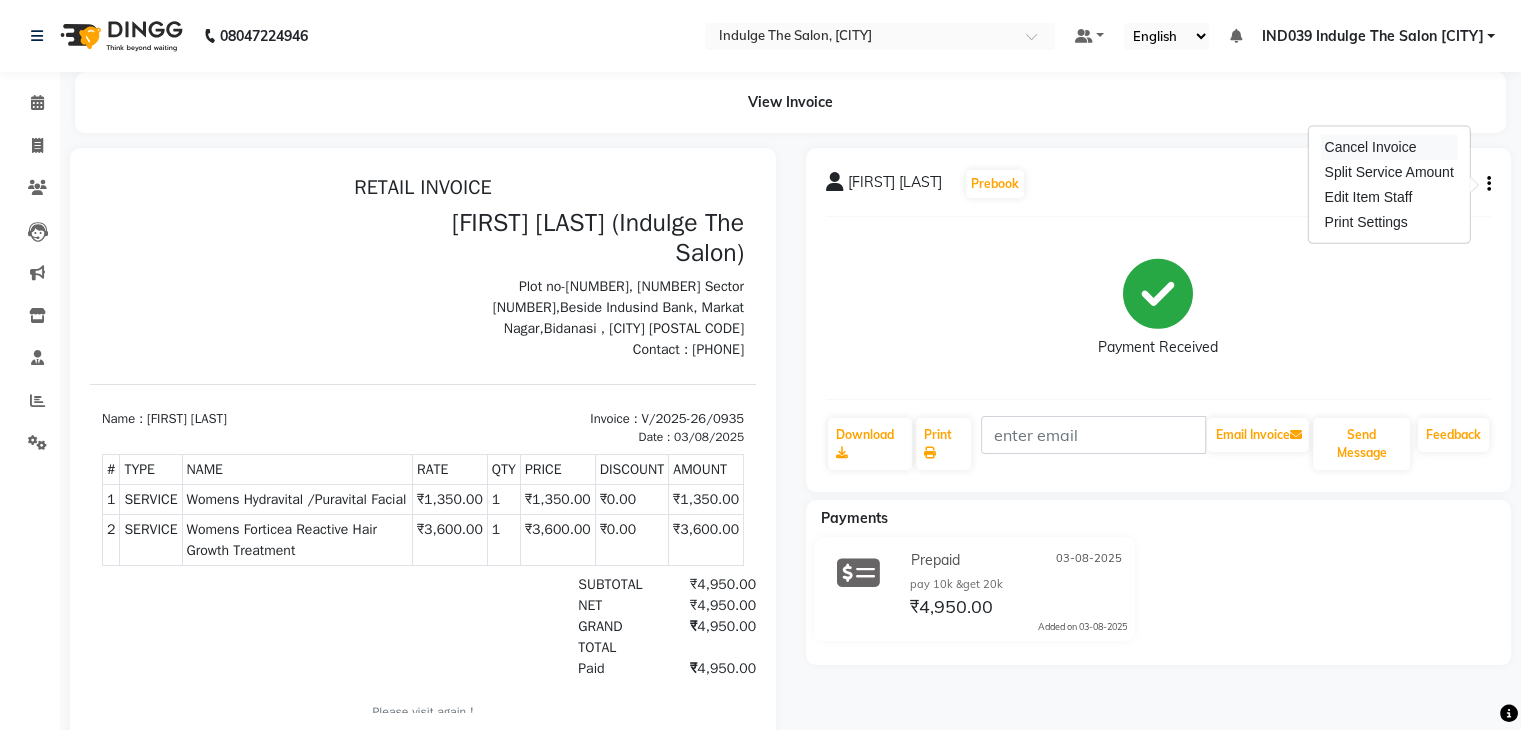 click on "Cancel Invoice" at bounding box center [1388, 147] 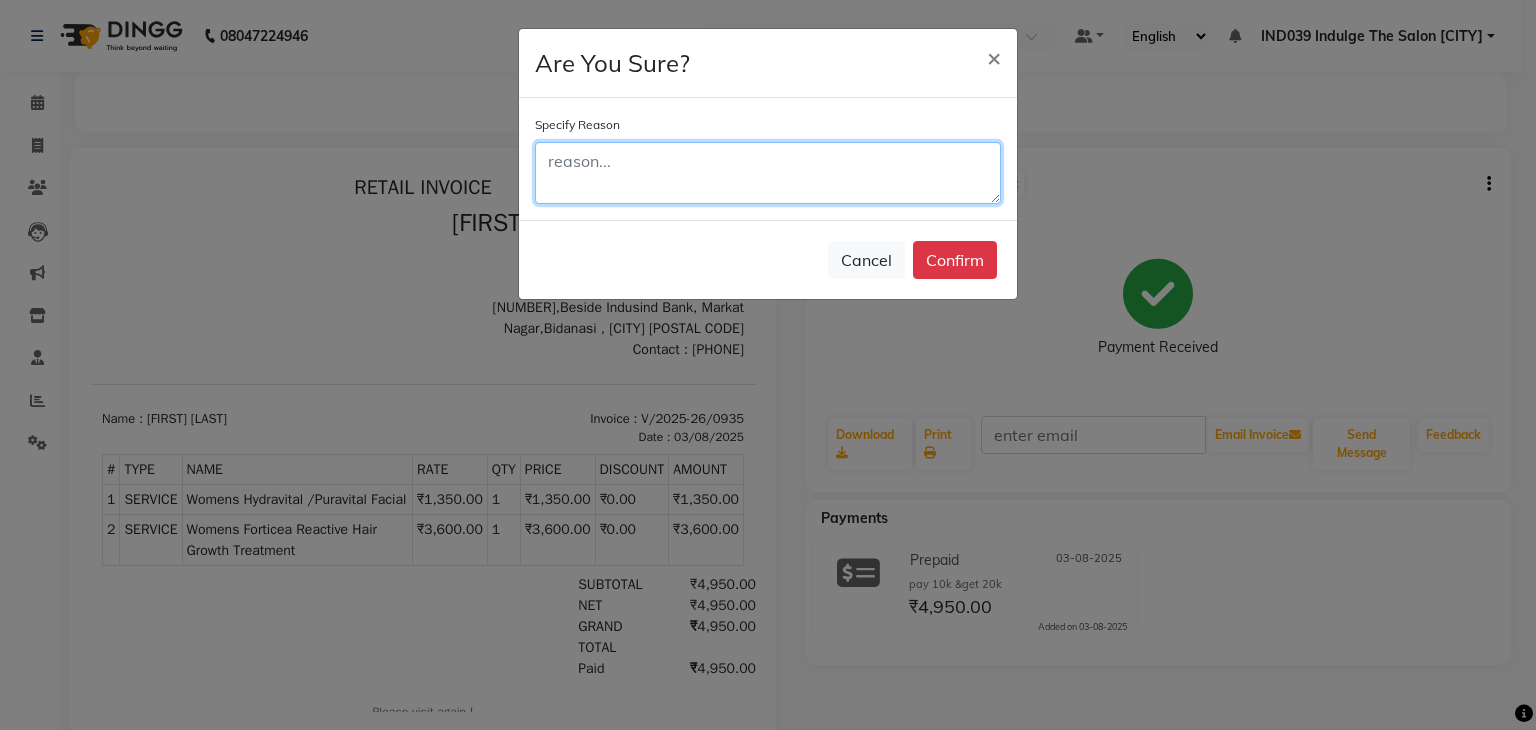 click 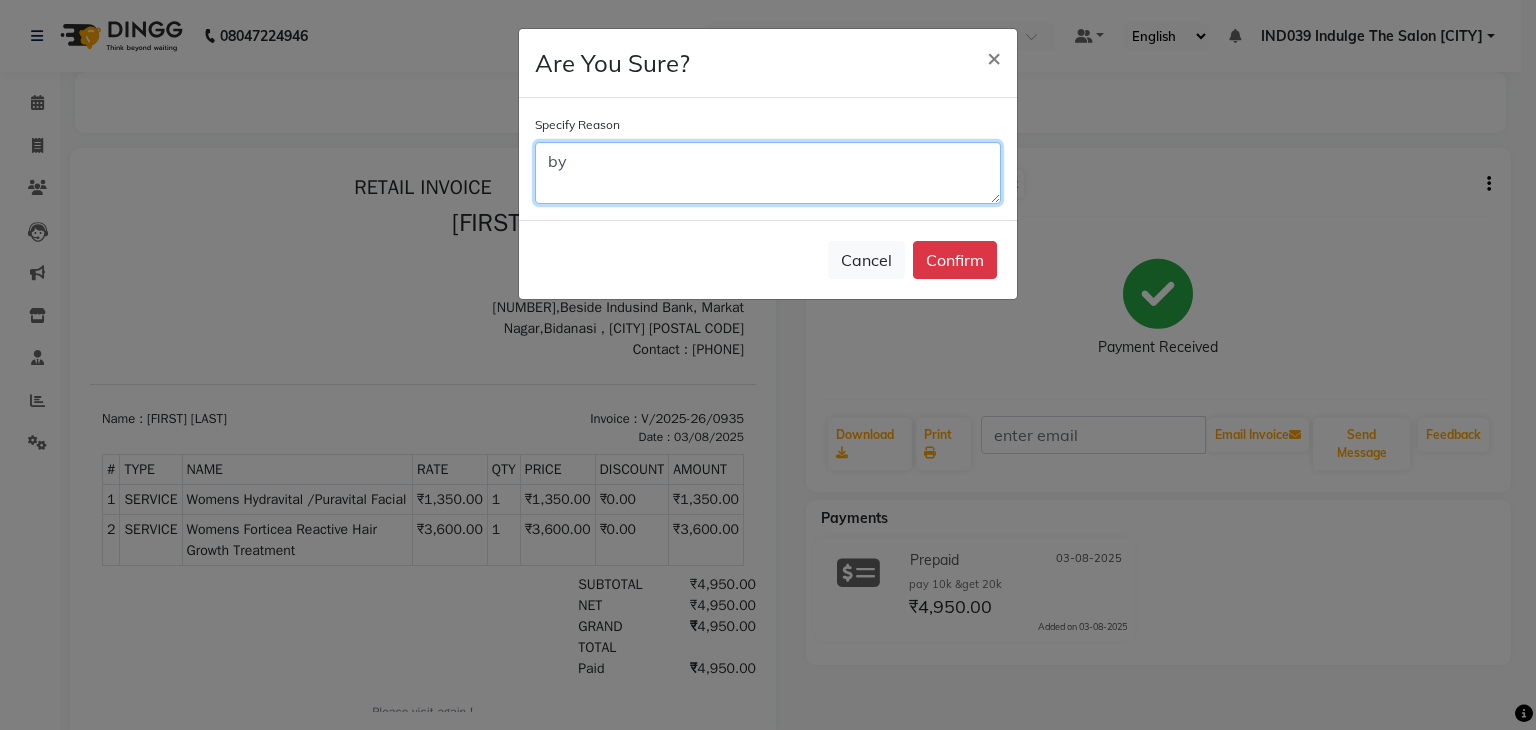 type on "b" 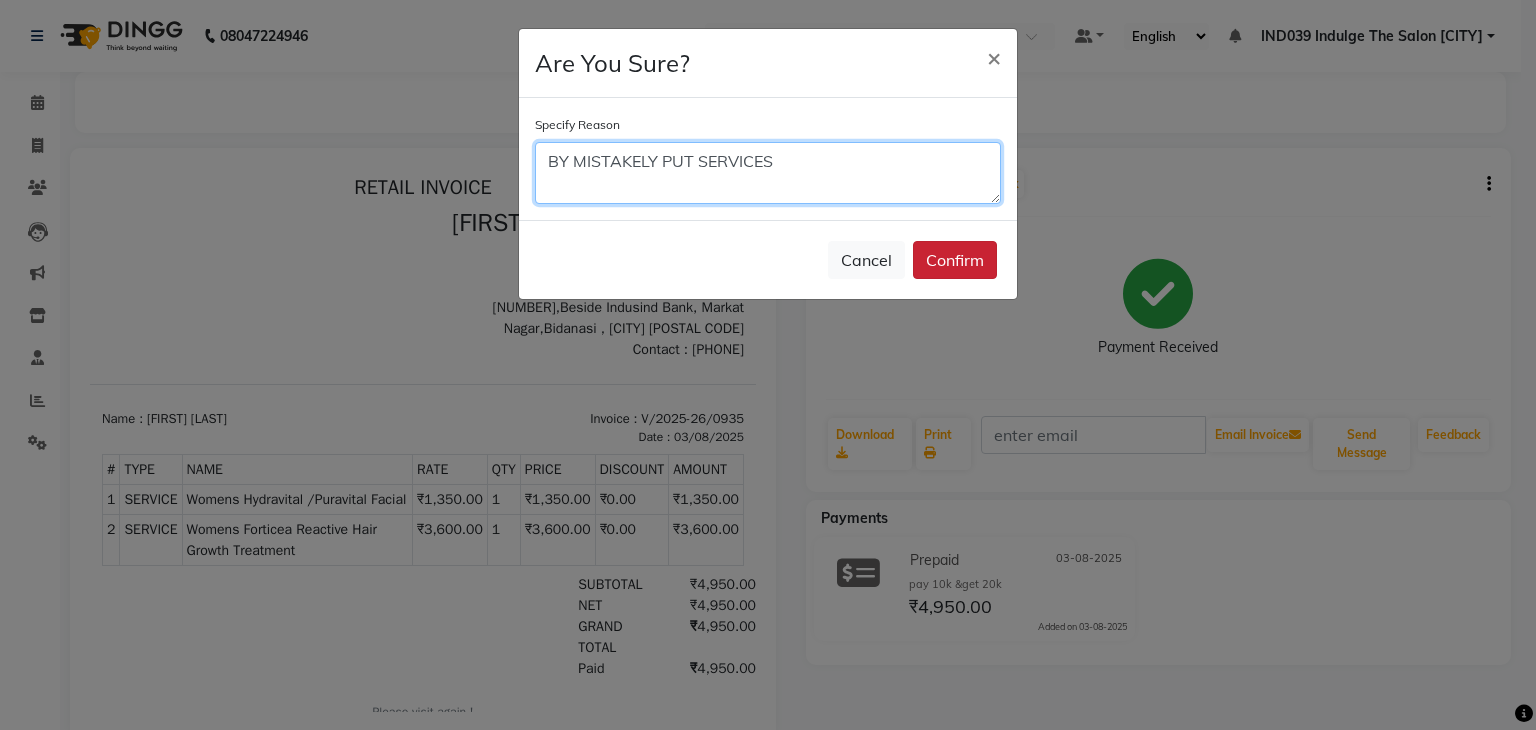 type on "BY MISTAKELY PUT SERVICES" 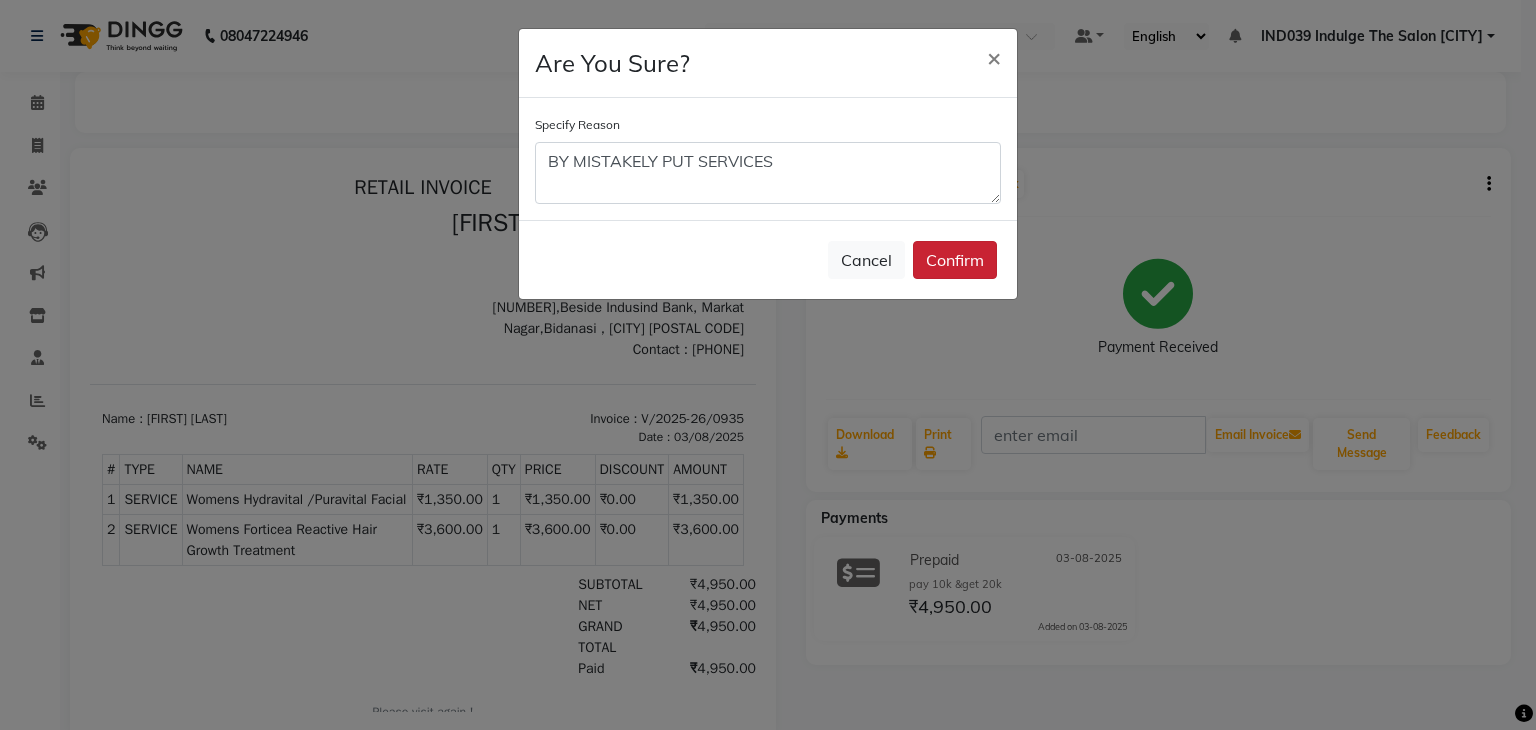 click on "Confirm" 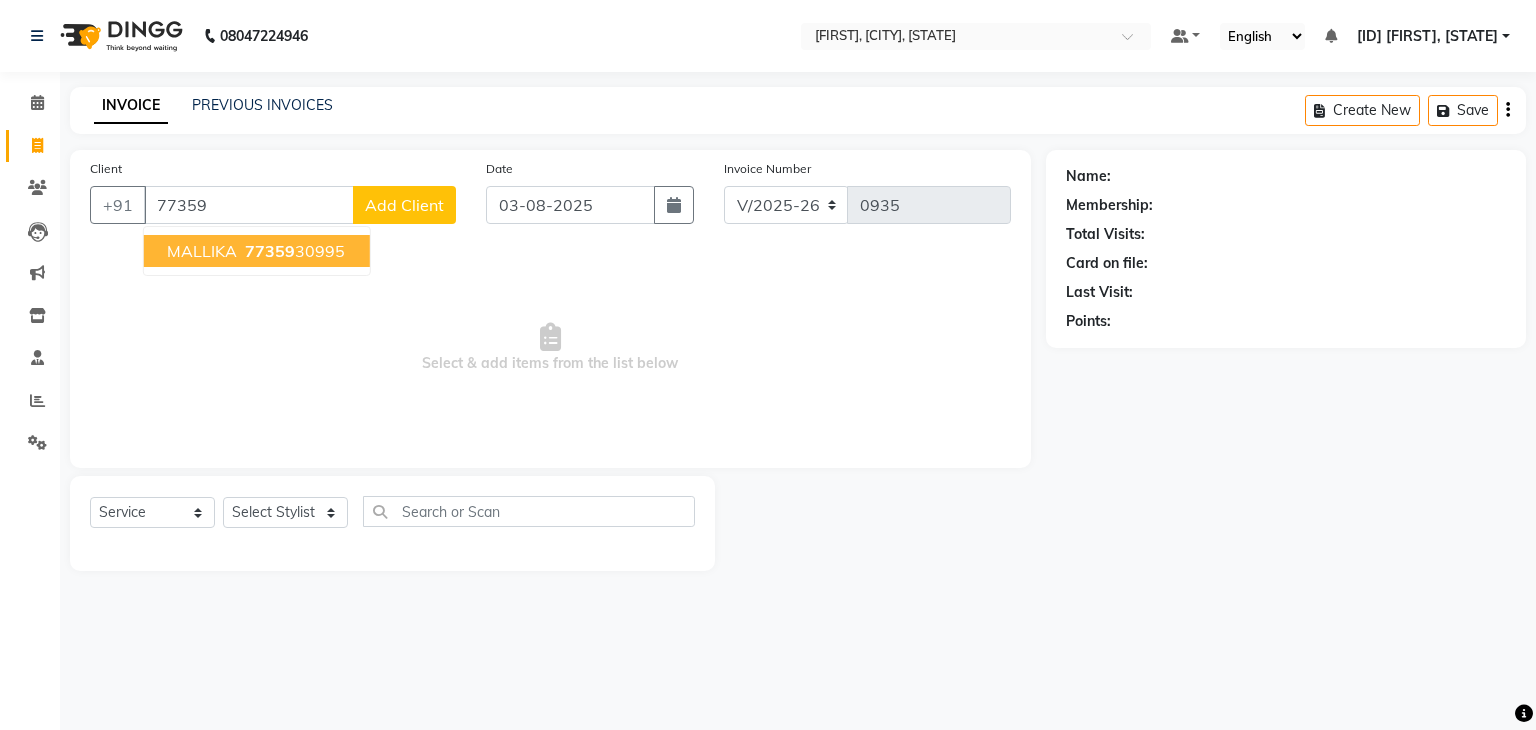 select on "7297" 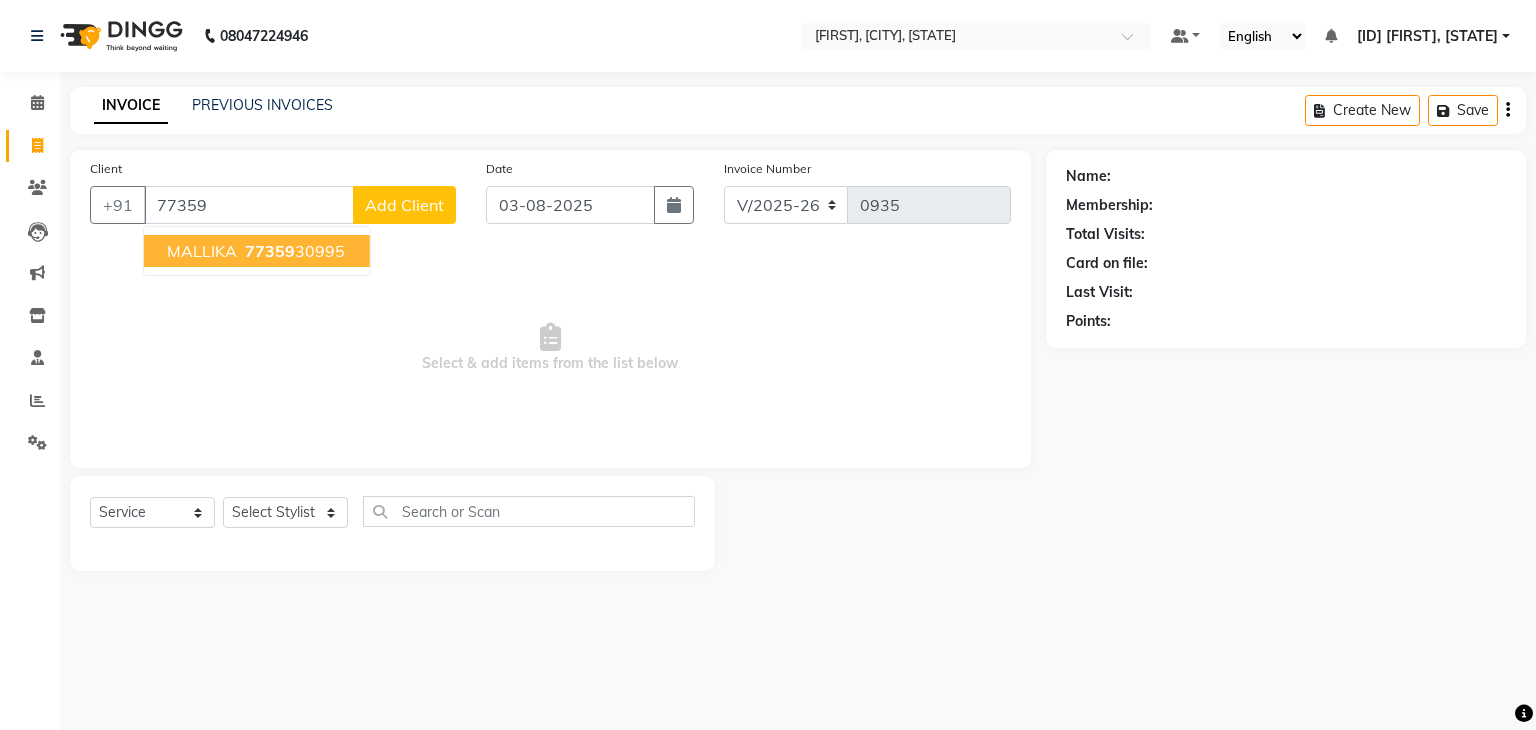 scroll, scrollTop: 0, scrollLeft: 0, axis: both 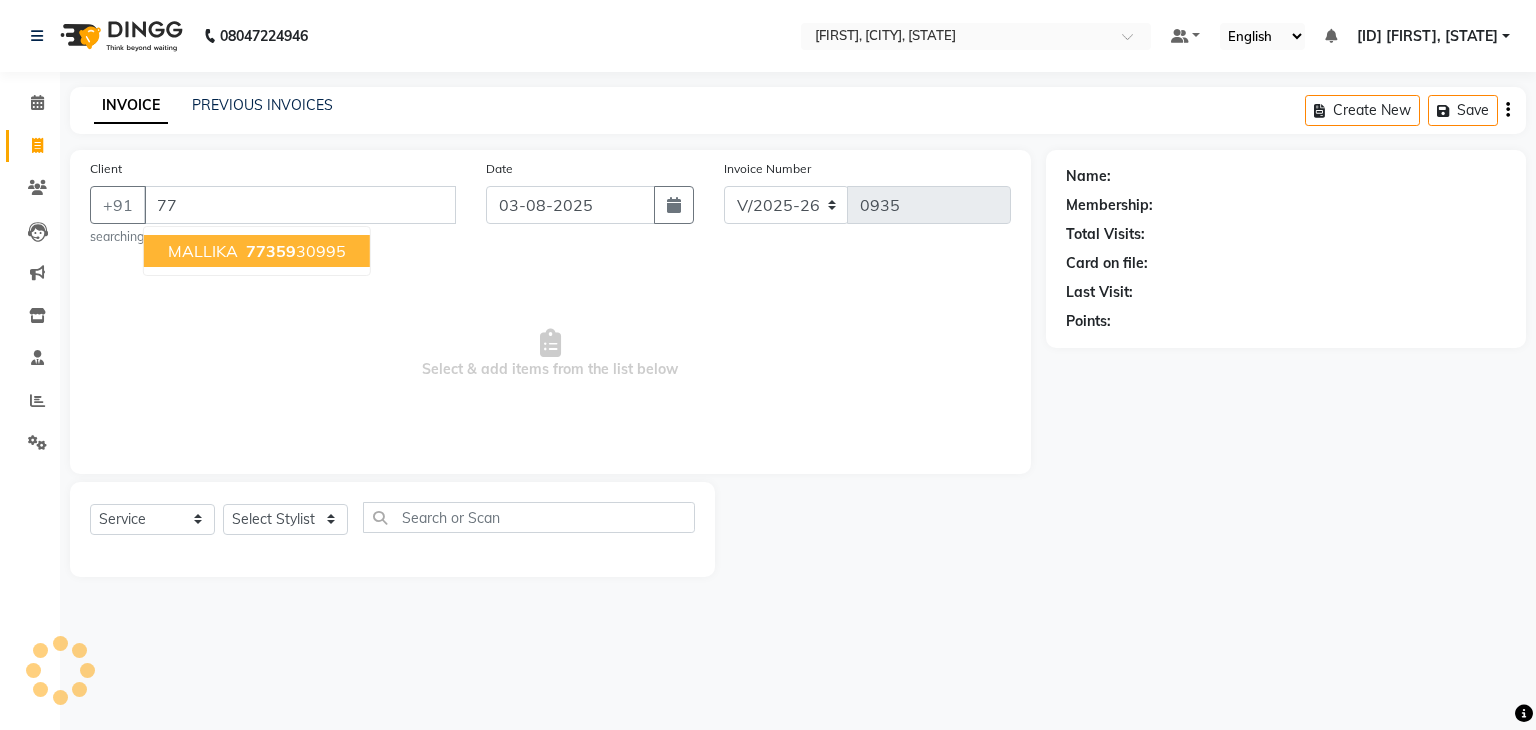 type on "7" 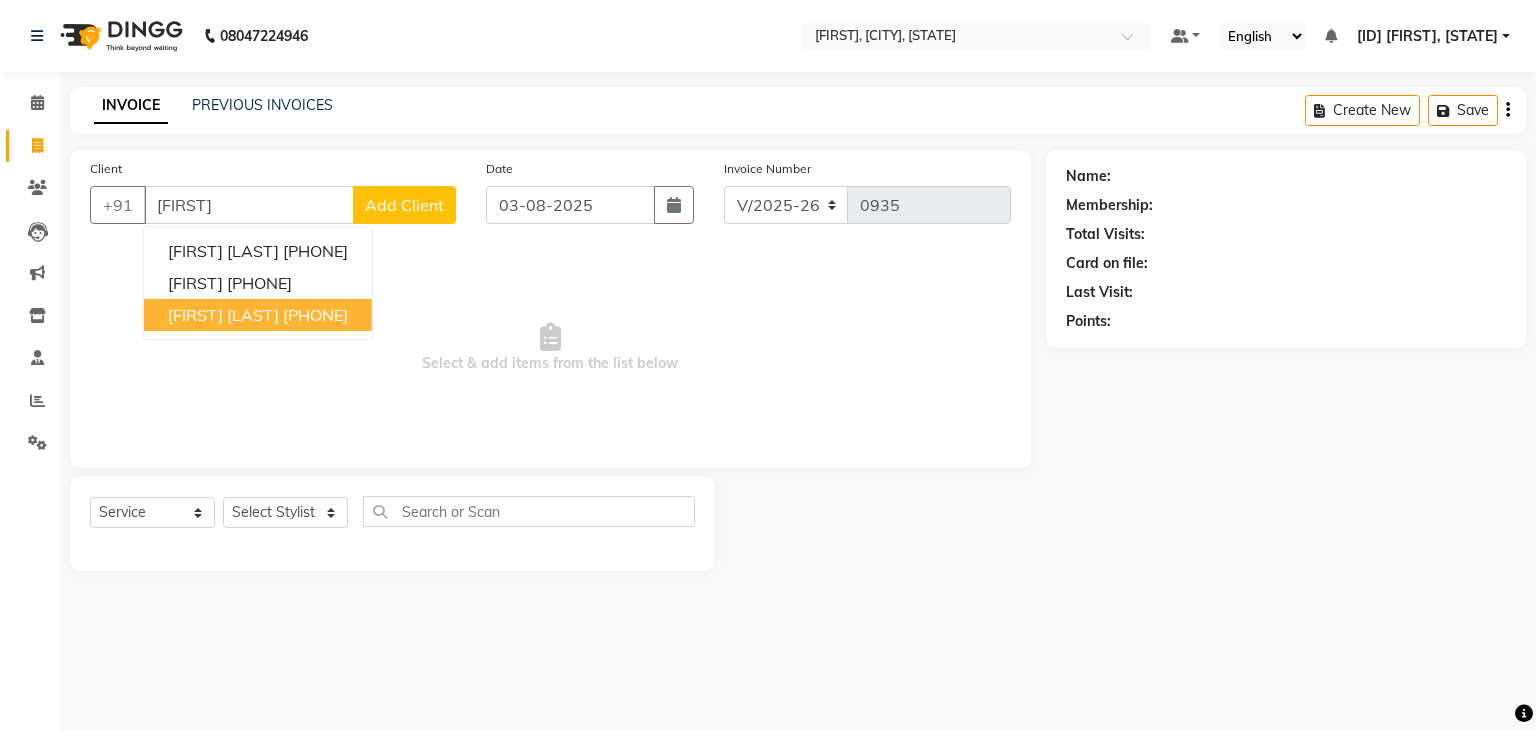 click on "[FIRST]" at bounding box center (223, 315) 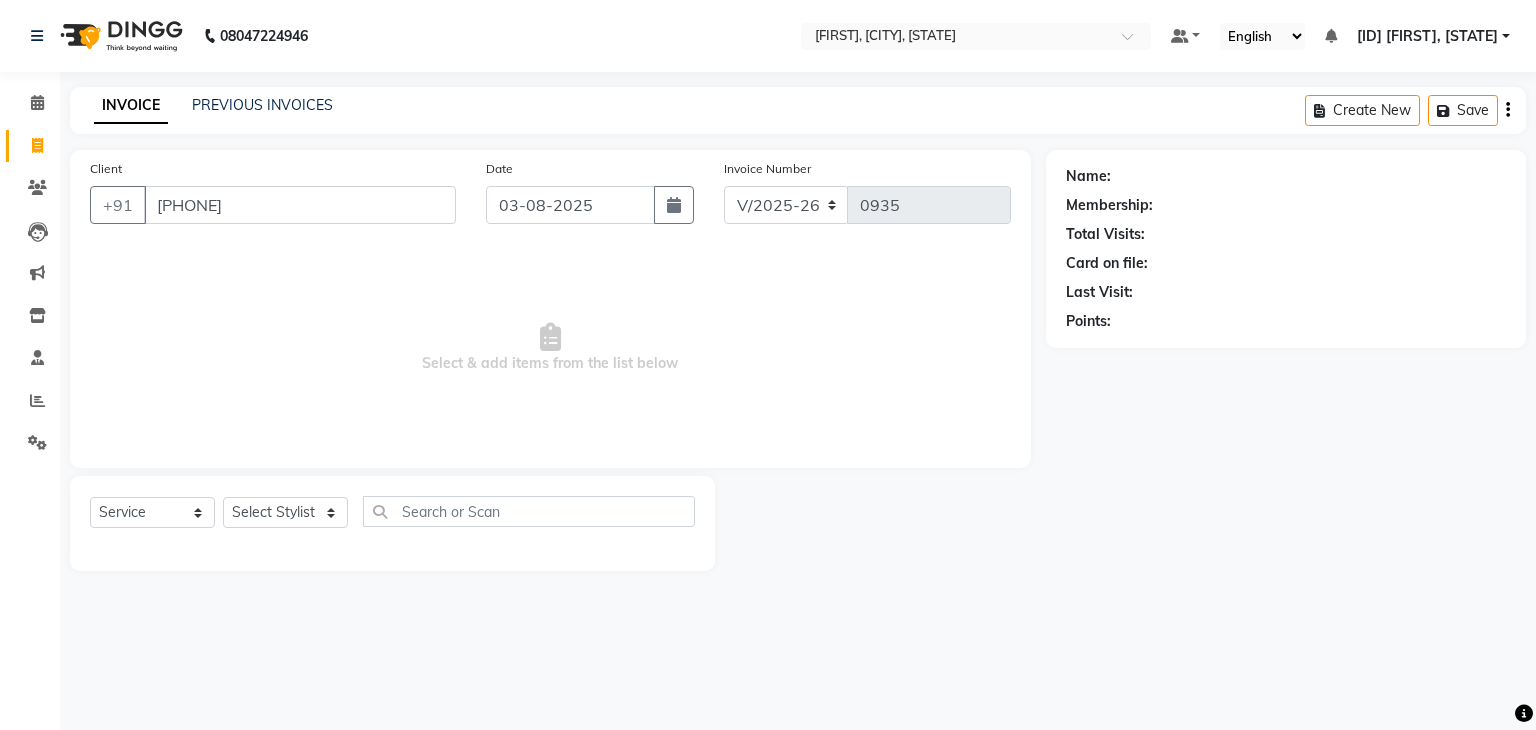type on "[PHONE]" 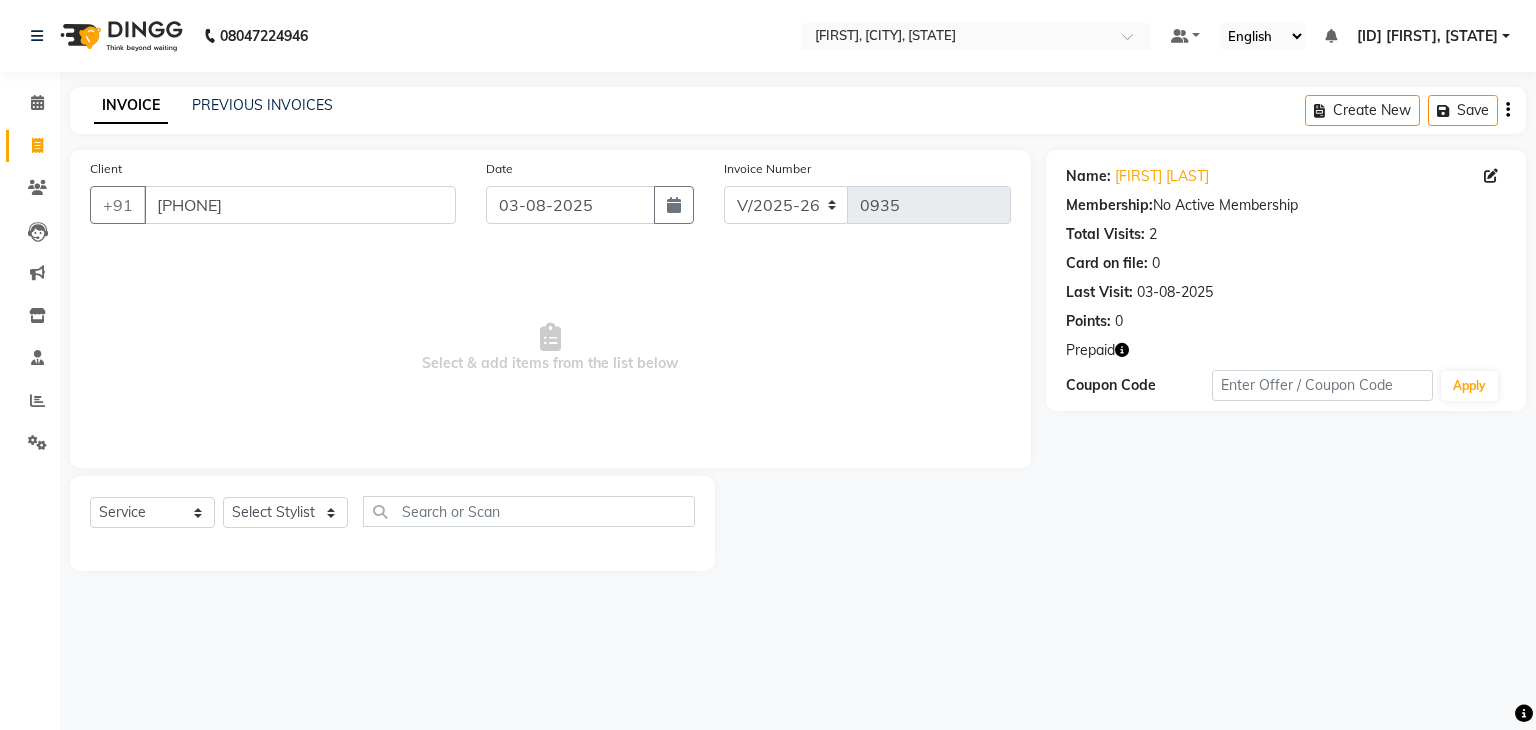 click 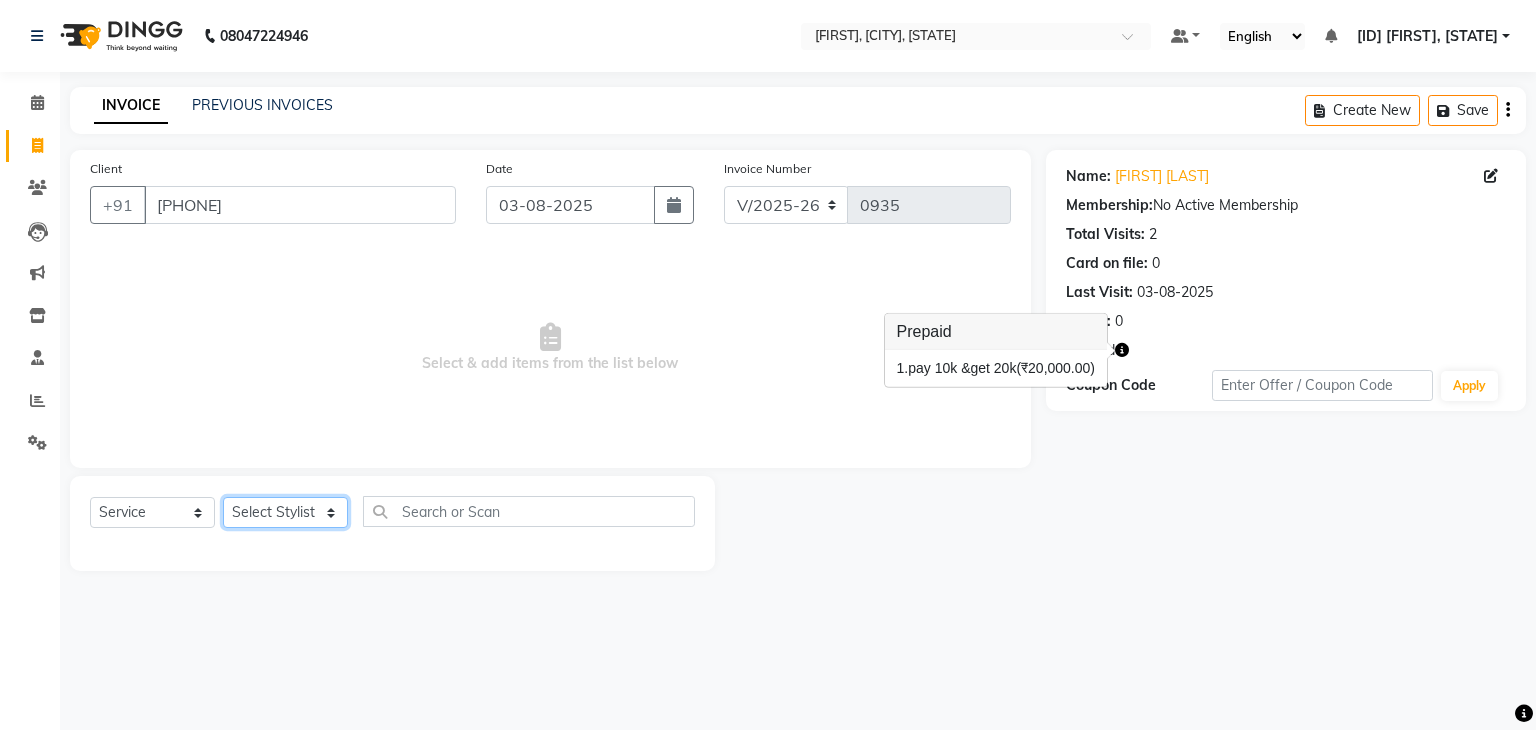 click on "Select Stylist [FIRST] [LAST]( Therapist ) IND039 Indulge The Salon [CITY] Mohd Shahrukh Mohit Patial Pravat Kumar Das Sudipa Daptari SUMAN DAS  SUNNY ASHVANI" 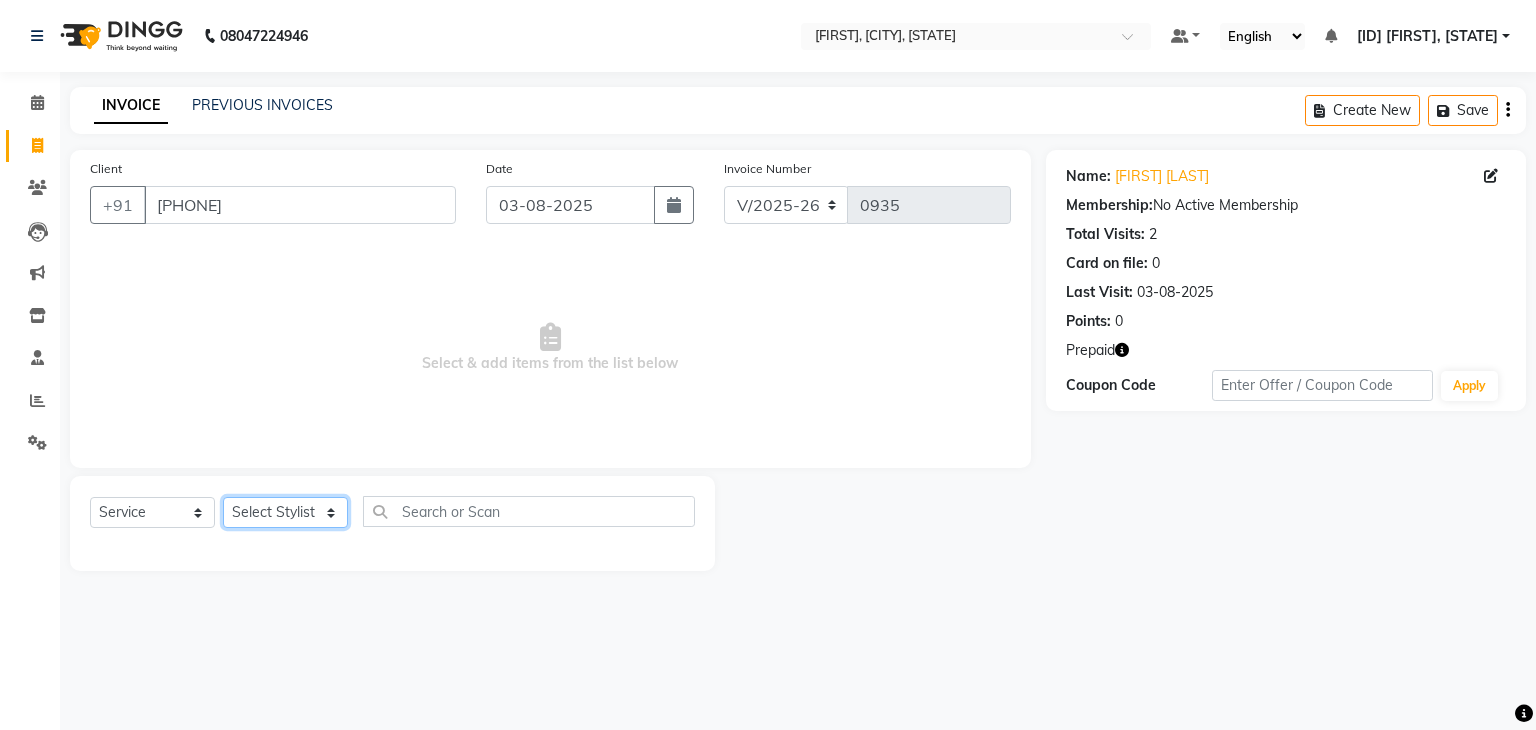 select on "77627" 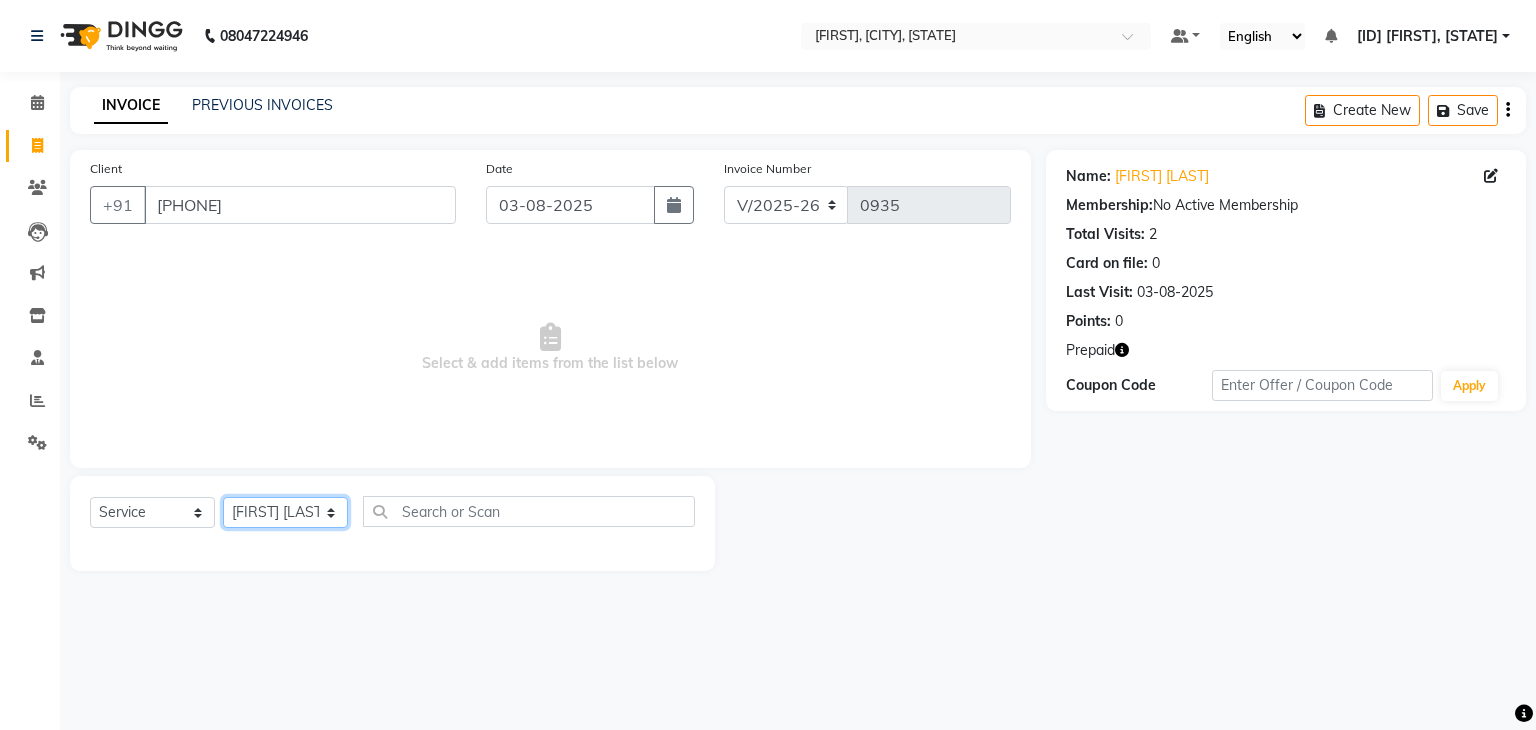 click on "Select Stylist Ajay Sethy( Therapist ) GOURAHARI BARIK IND039 Indulge The Salon CDA Mohd Shahrukh Mohit Patial Pravat Kumar Das Sudipa Daptari SUMAN DAS  SUNNY ASHVANI" 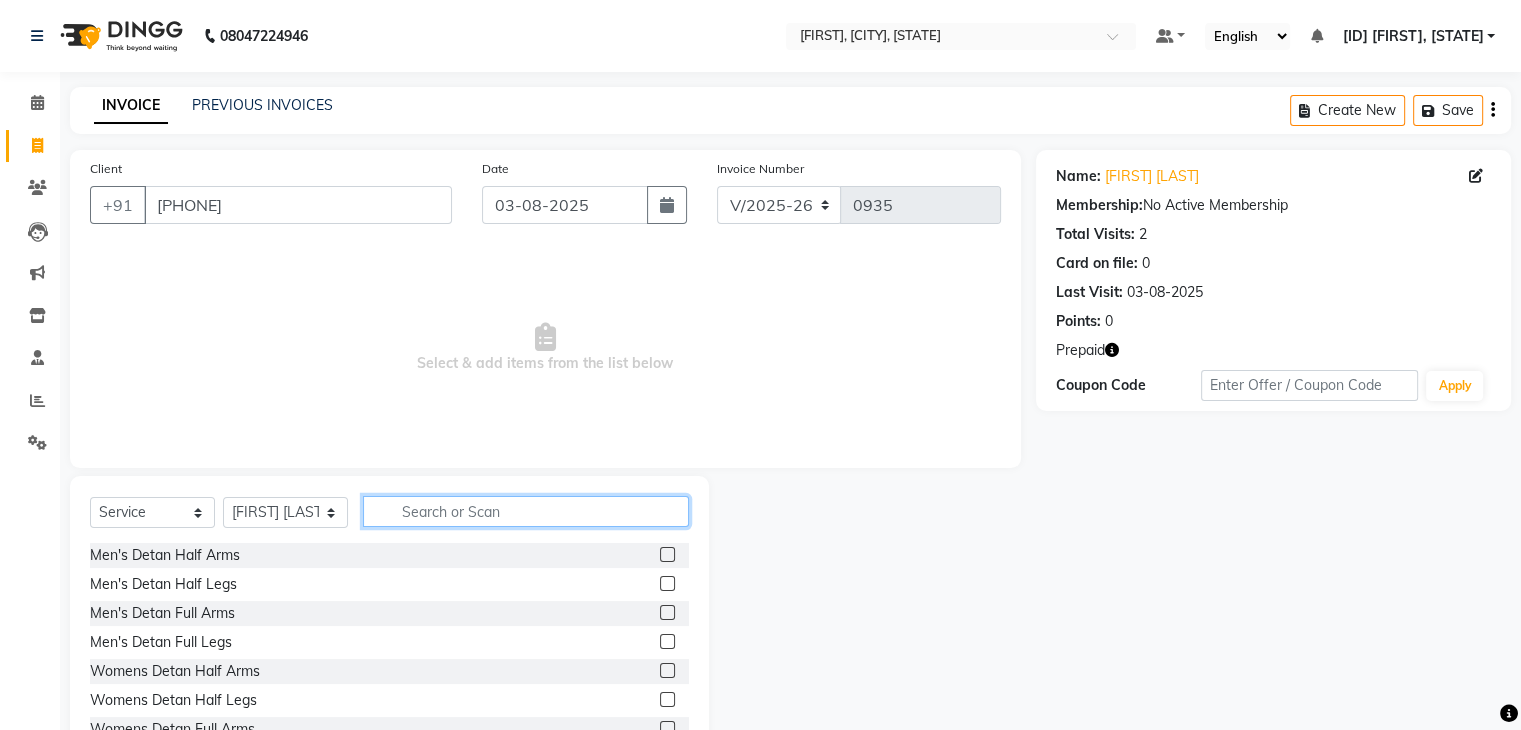 click 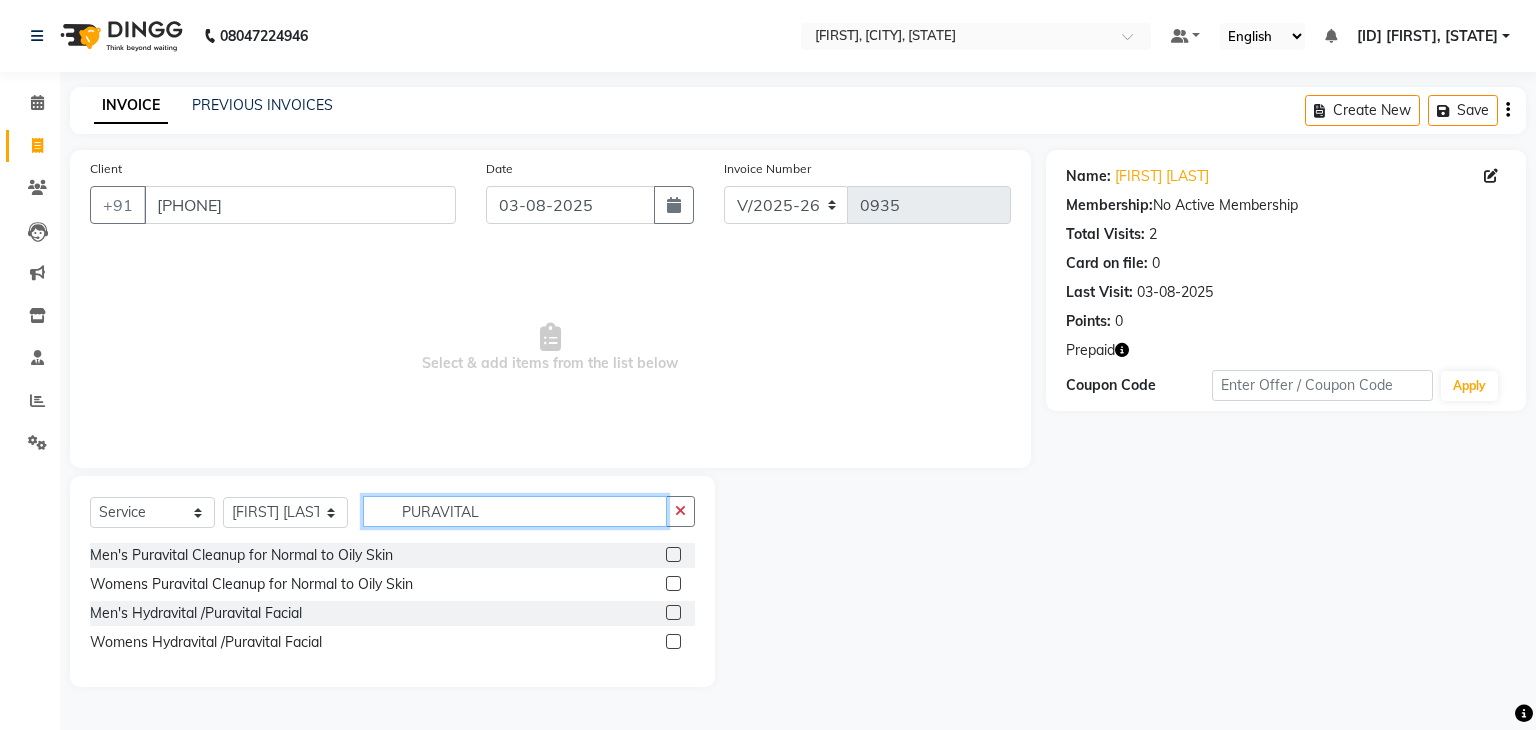 type on "PURAVITAL" 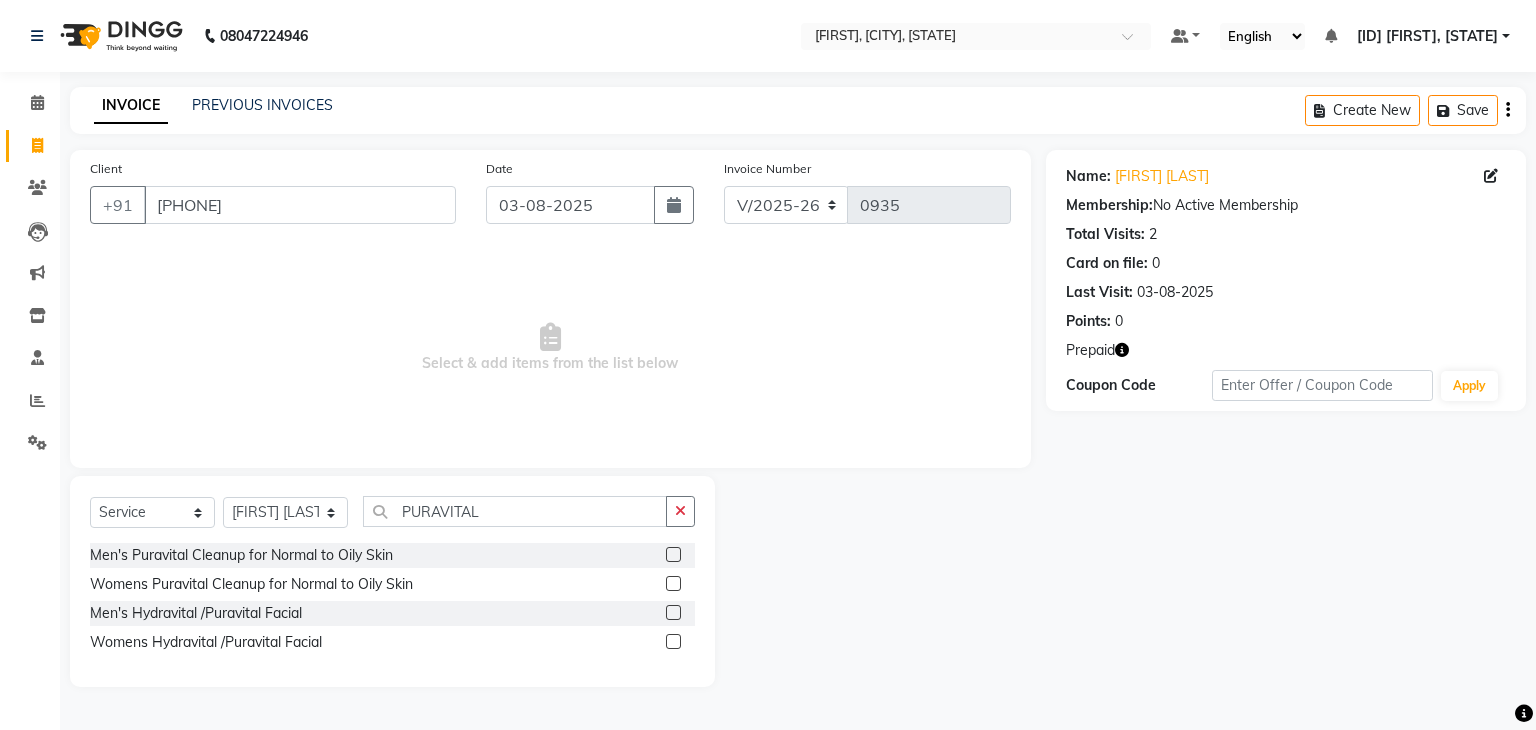click 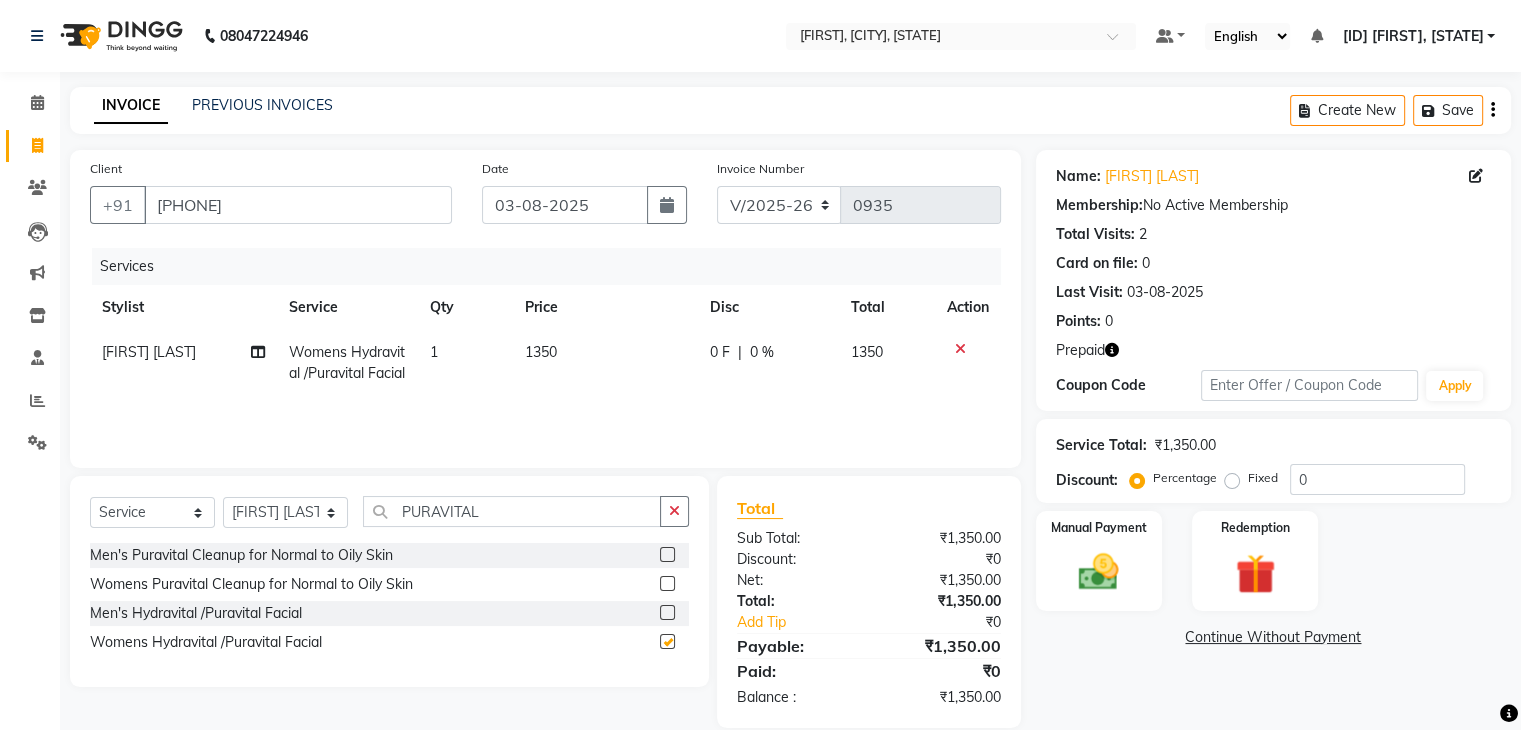 checkbox on "false" 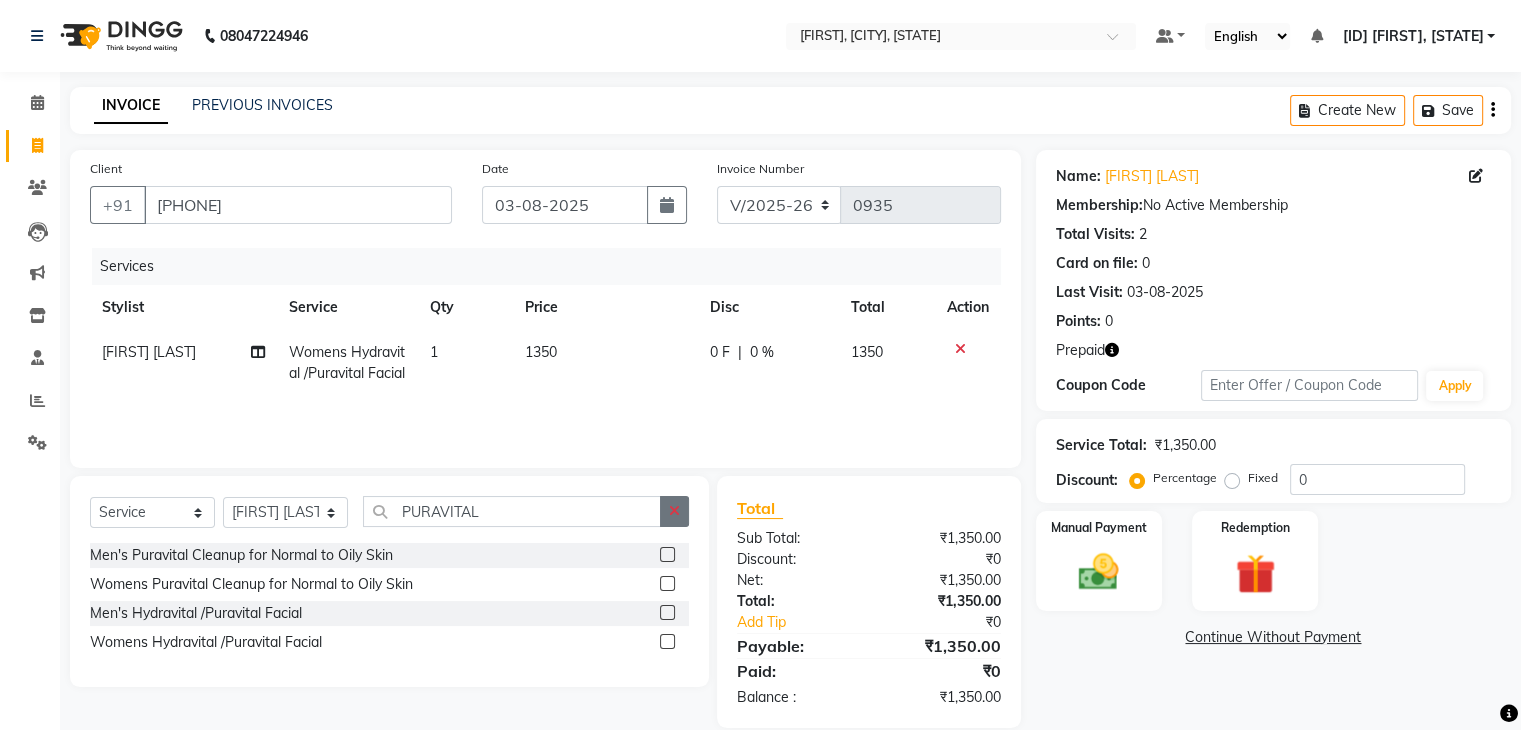 click 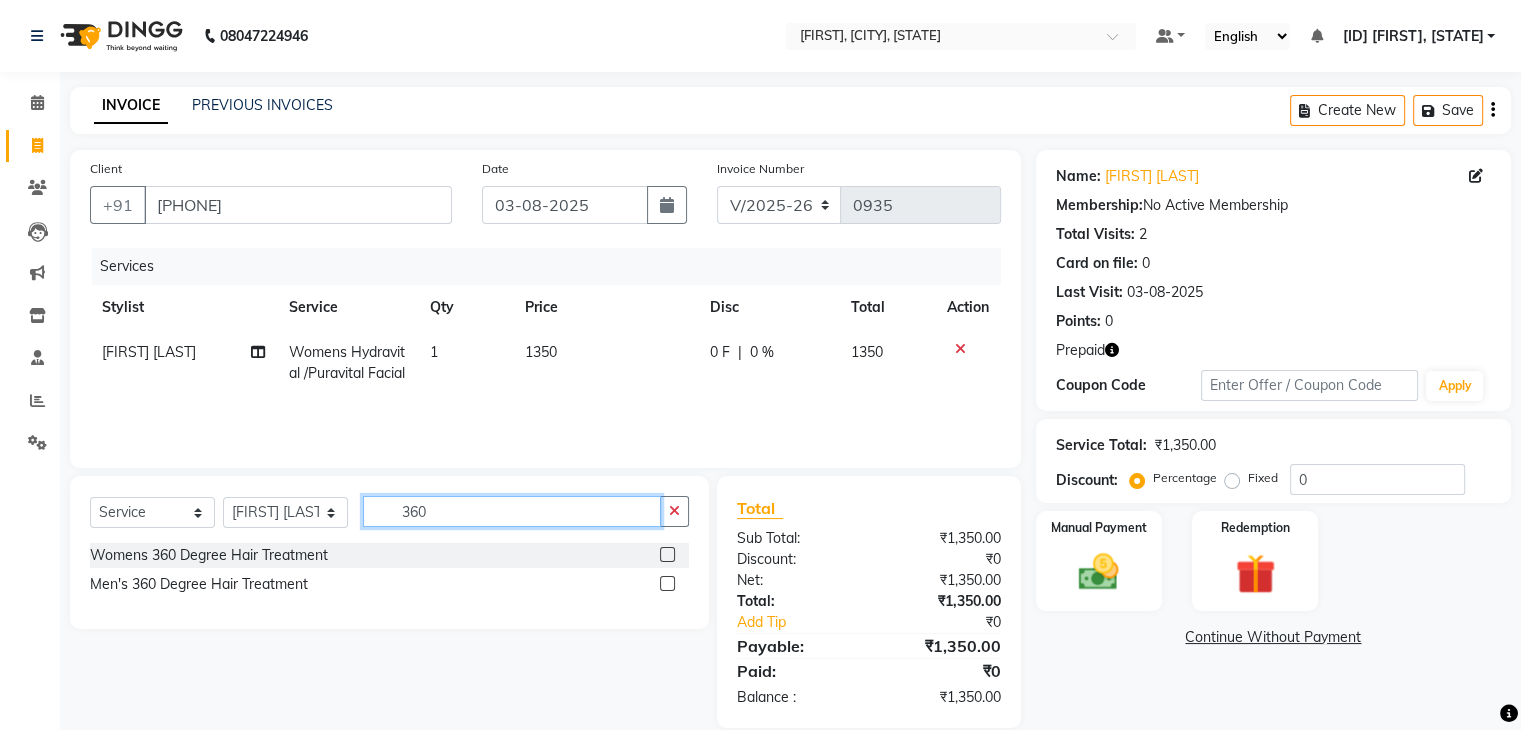 type on "360" 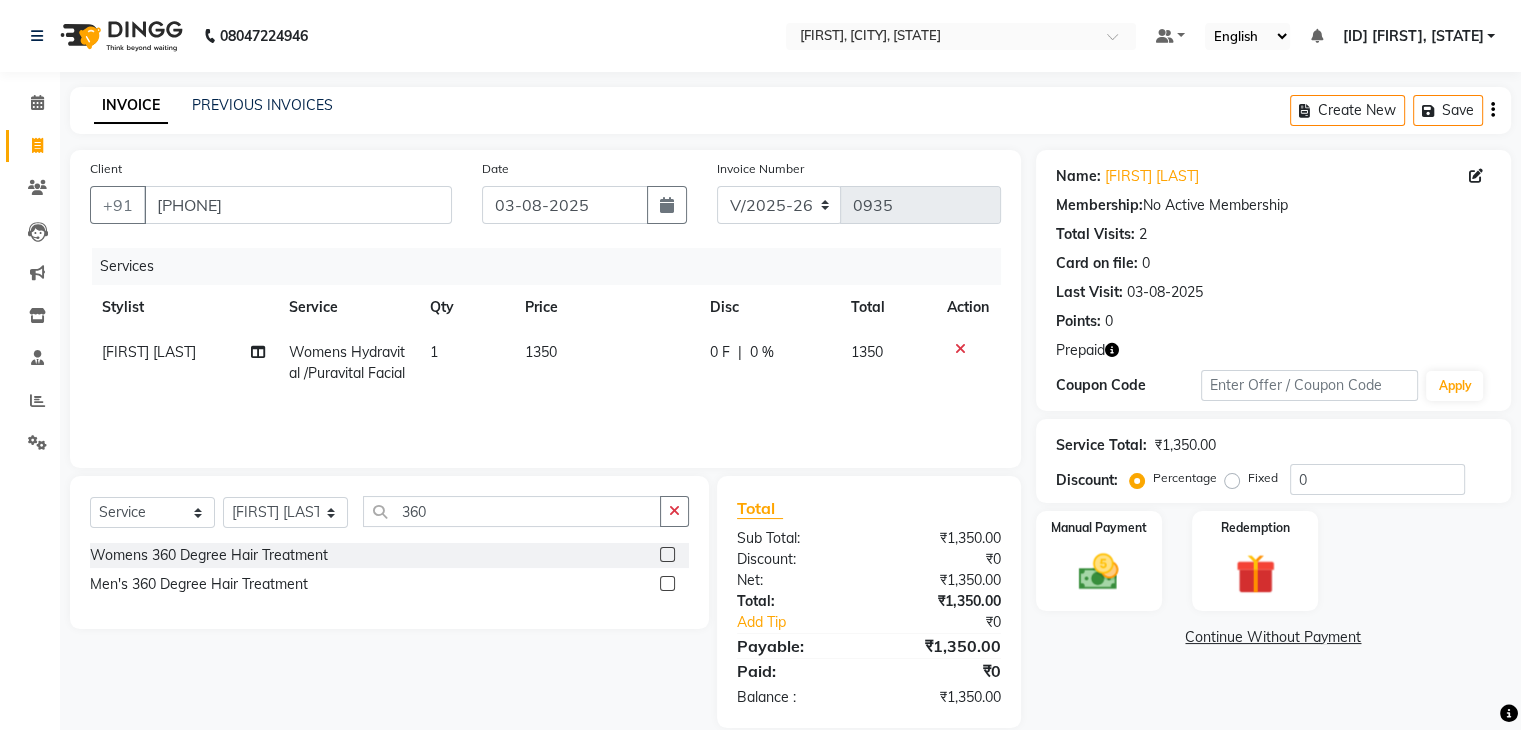 click 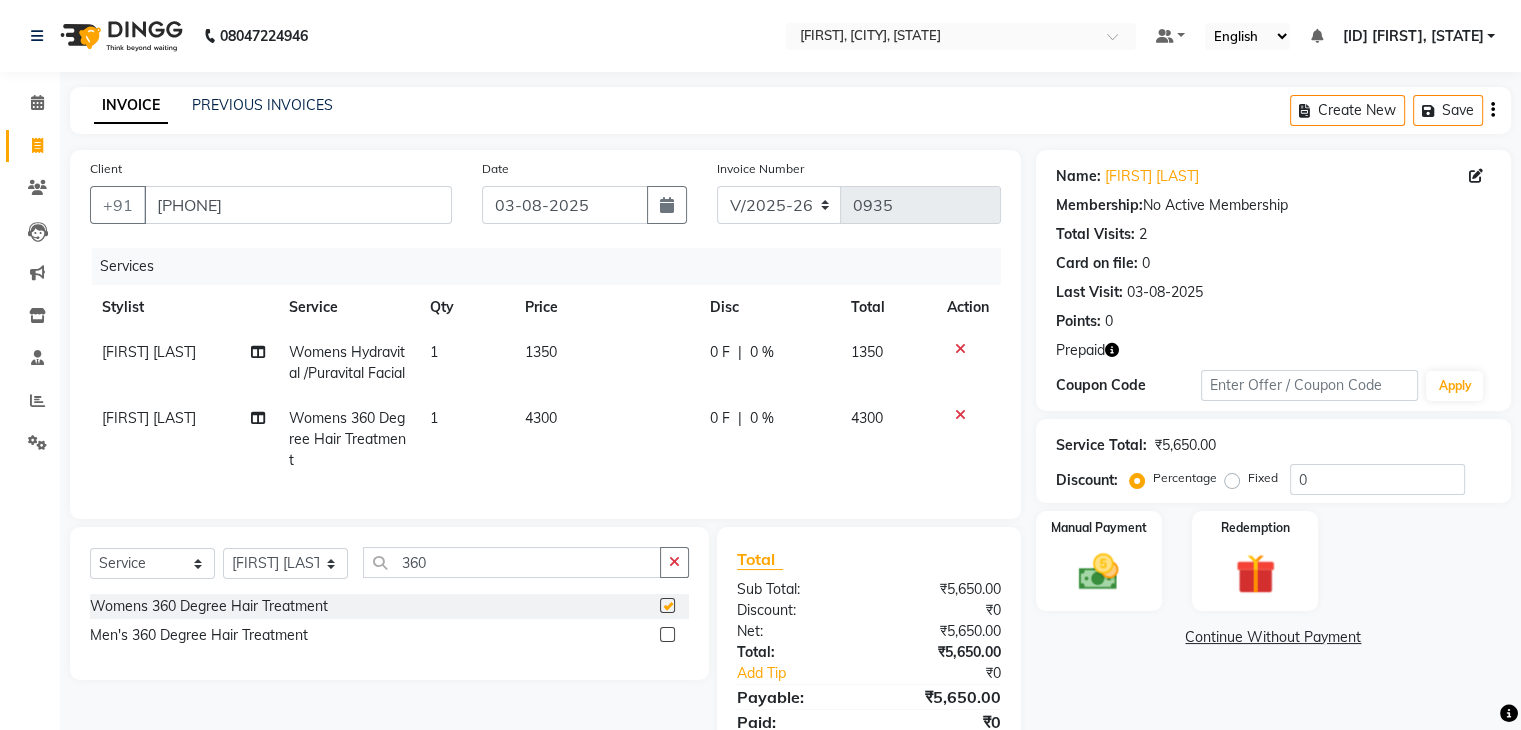checkbox on "false" 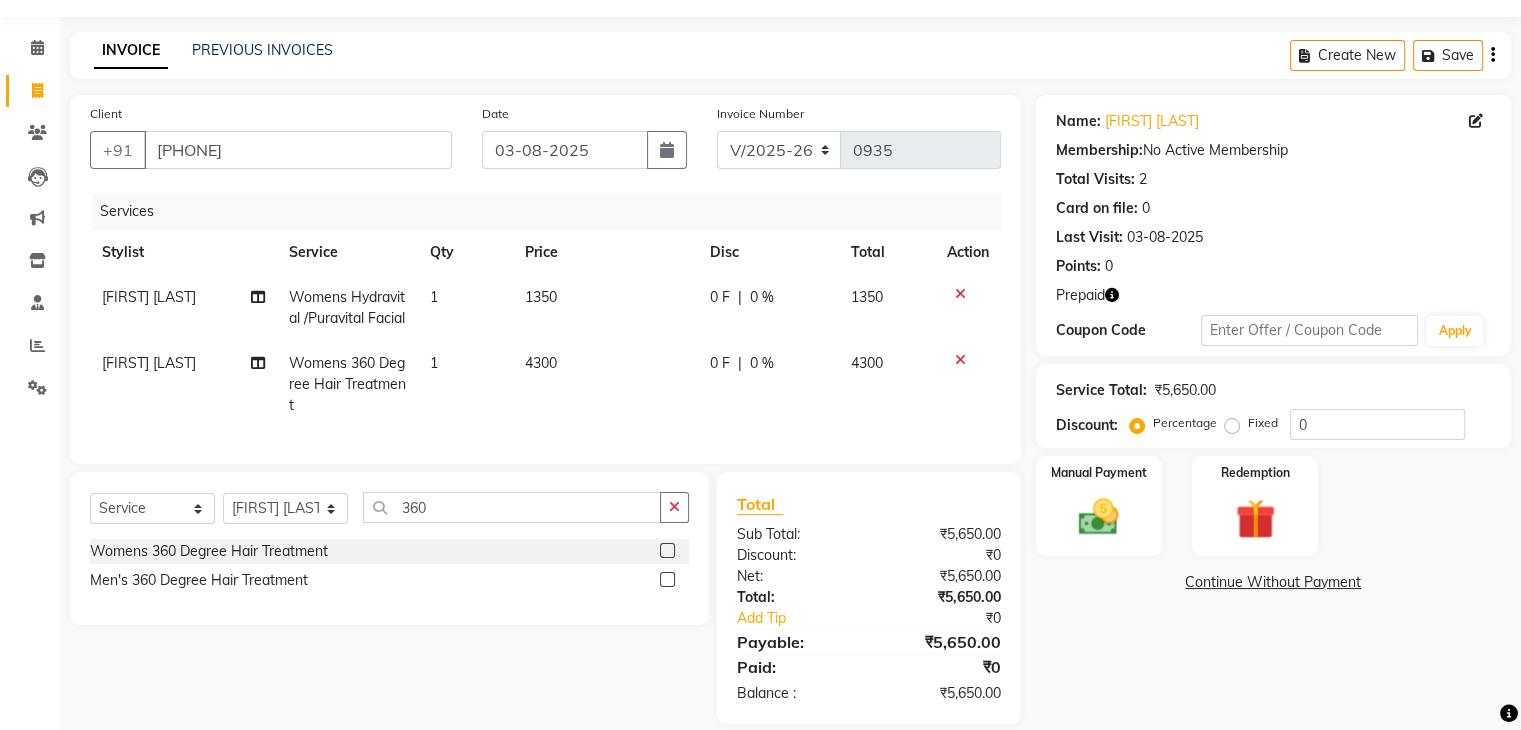 scroll, scrollTop: 100, scrollLeft: 0, axis: vertical 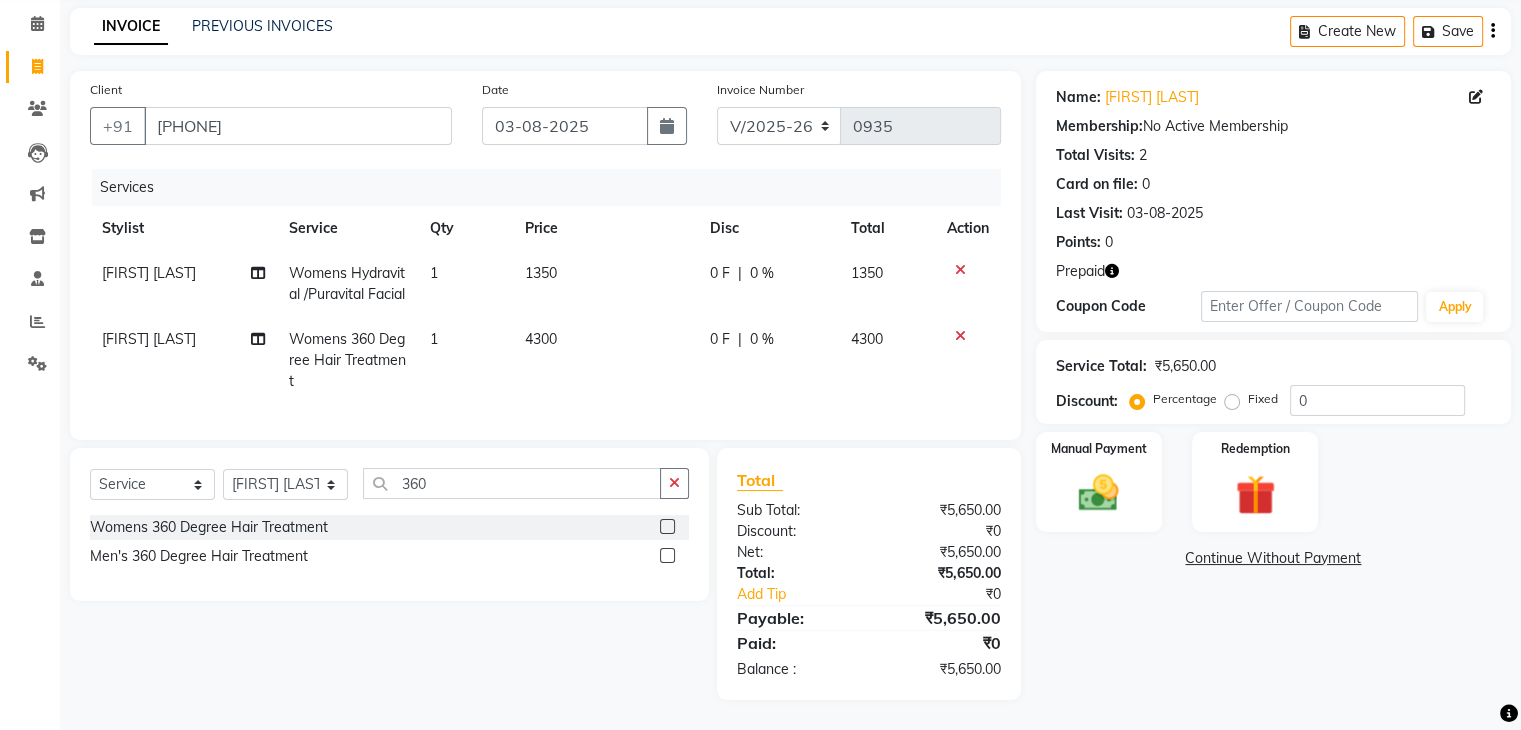 click 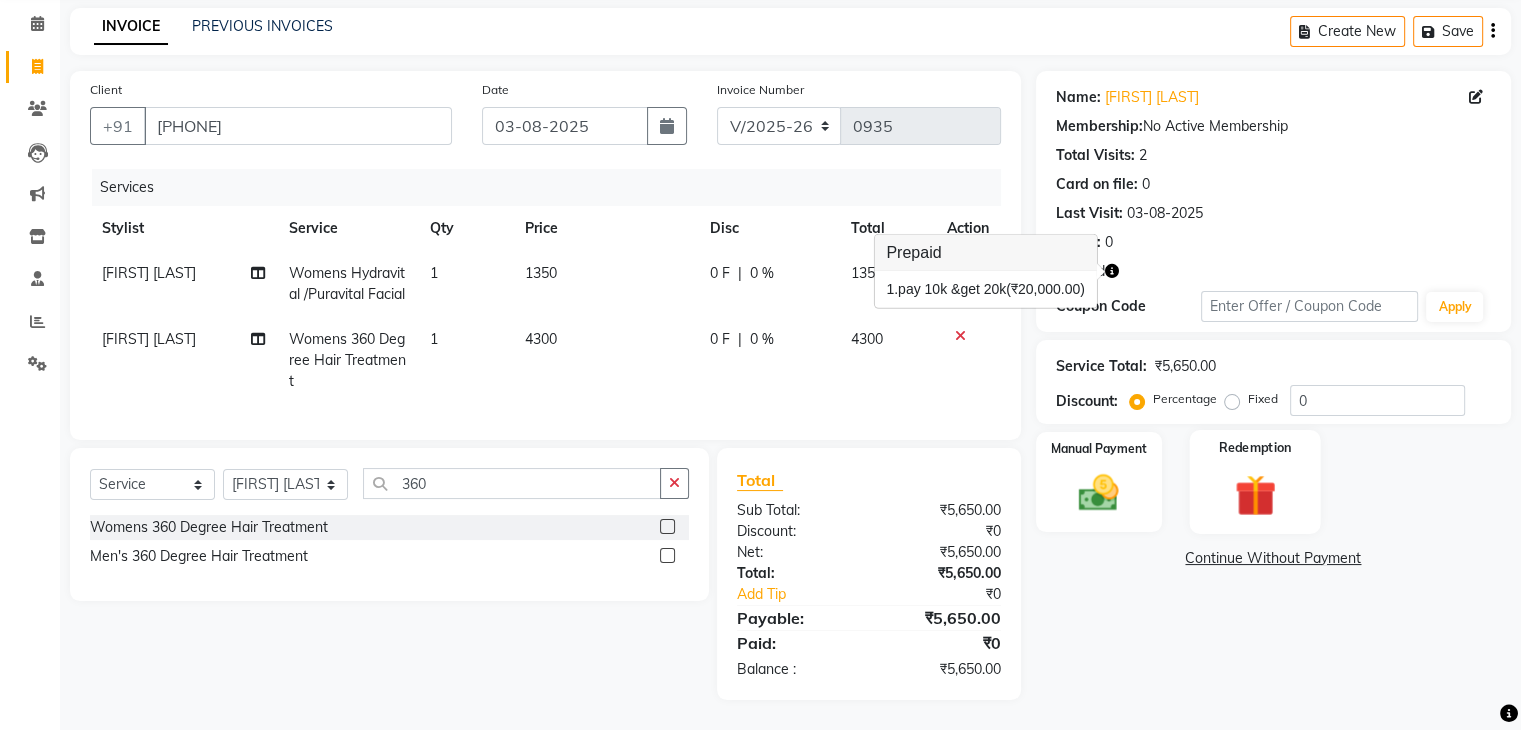 click 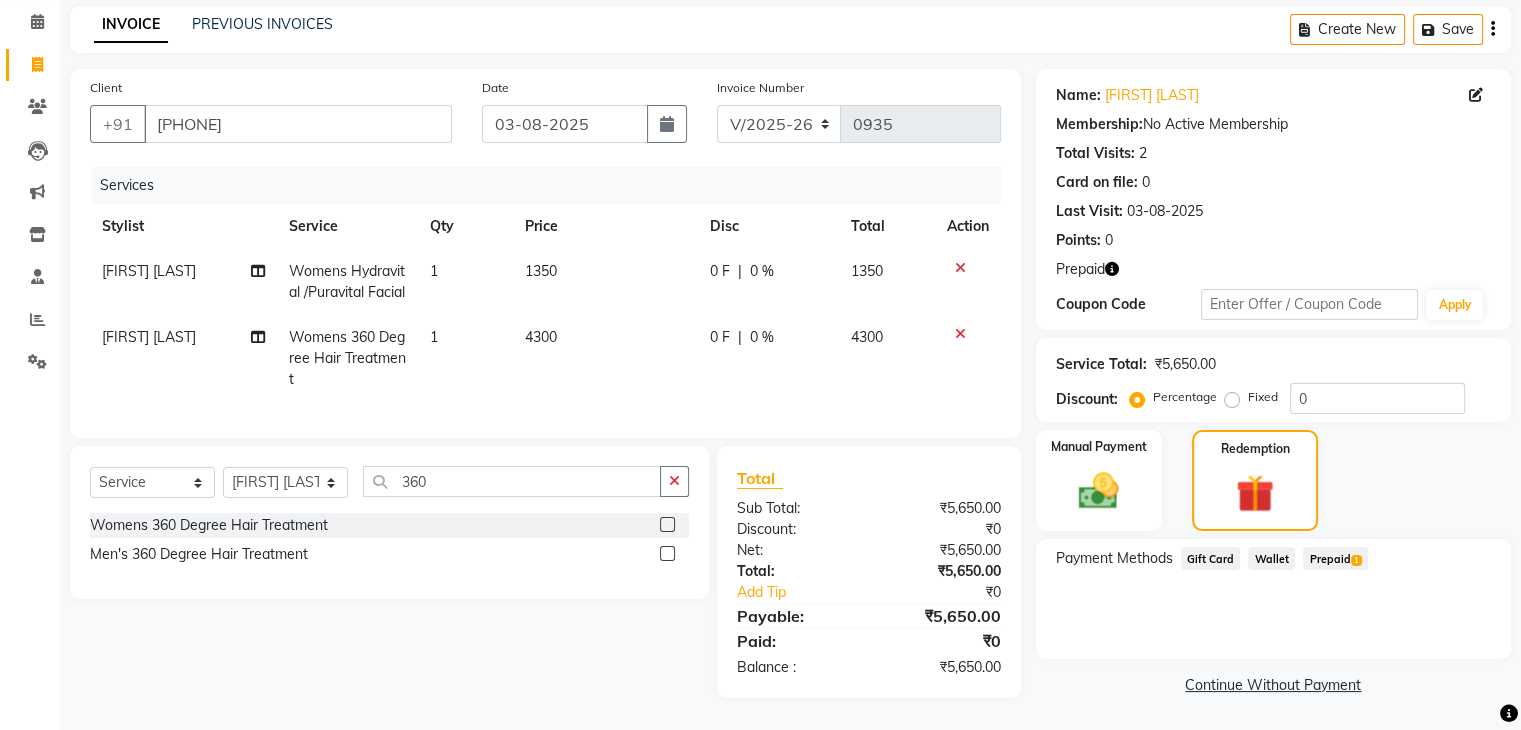click on "Prepaid  1" 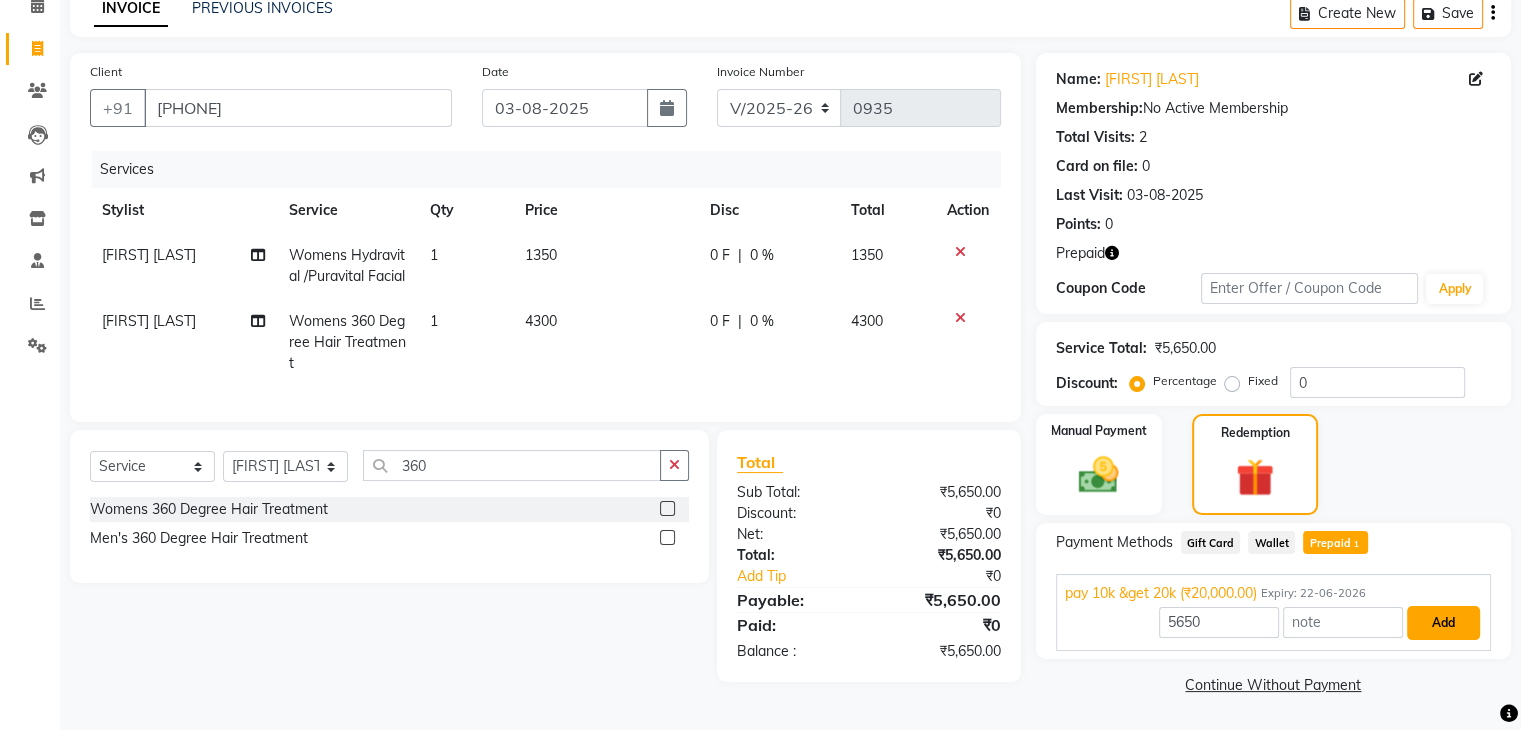 click on "Add" at bounding box center (1443, 623) 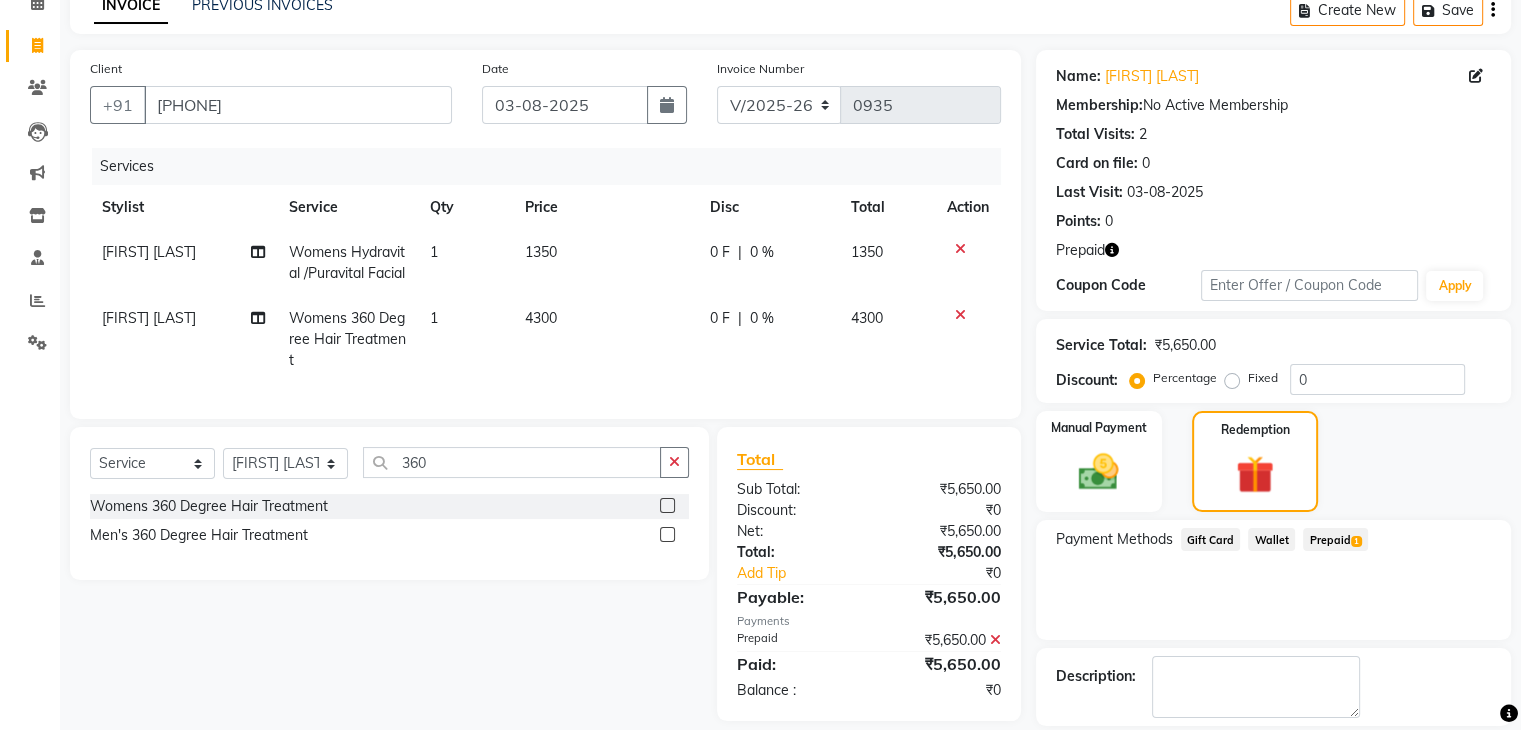 scroll, scrollTop: 193, scrollLeft: 0, axis: vertical 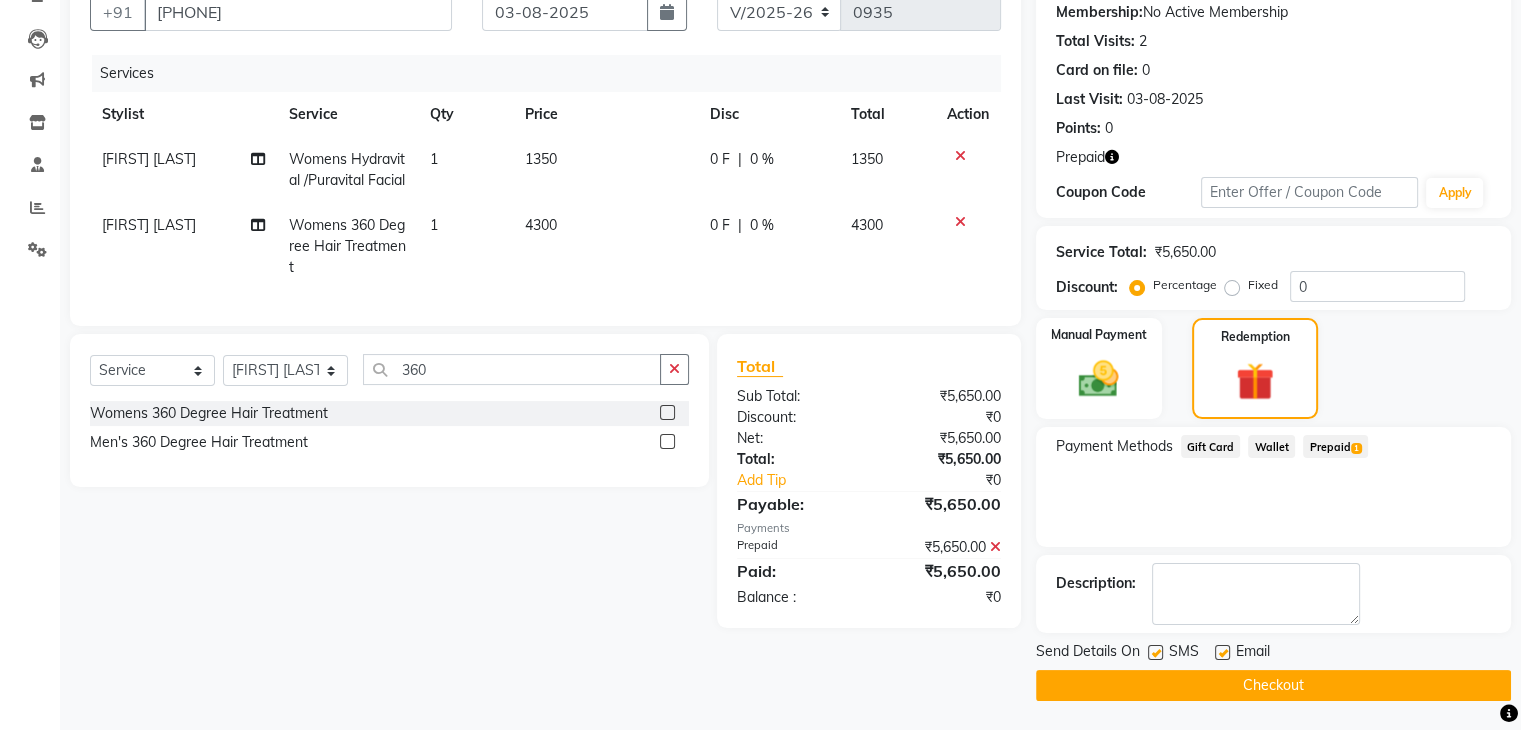 click on "Checkout" 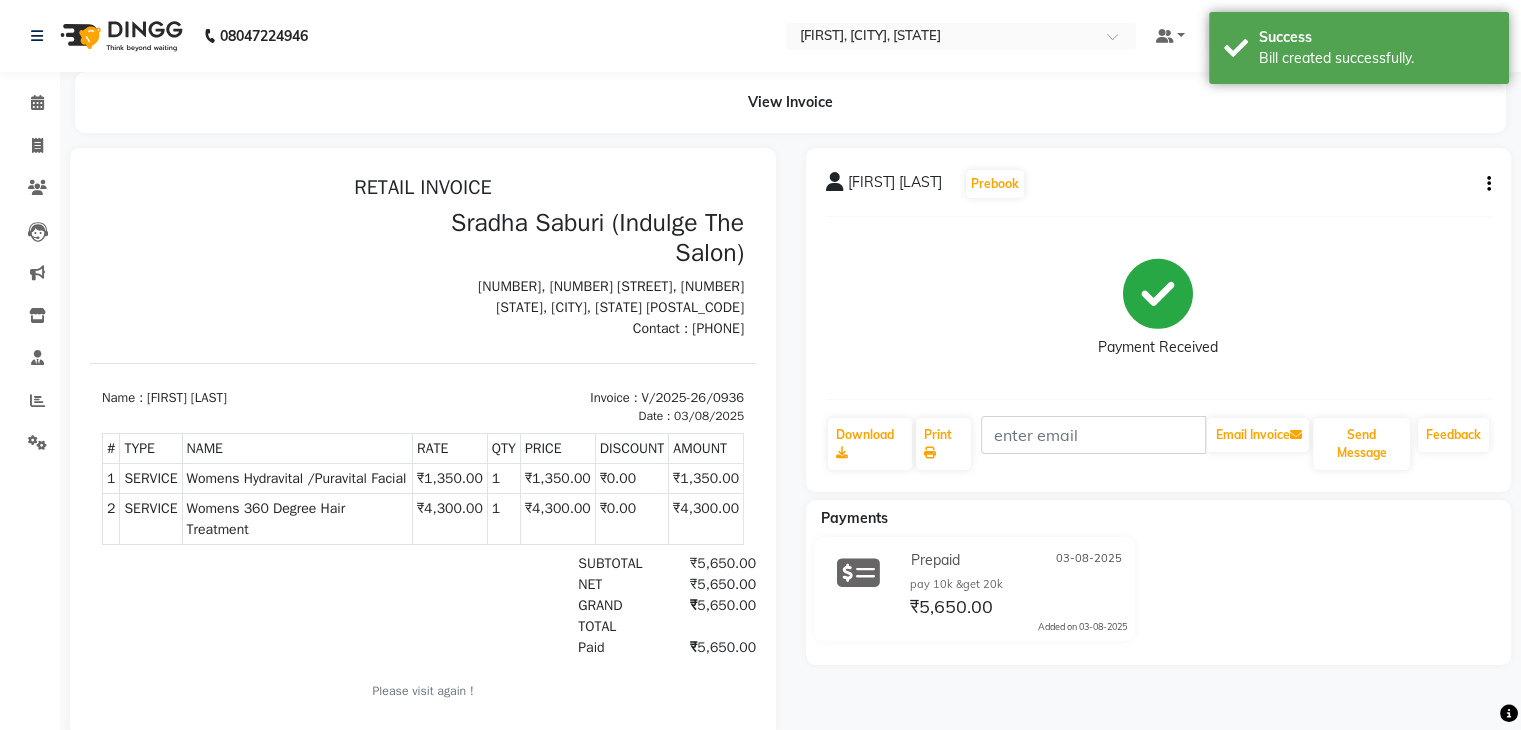 scroll, scrollTop: 0, scrollLeft: 0, axis: both 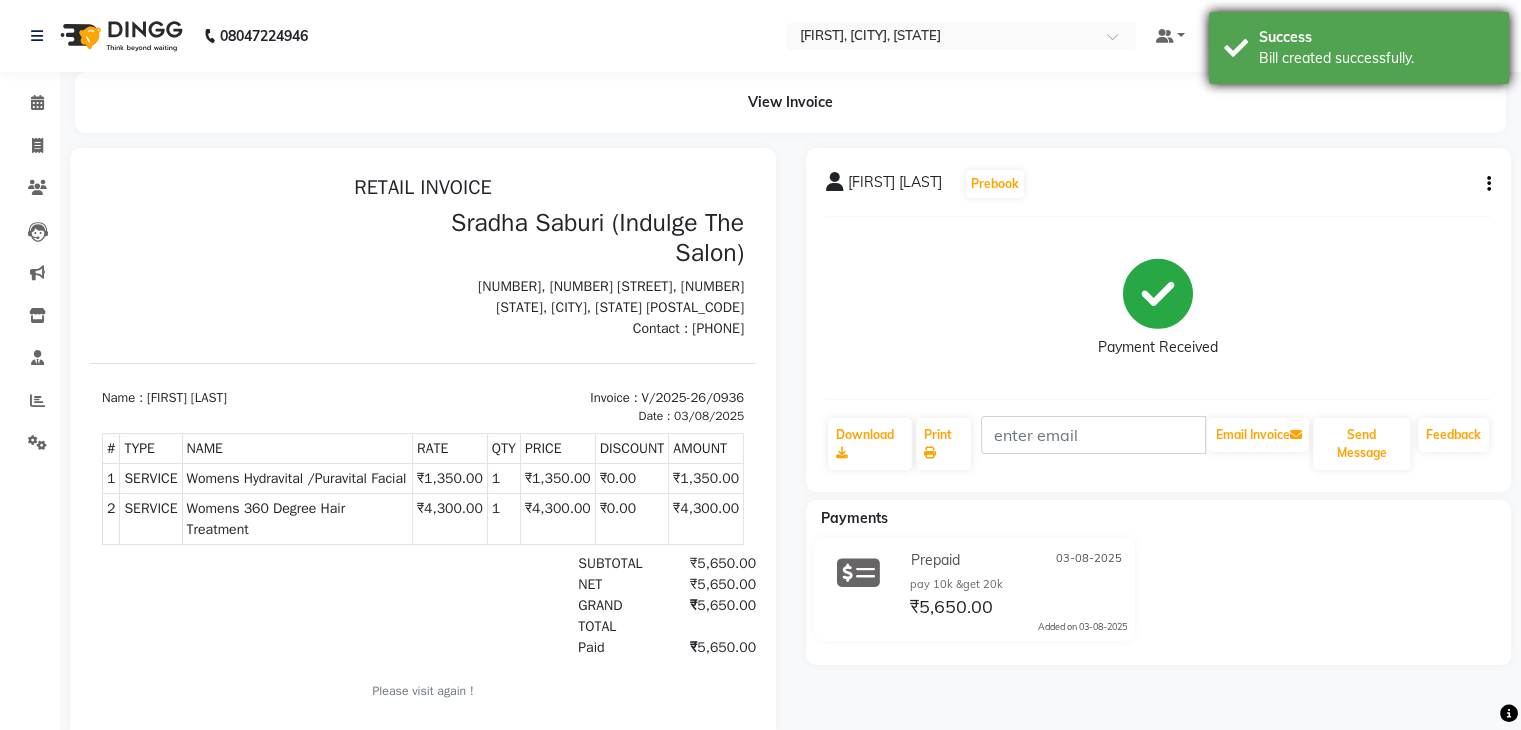 click on "Success" at bounding box center (1376, 37) 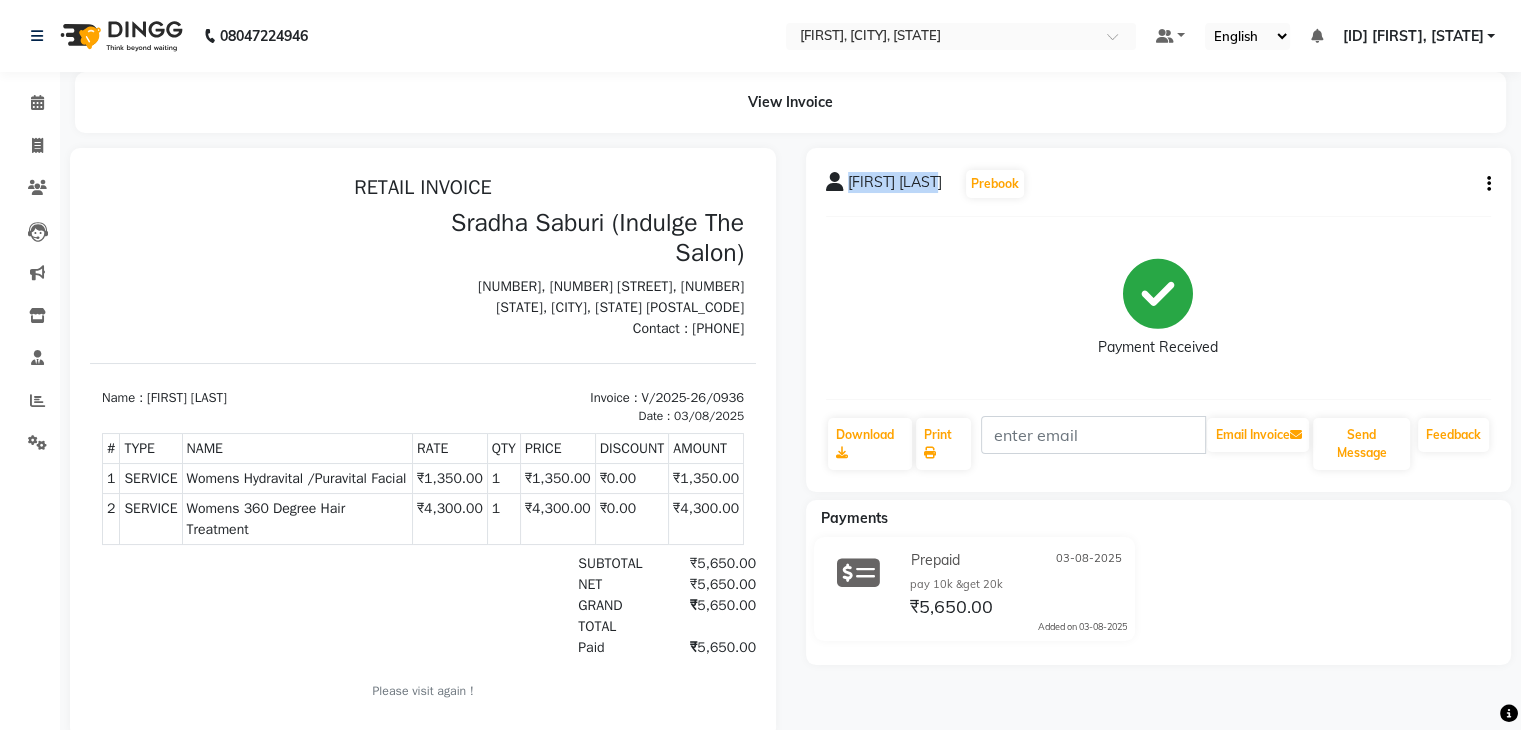 drag, startPoint x: 848, startPoint y: 182, endPoint x: 961, endPoint y: 197, distance: 113.99123 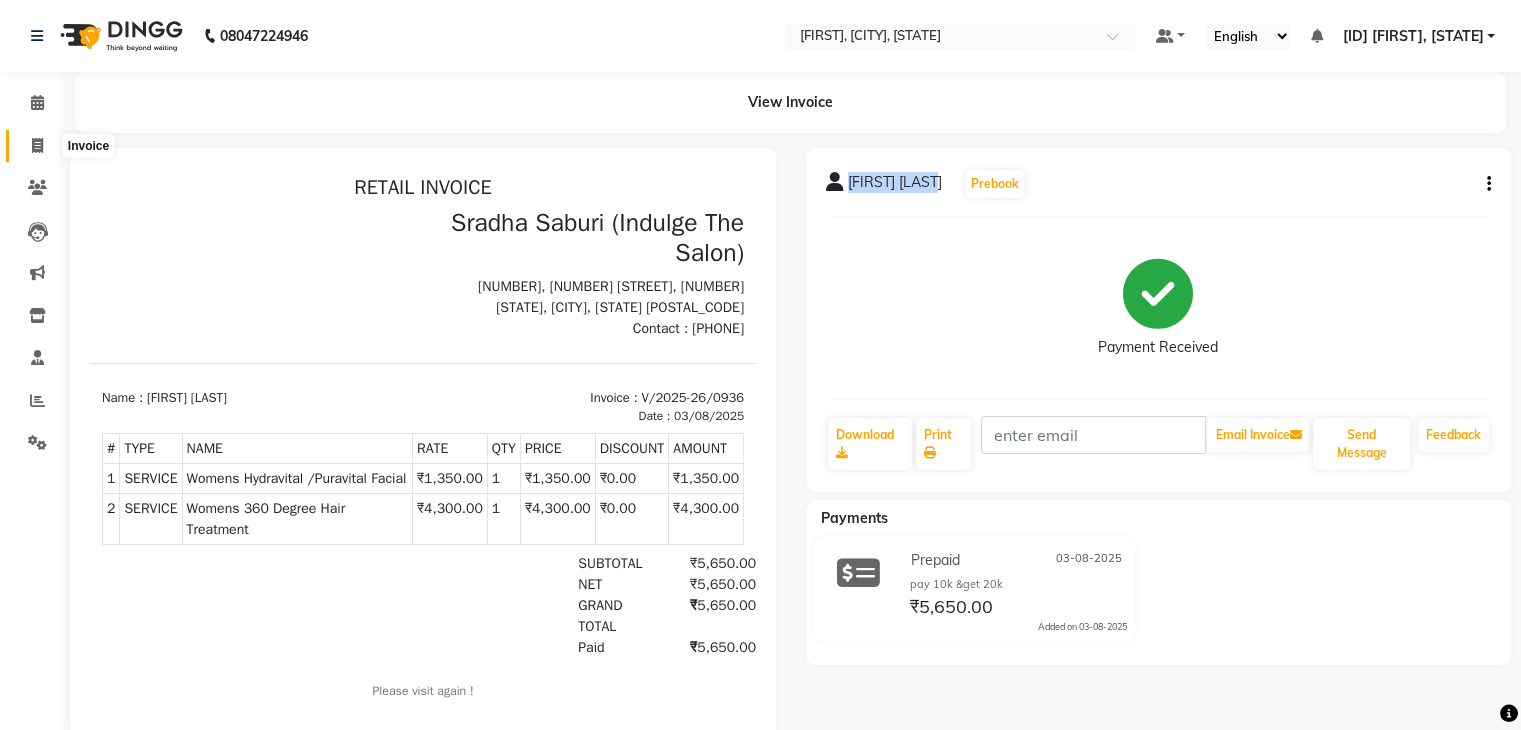 click 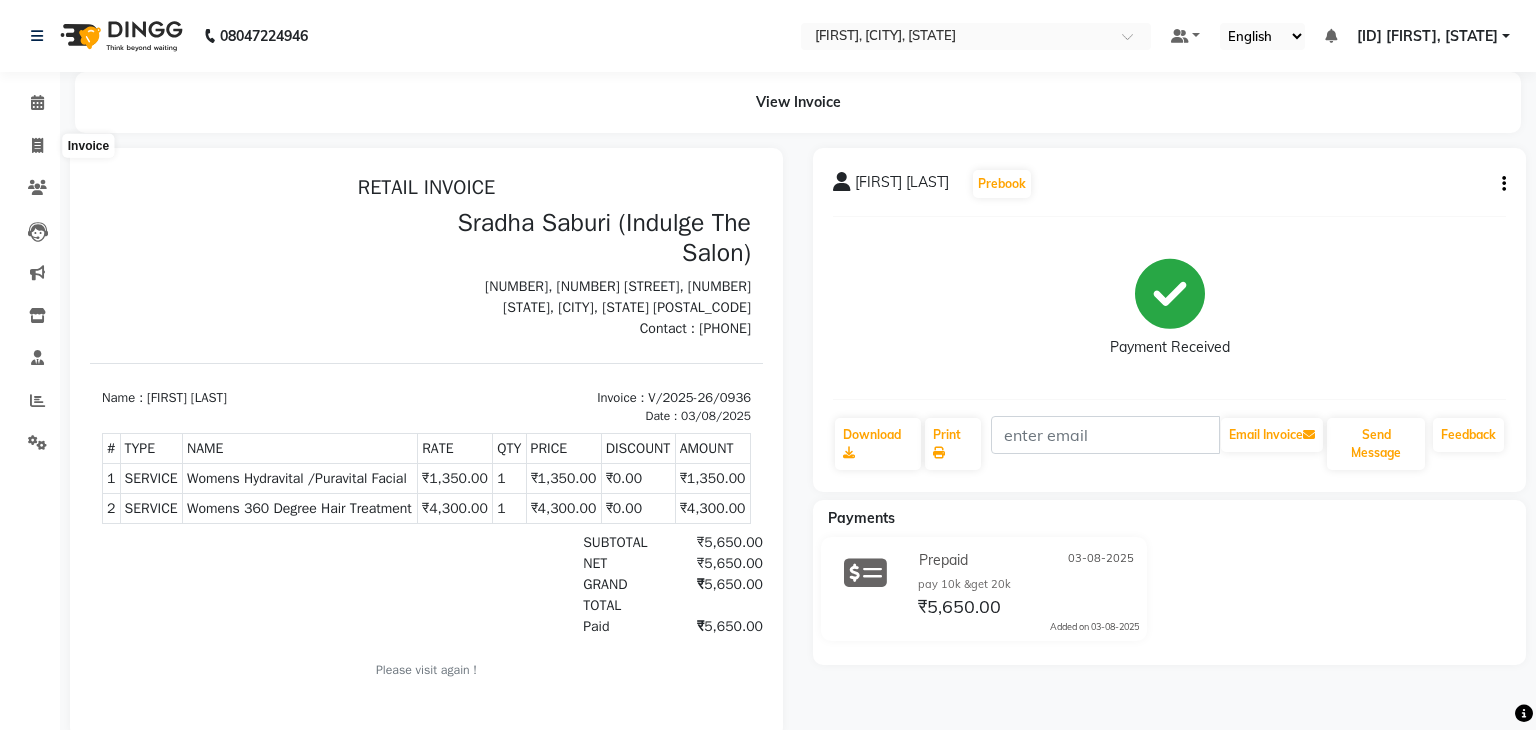select on "service" 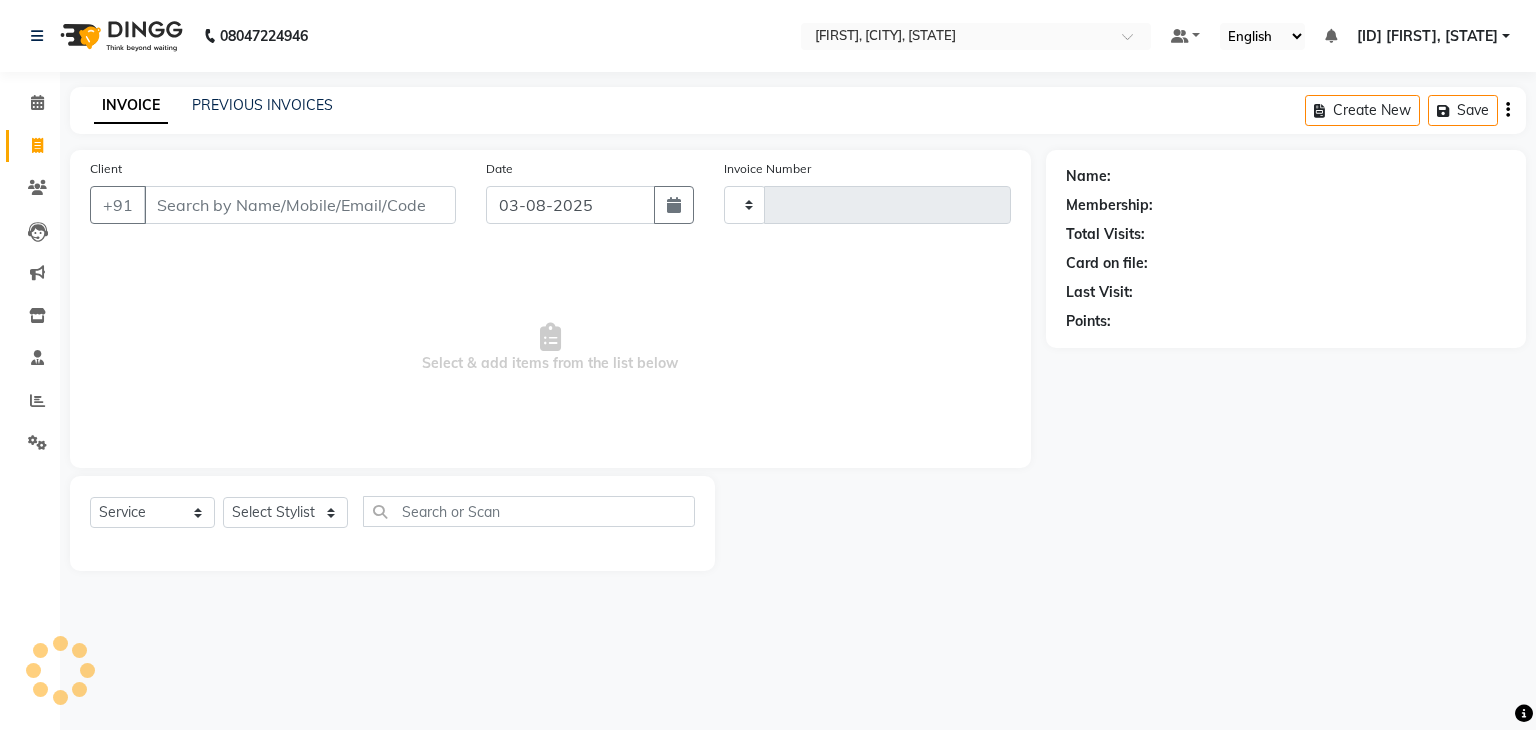 type on "0937" 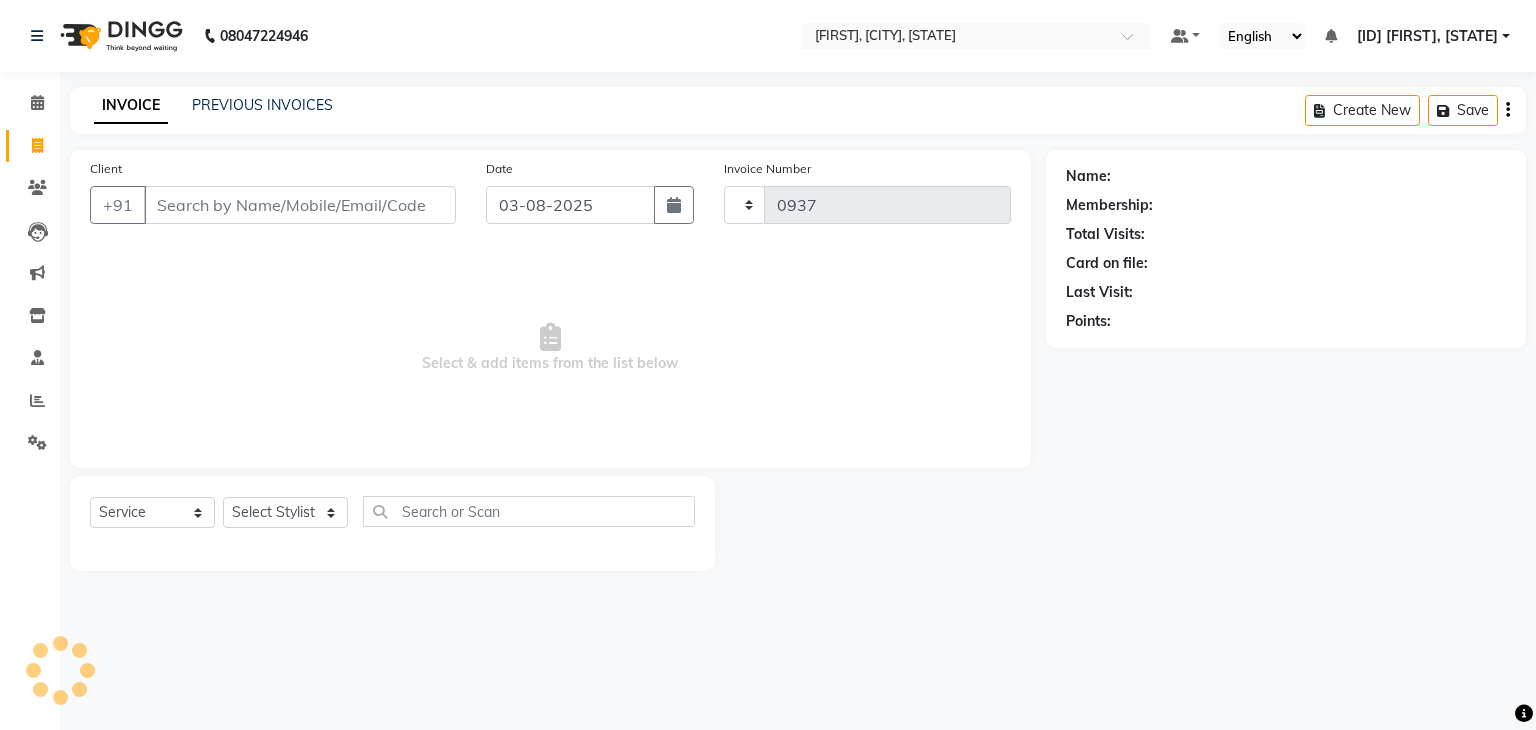 select on "7297" 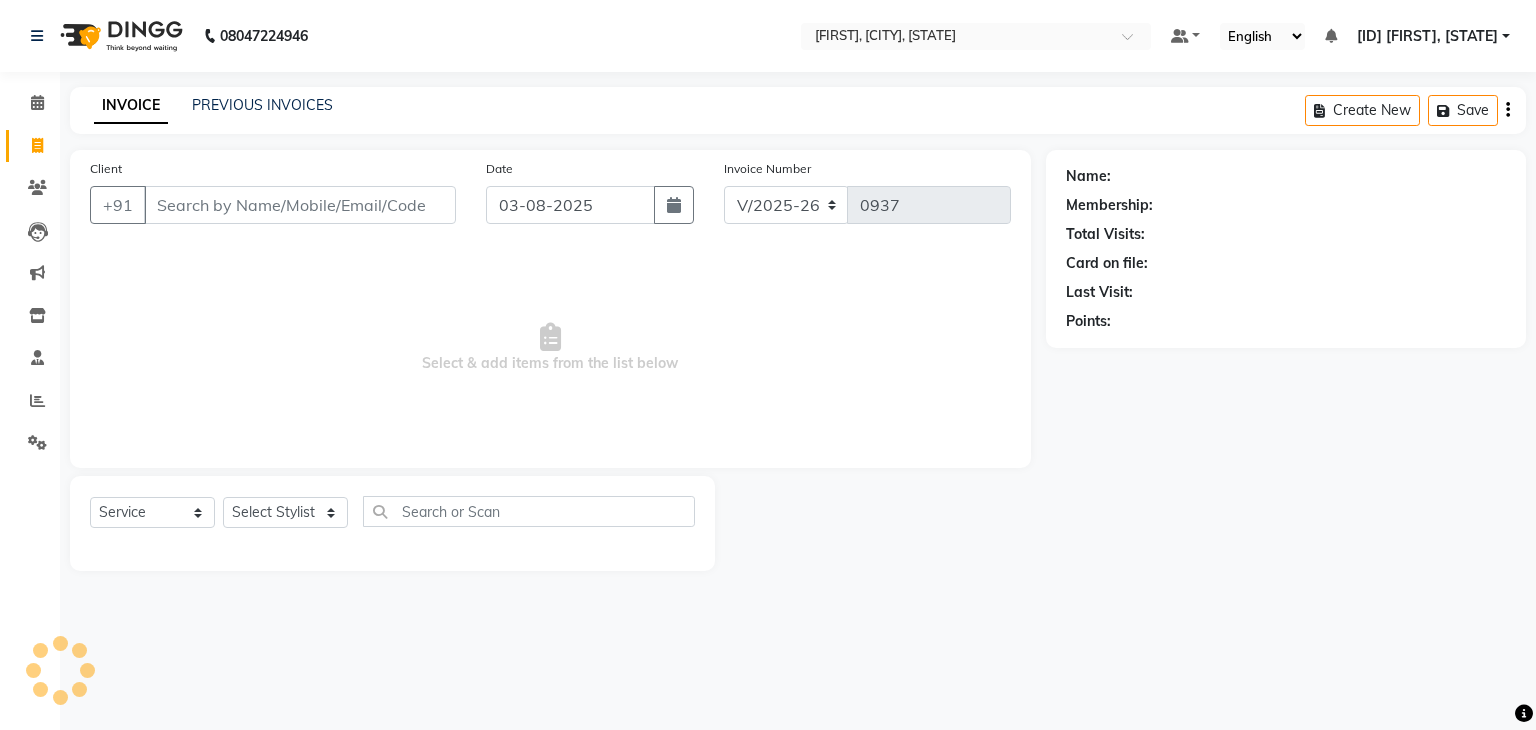 click on "Client" at bounding box center (300, 205) 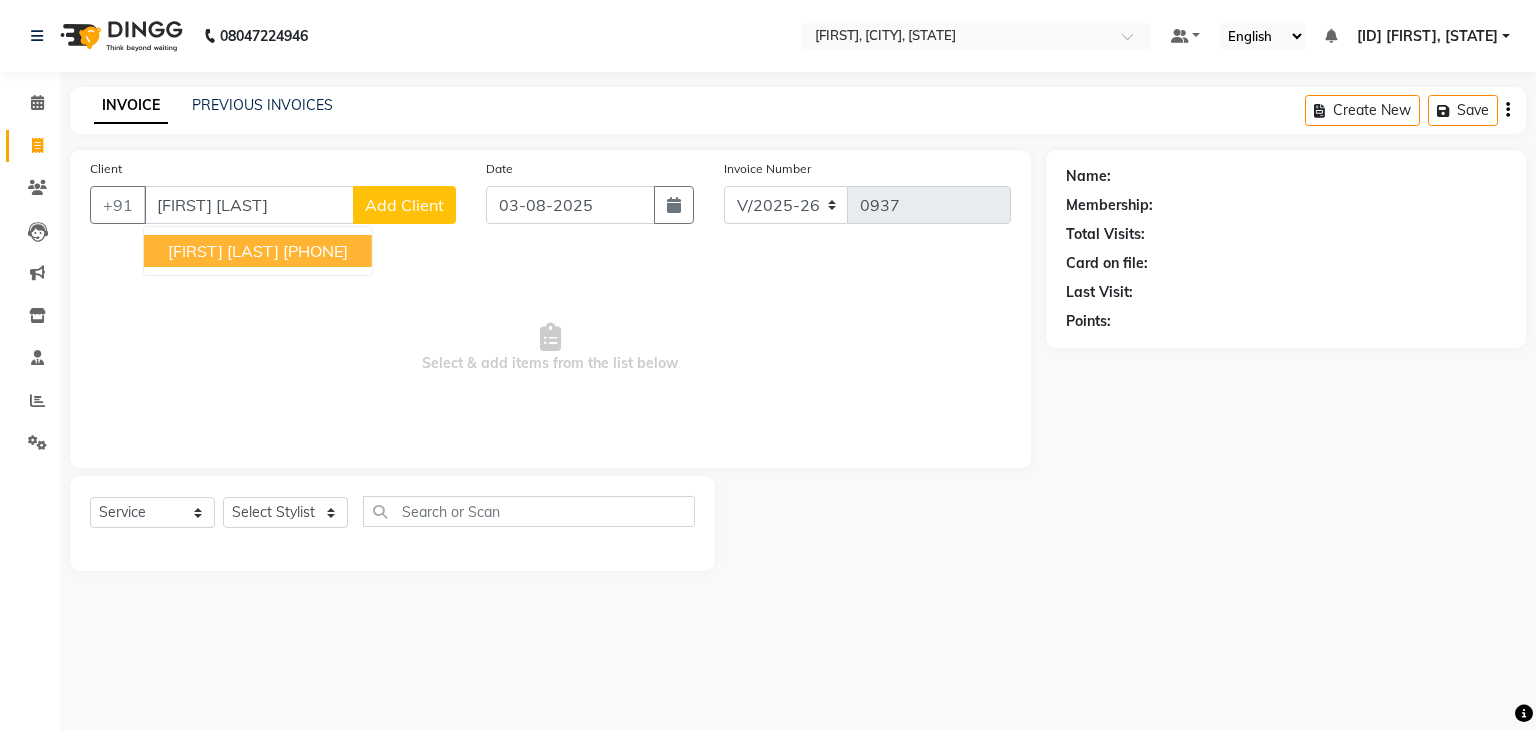 click on "6371989321" at bounding box center (315, 251) 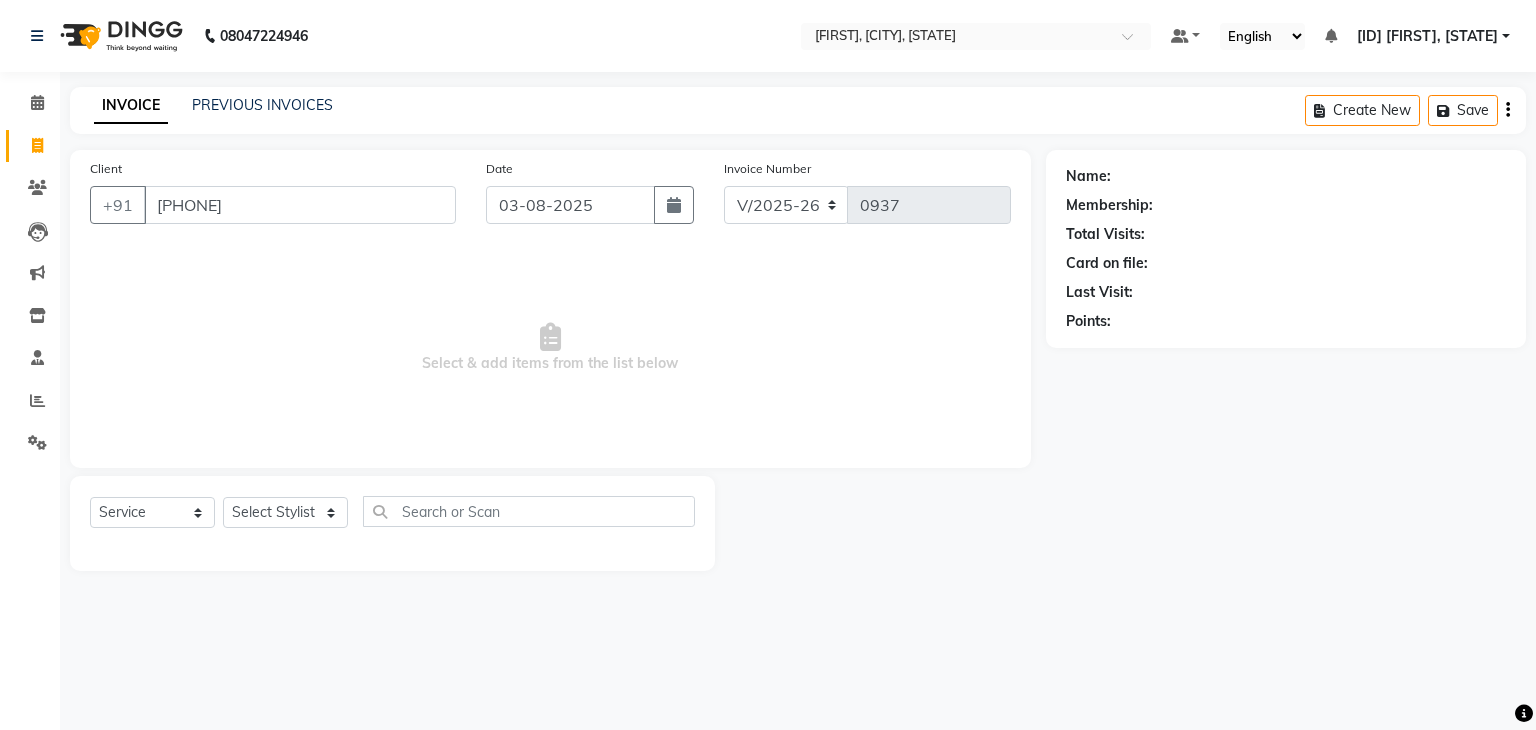 type on "6371989321" 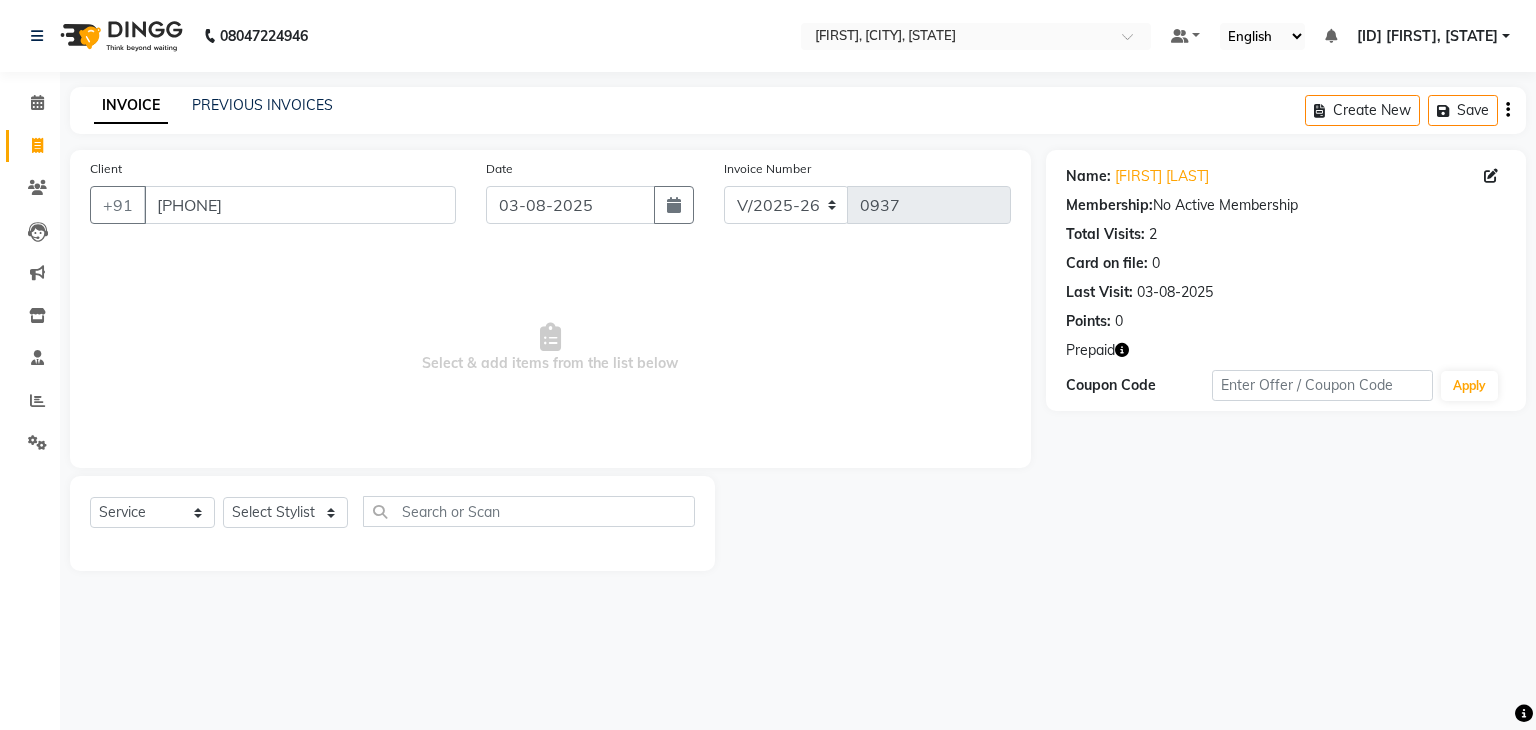 click 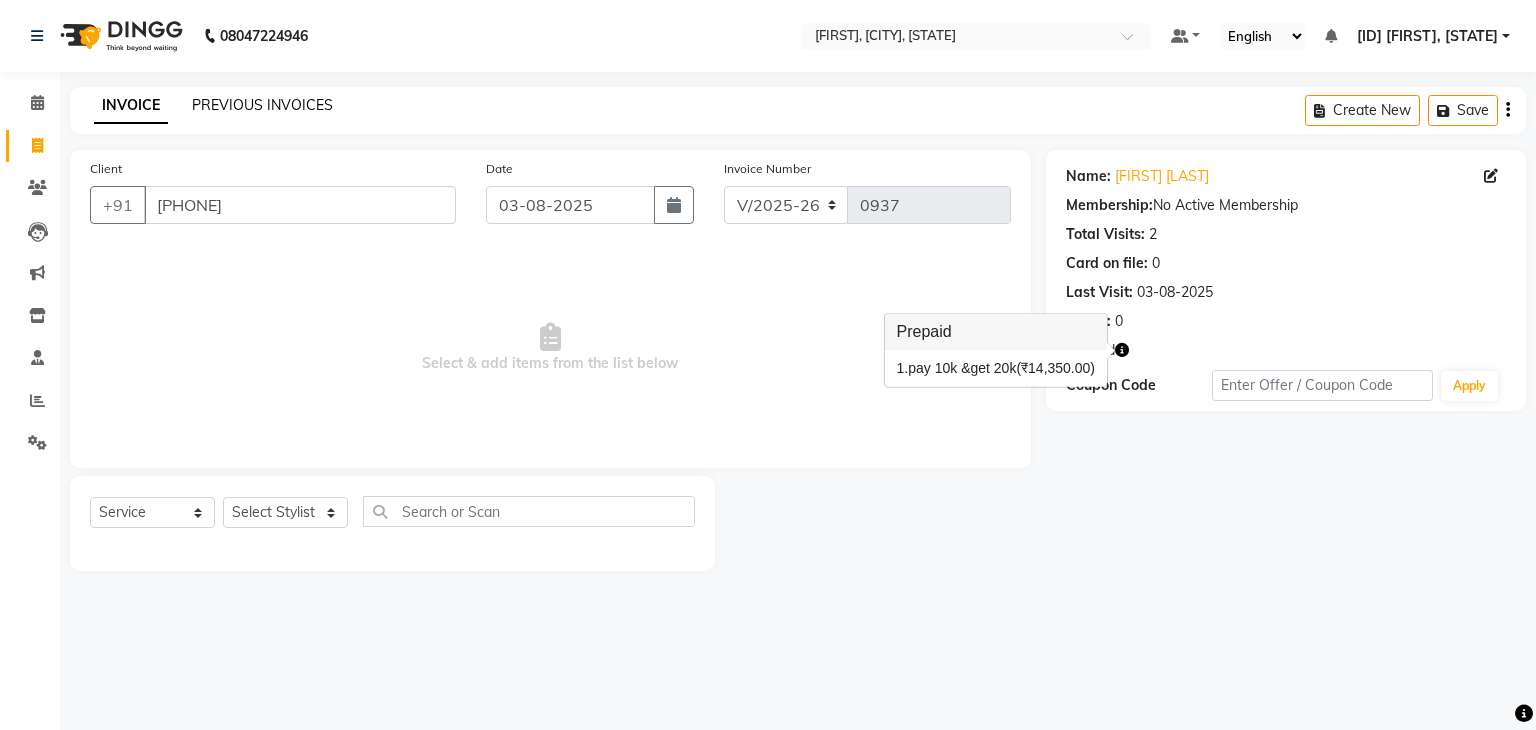 click on "PREVIOUS INVOICES" 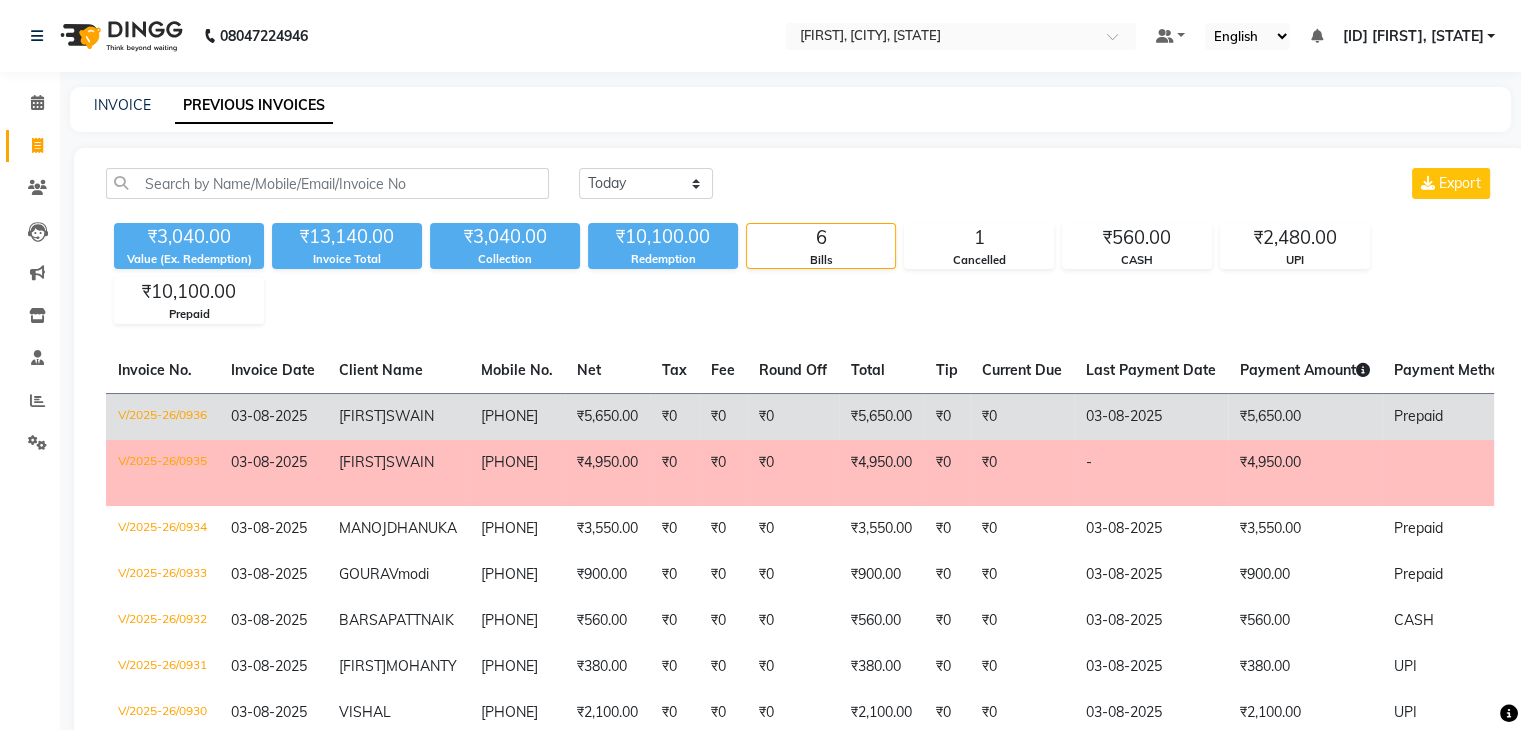click on "V/2025-26/0936" 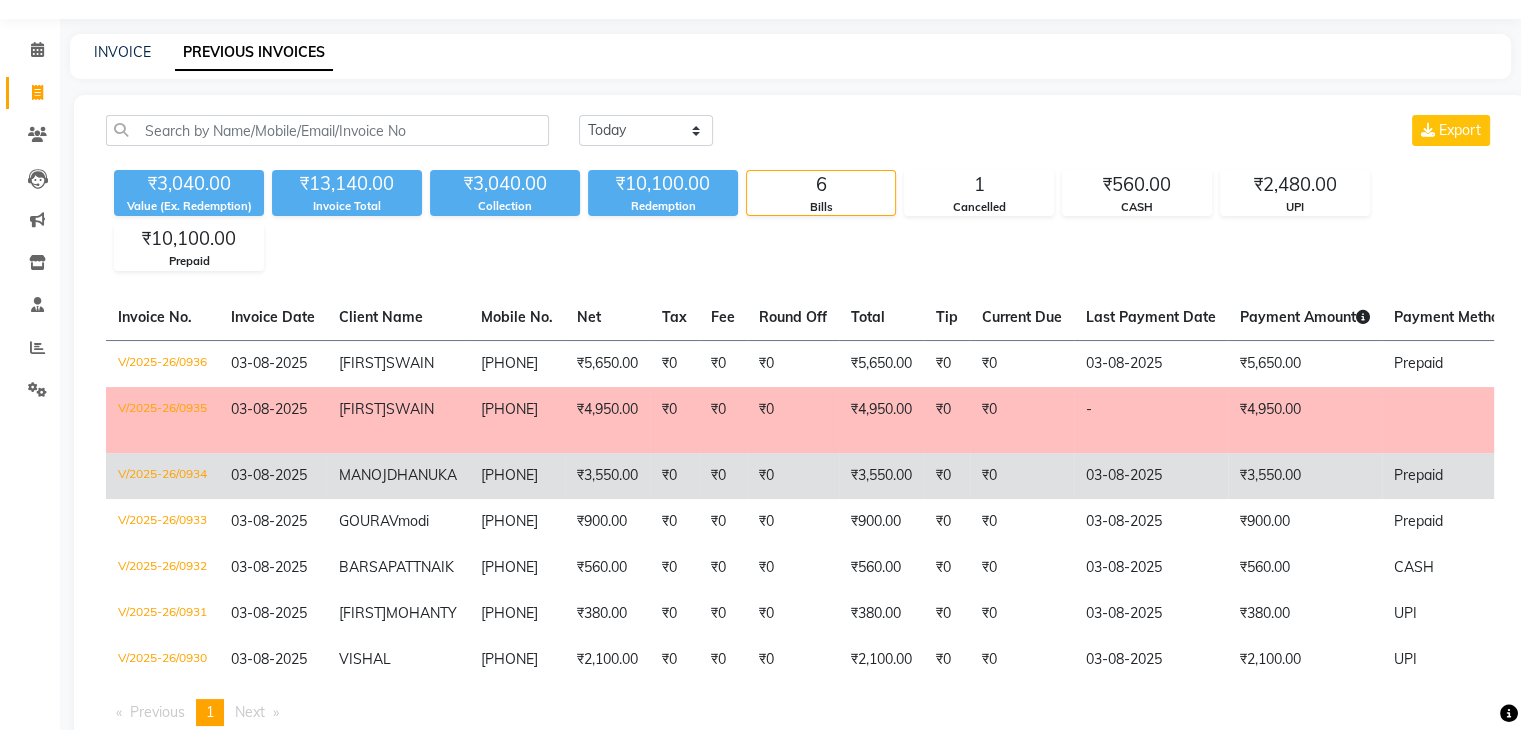 scroll, scrollTop: 100, scrollLeft: 0, axis: vertical 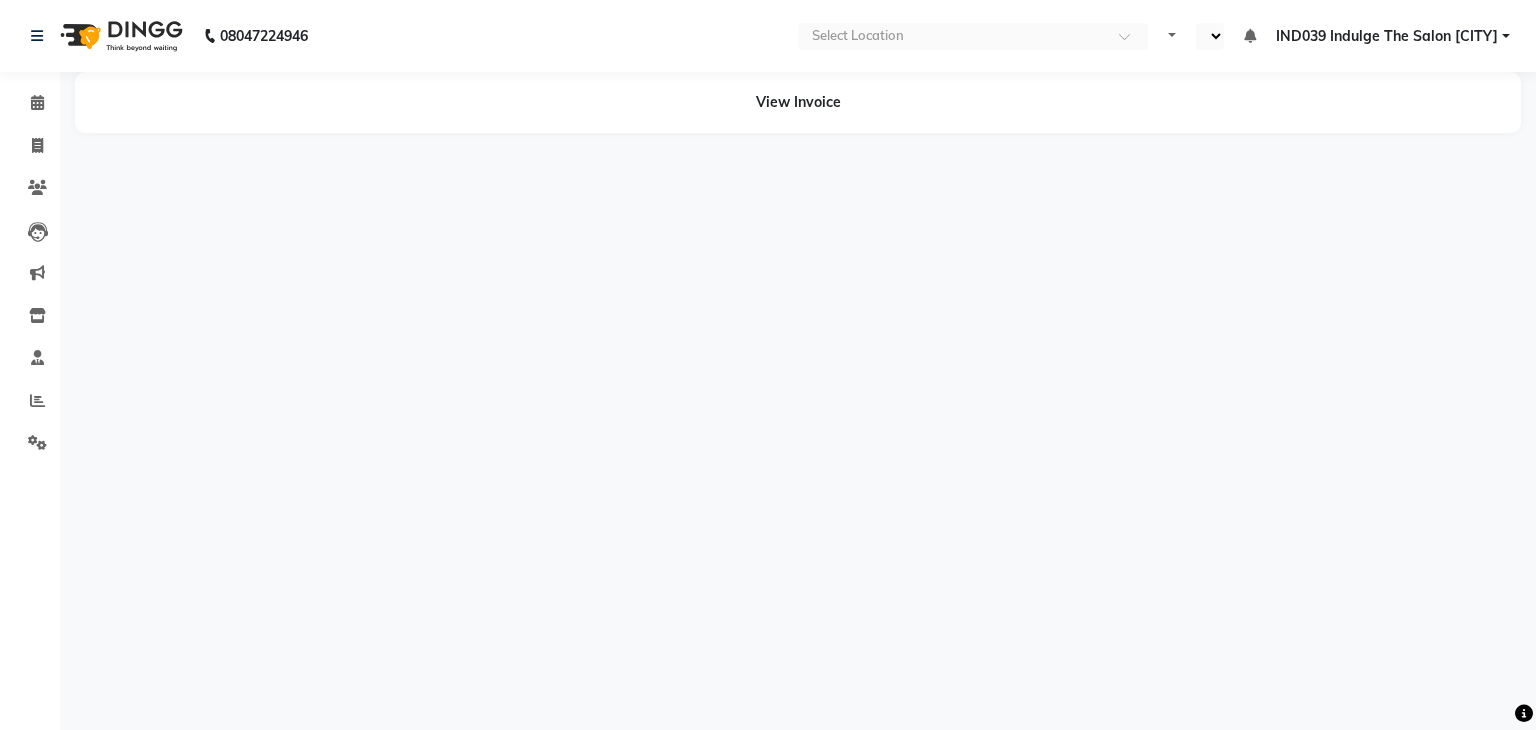 select on "en" 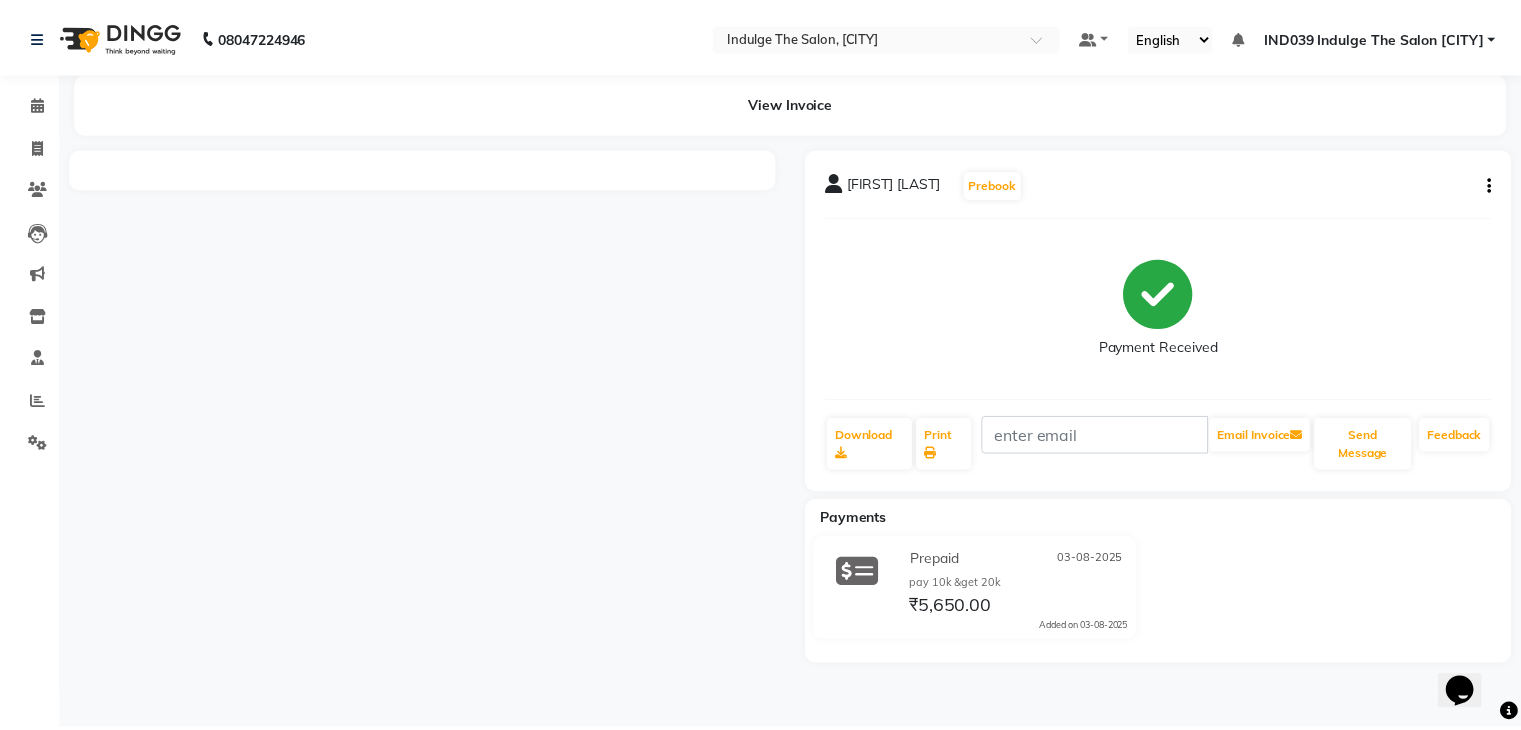 scroll, scrollTop: 0, scrollLeft: 0, axis: both 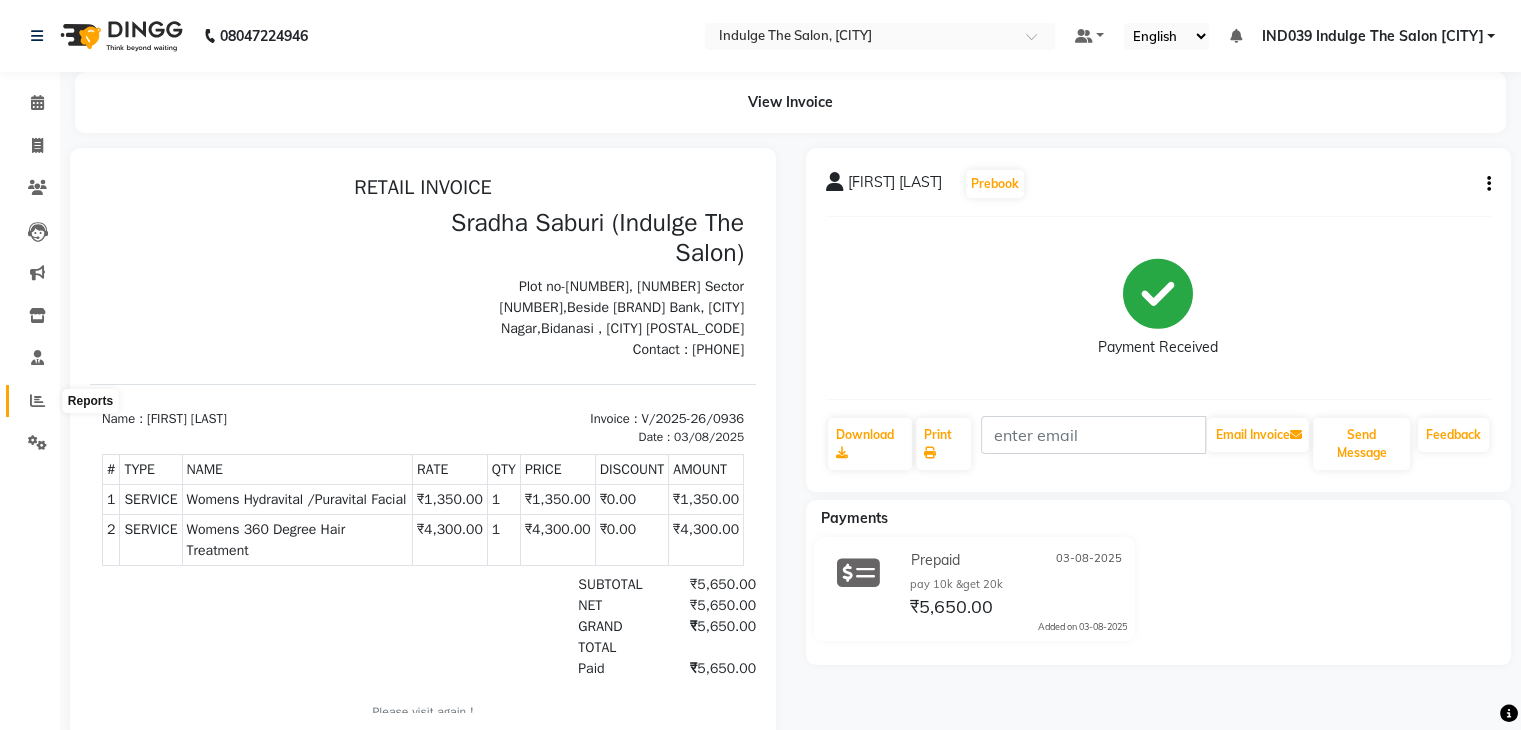 click 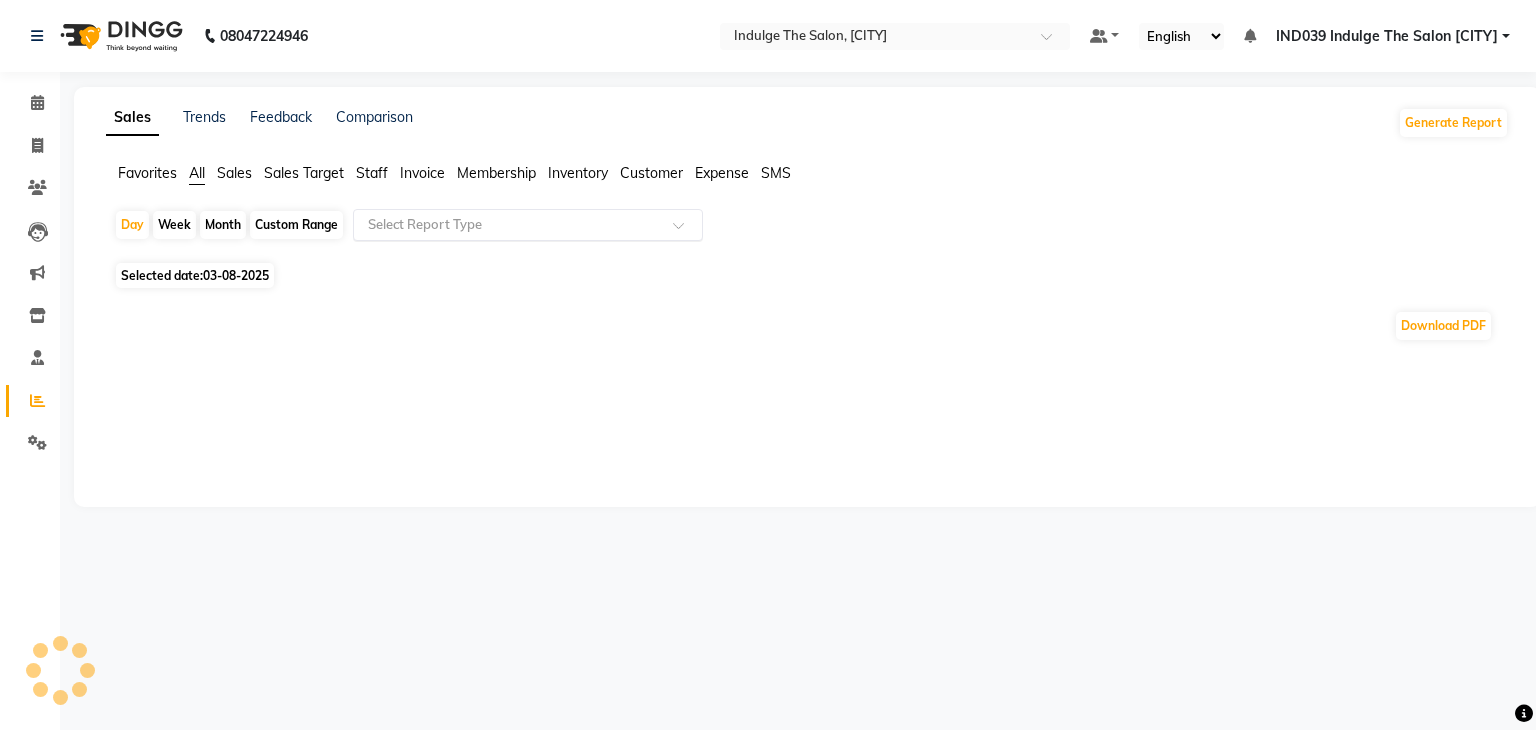 click on "Select Report Type" 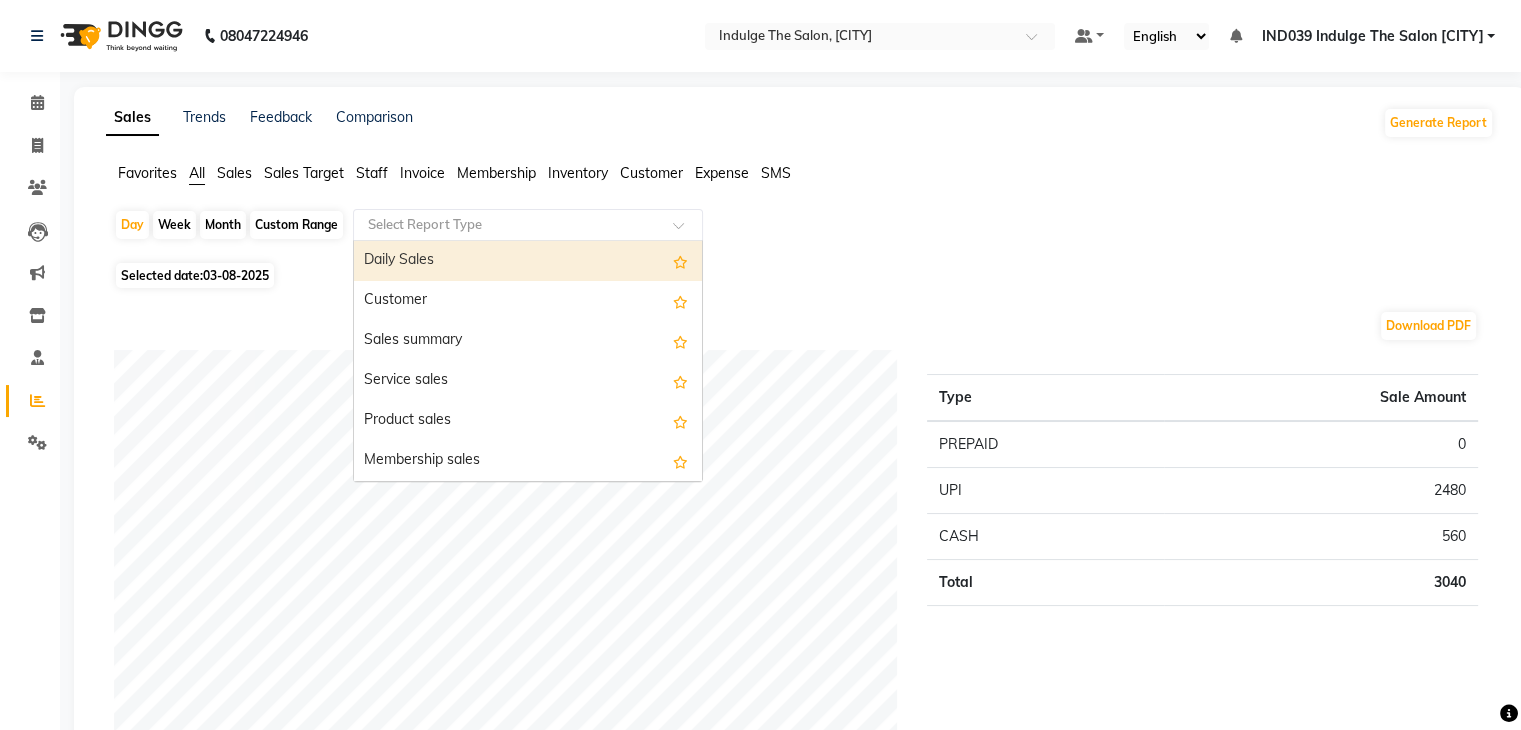 click on "Daily Sales" at bounding box center (528, 261) 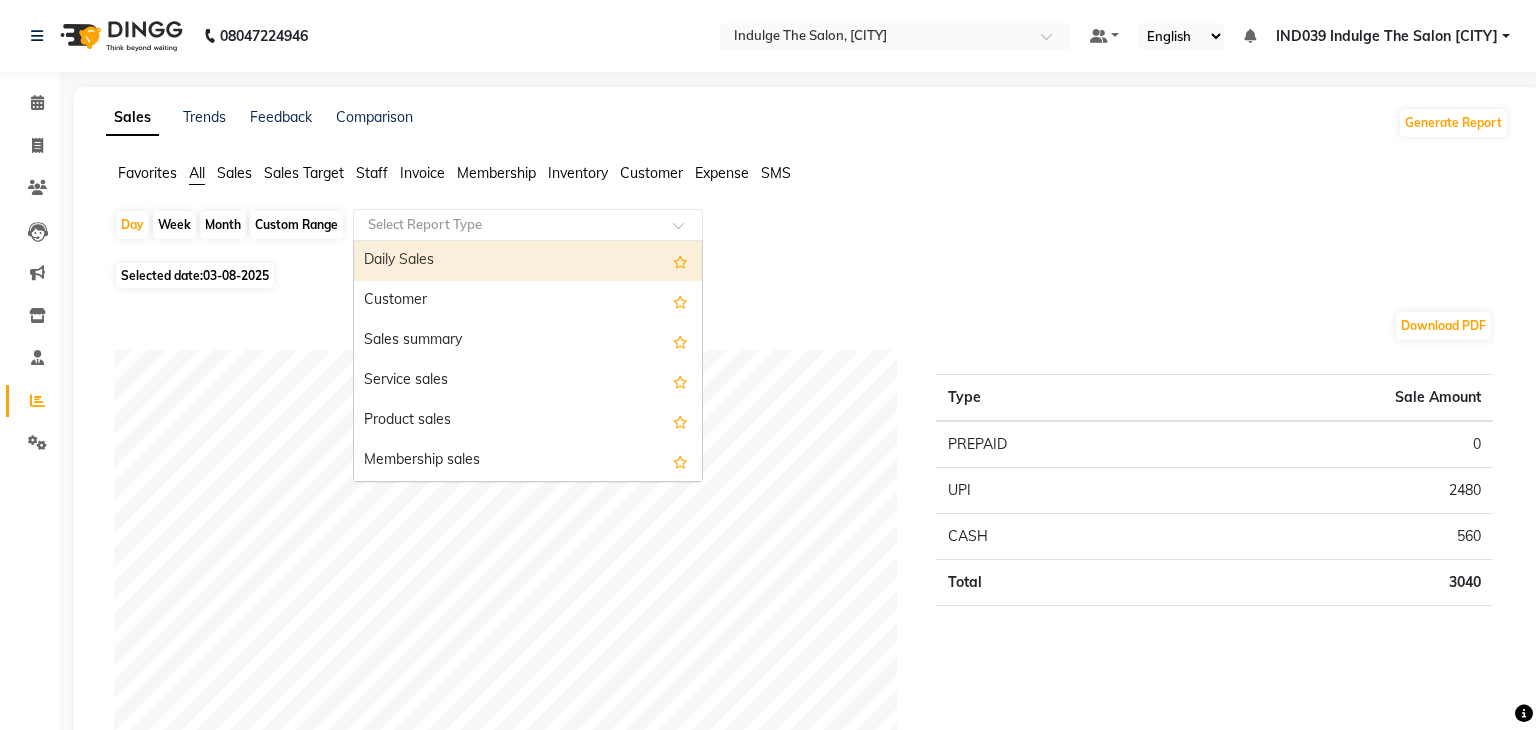 select on "full_report" 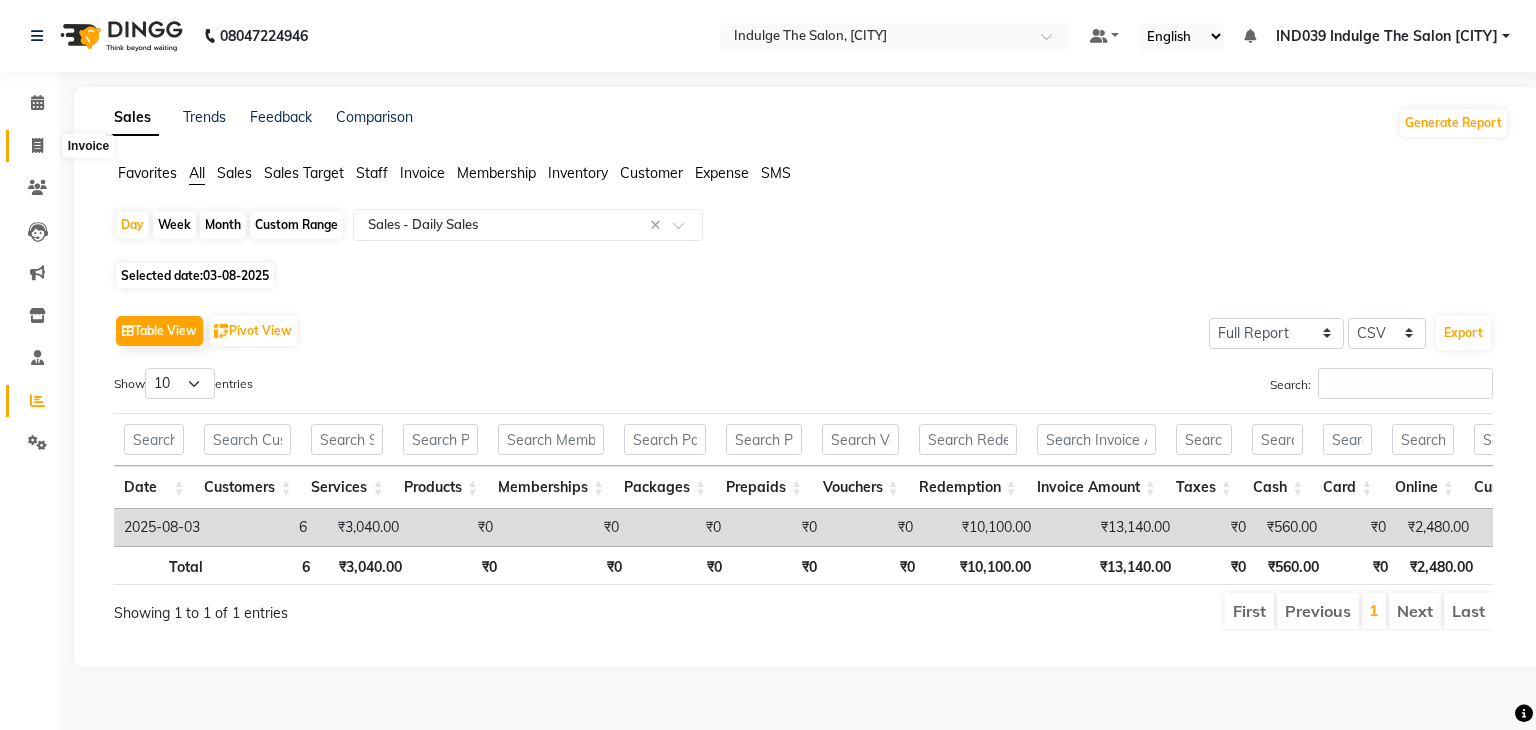 click 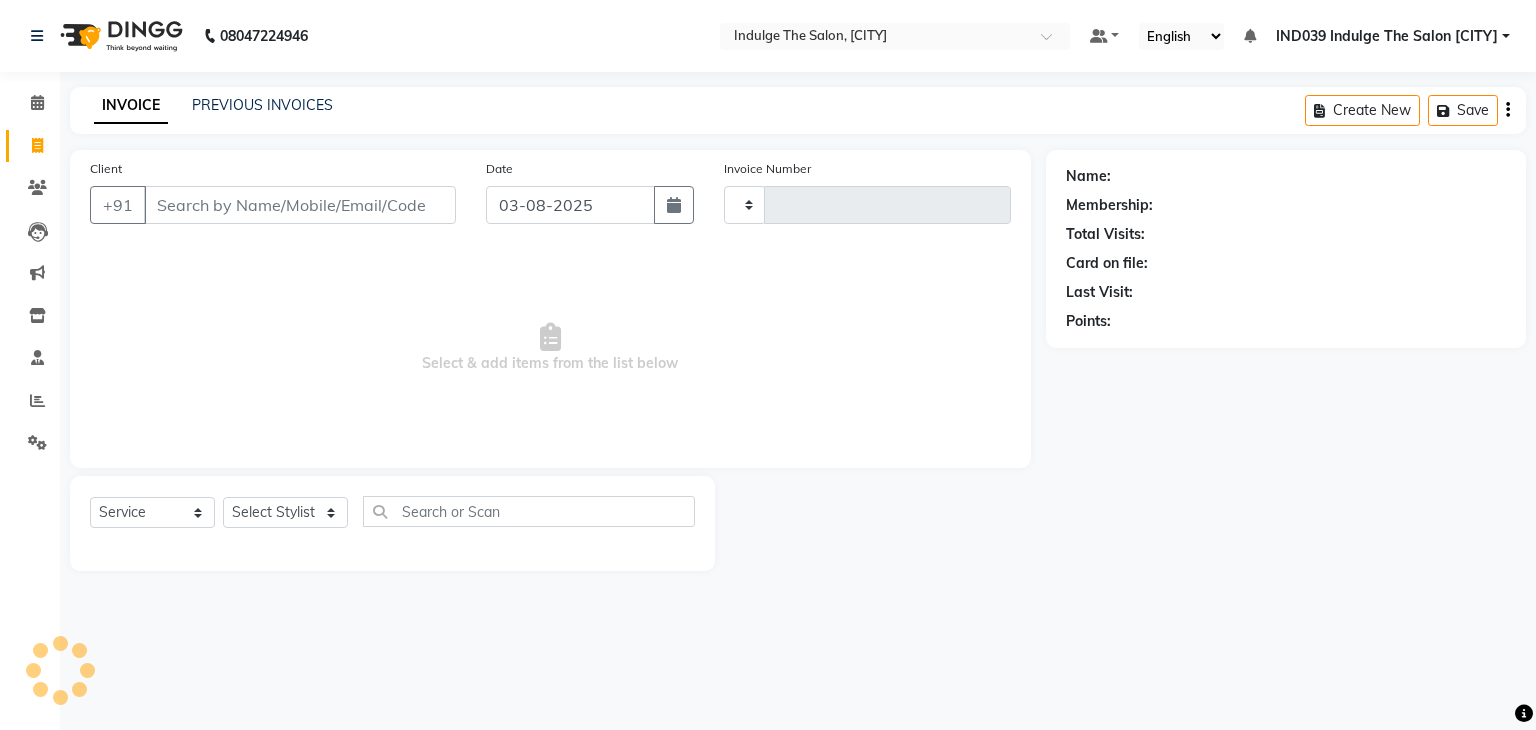 type on "0937" 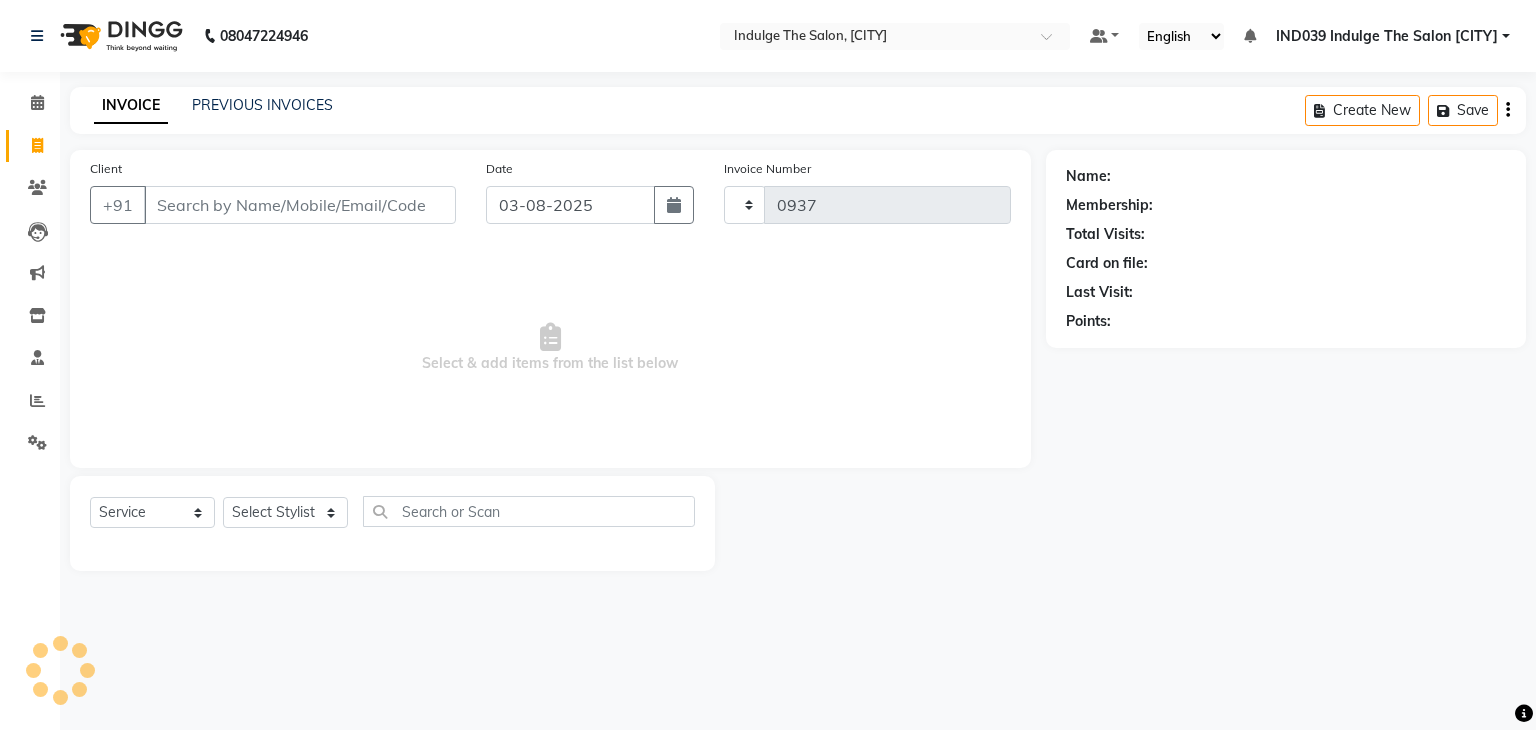 select on "7297" 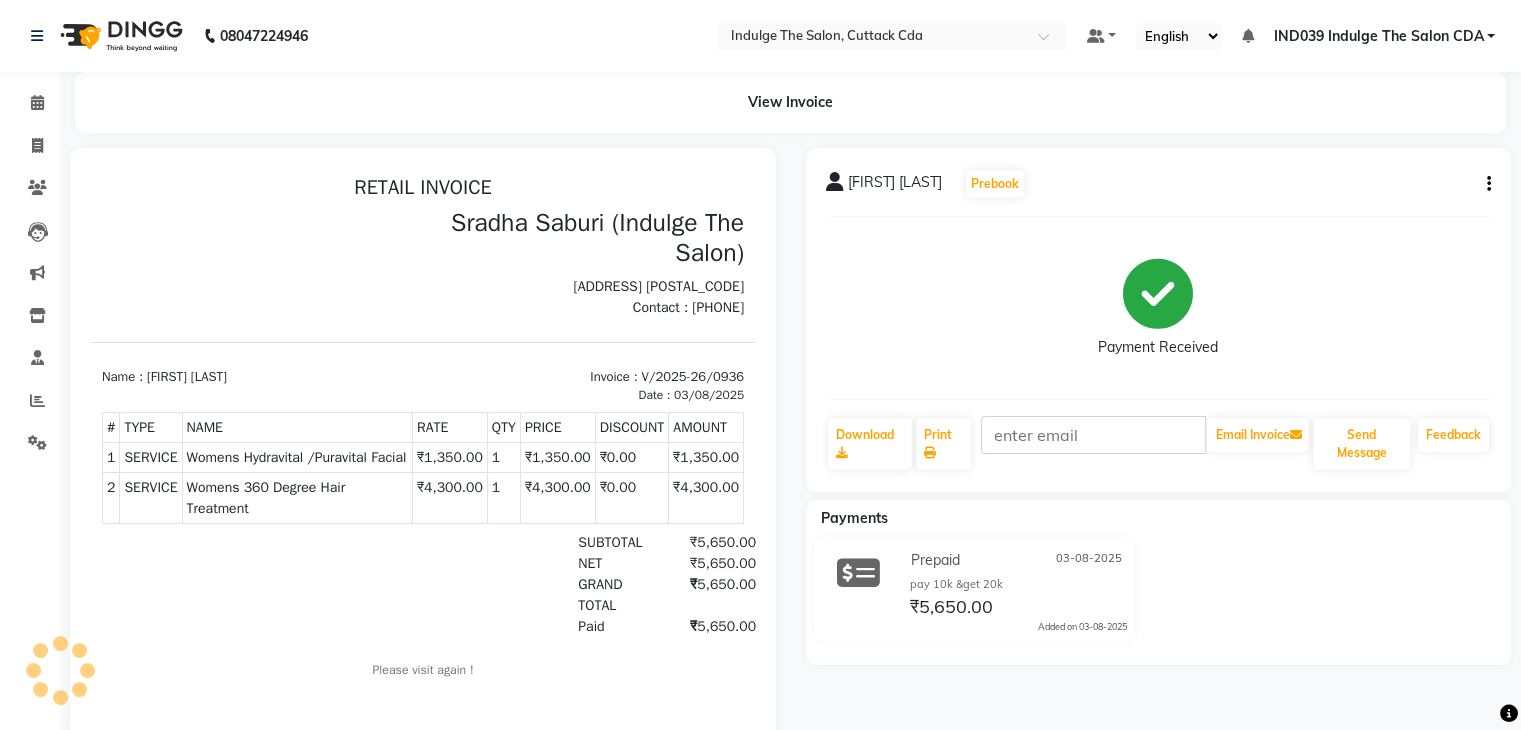 scroll, scrollTop: 0, scrollLeft: 0, axis: both 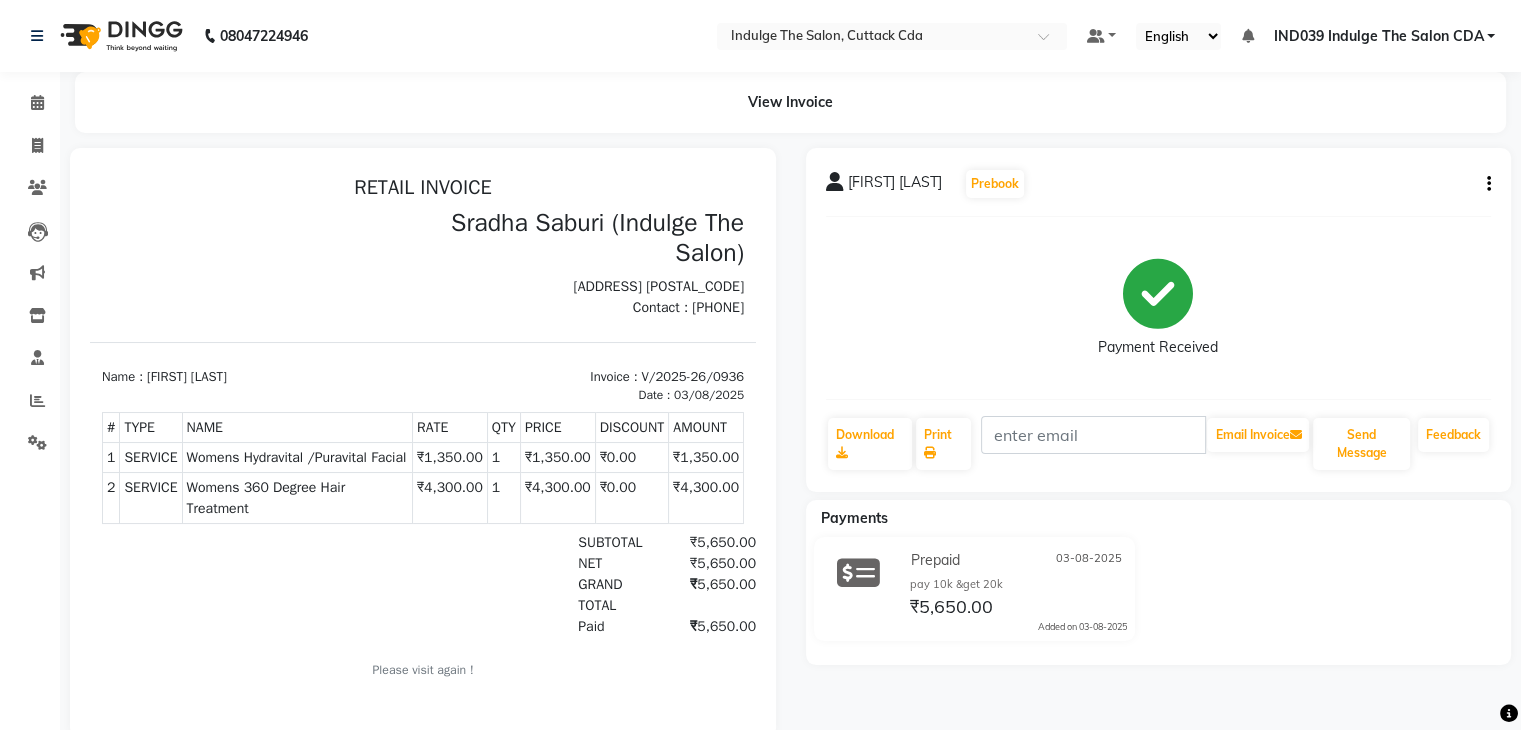 click on "[FIRST] [LAST]  Prebook   Payment Received  Download  Print   Email Invoice   Send Message Feedback" 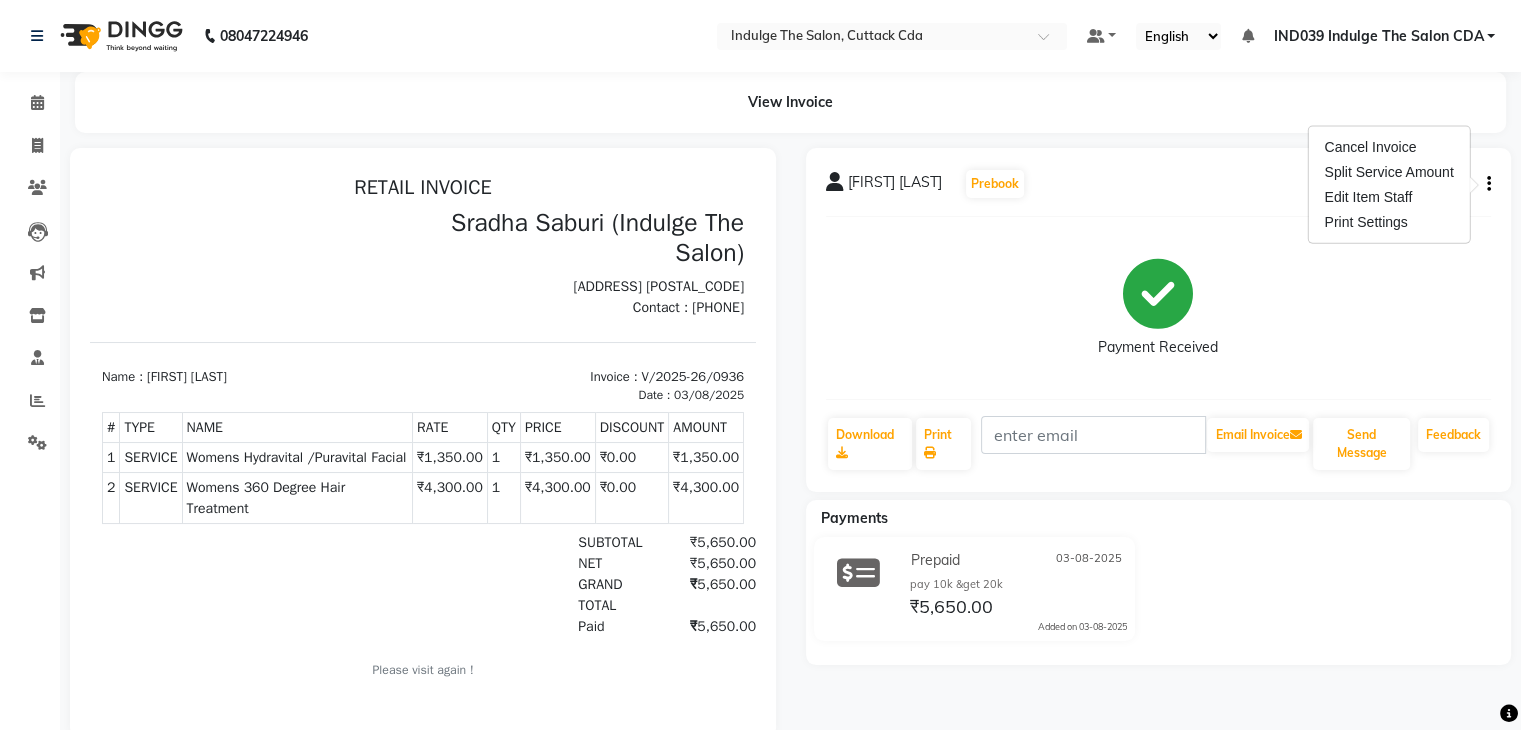 click on "Payment Received" 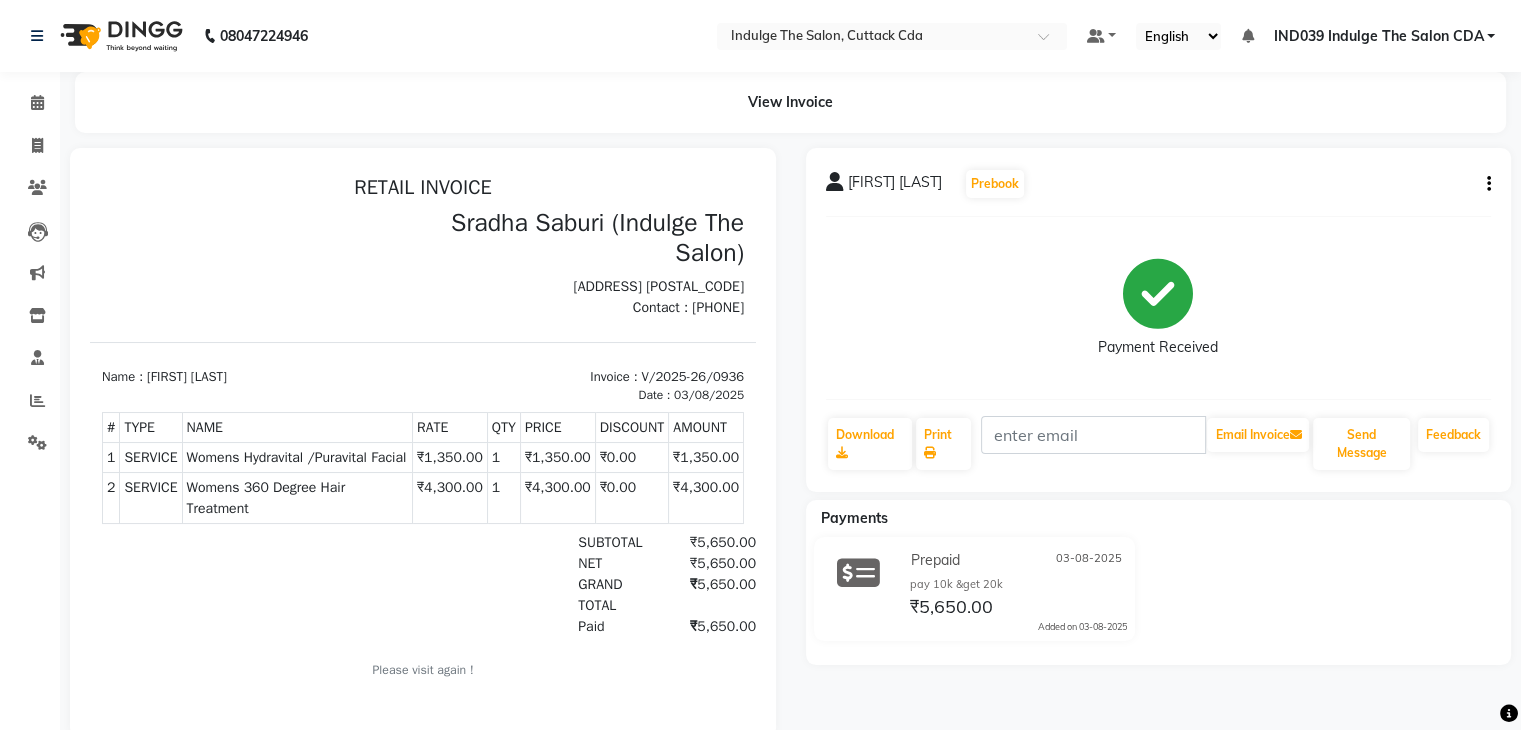 click 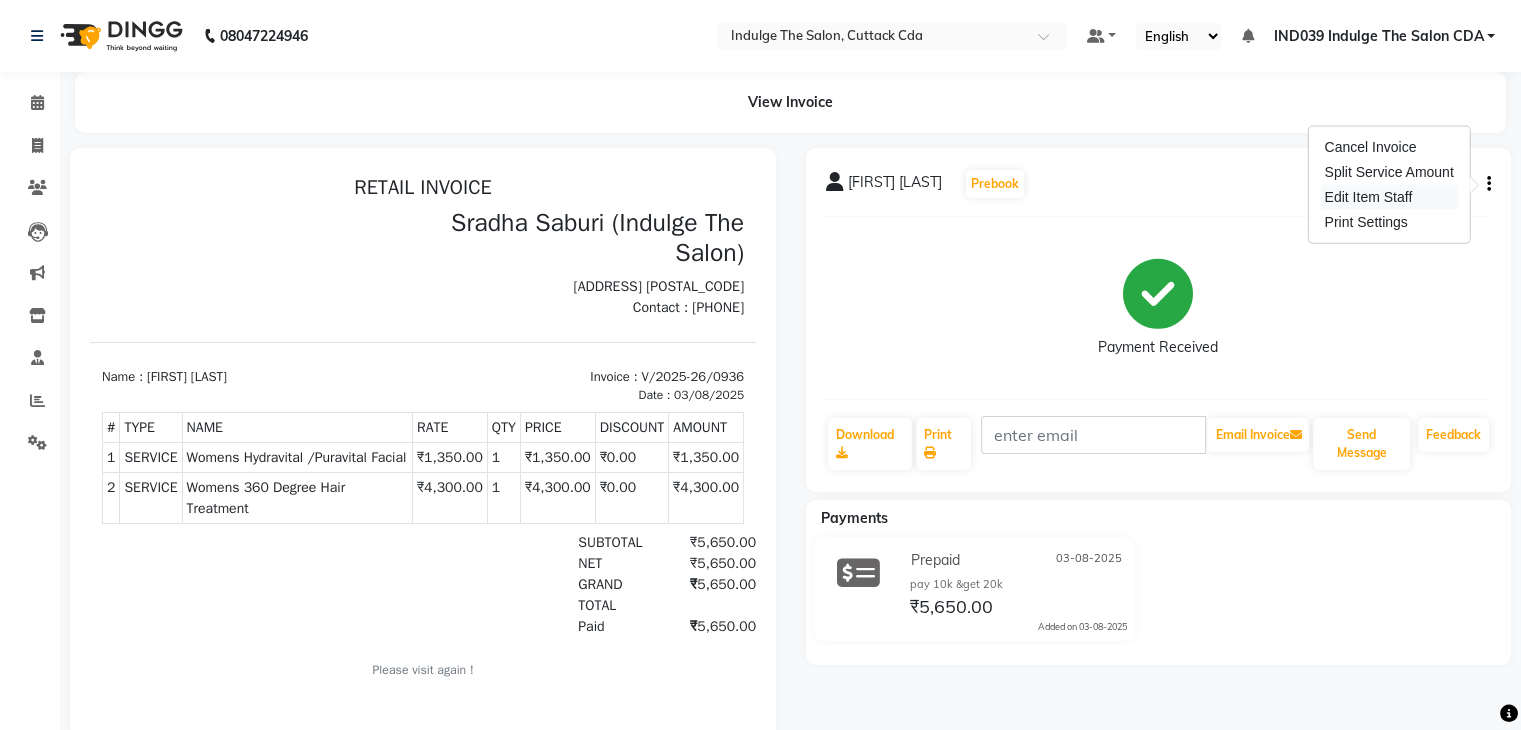 click on "Edit Item Staff" at bounding box center [1388, 197] 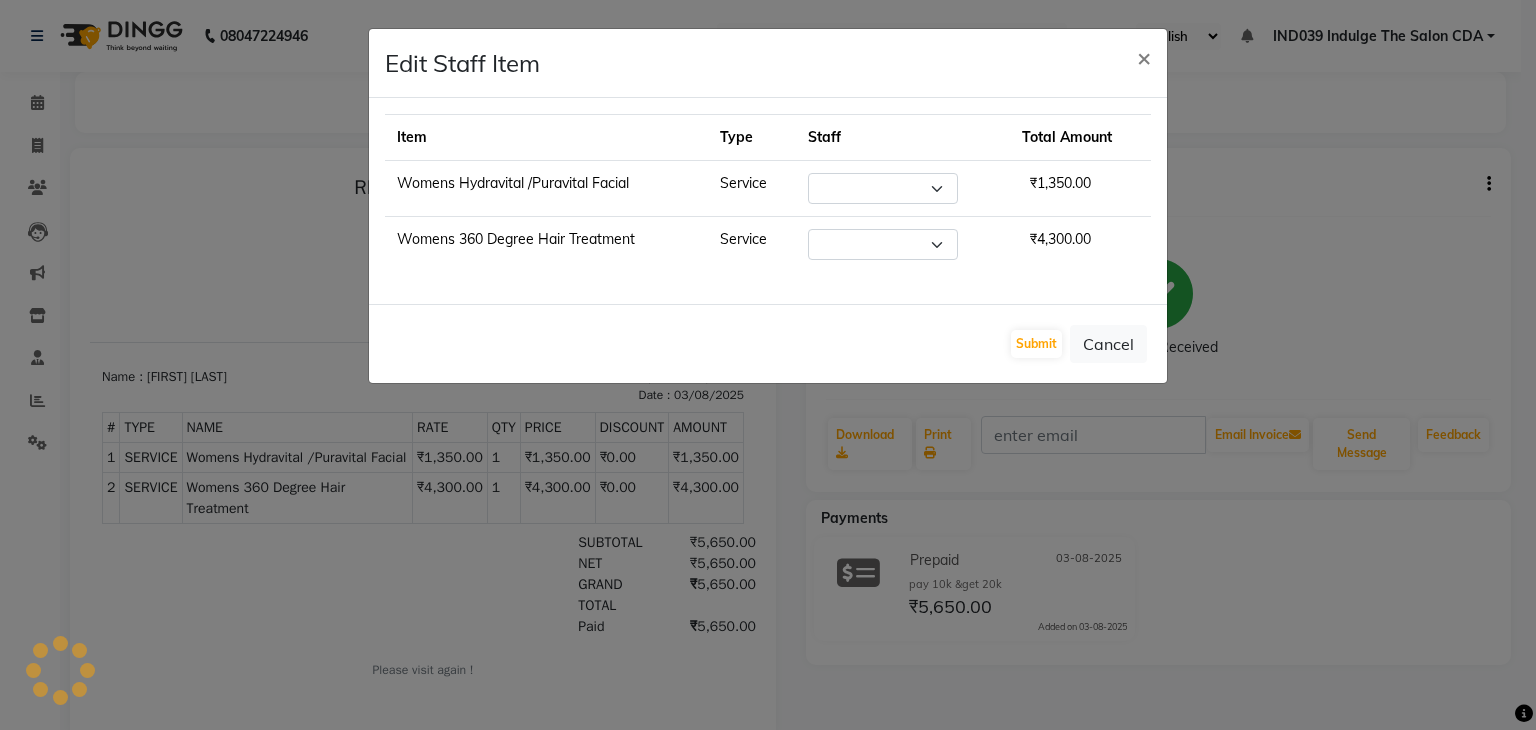 select on "77627" 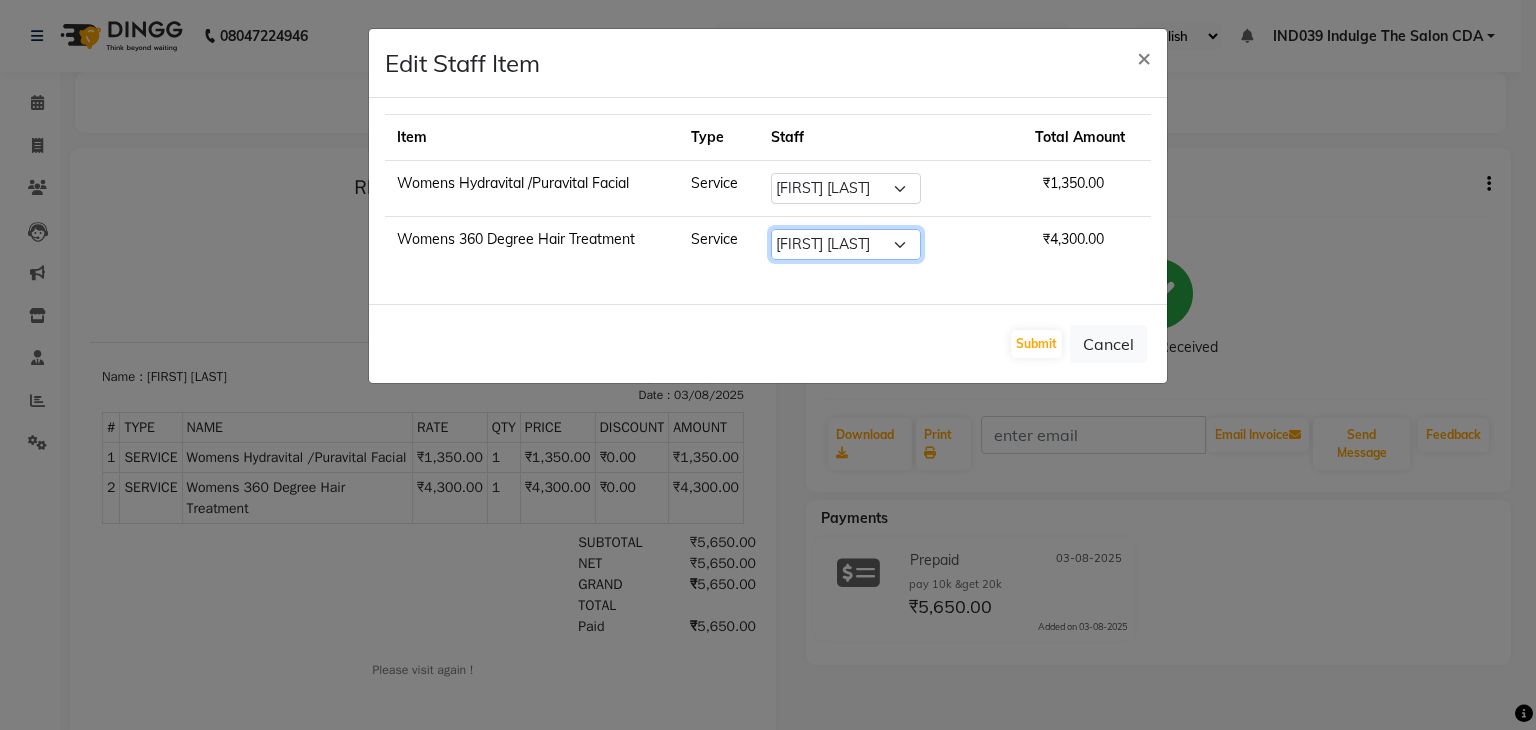 click on "Select  [FIRST] [LAST]( Therapist )   [FIRST] [LAST]   IND039 Indulge The Salon CDA   [FIRST] [LAST]   [FIRST] [LAST]   [FIRST] [LAST]   [FIRST] [LAST]    [FIRST] [LAST]" 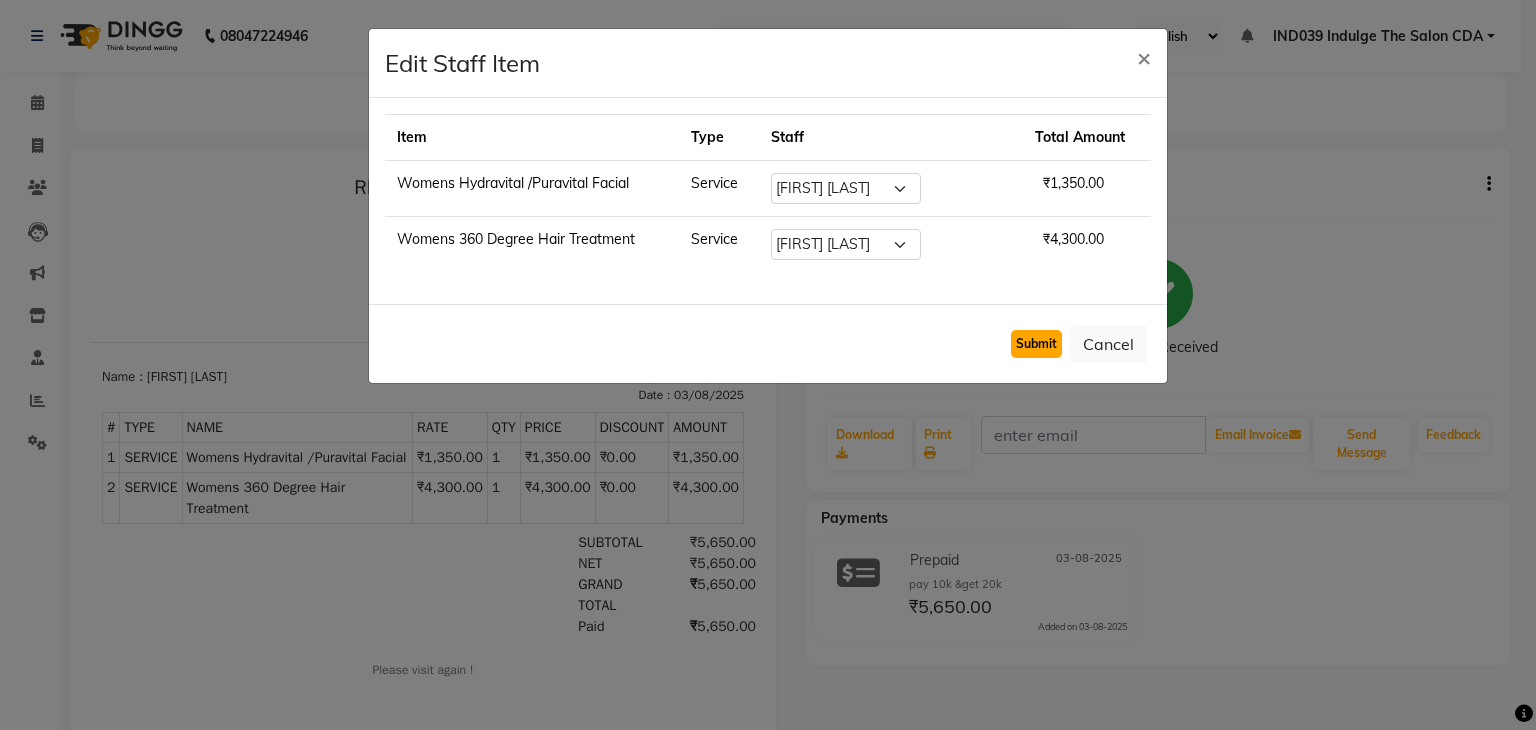 click on "Submit" 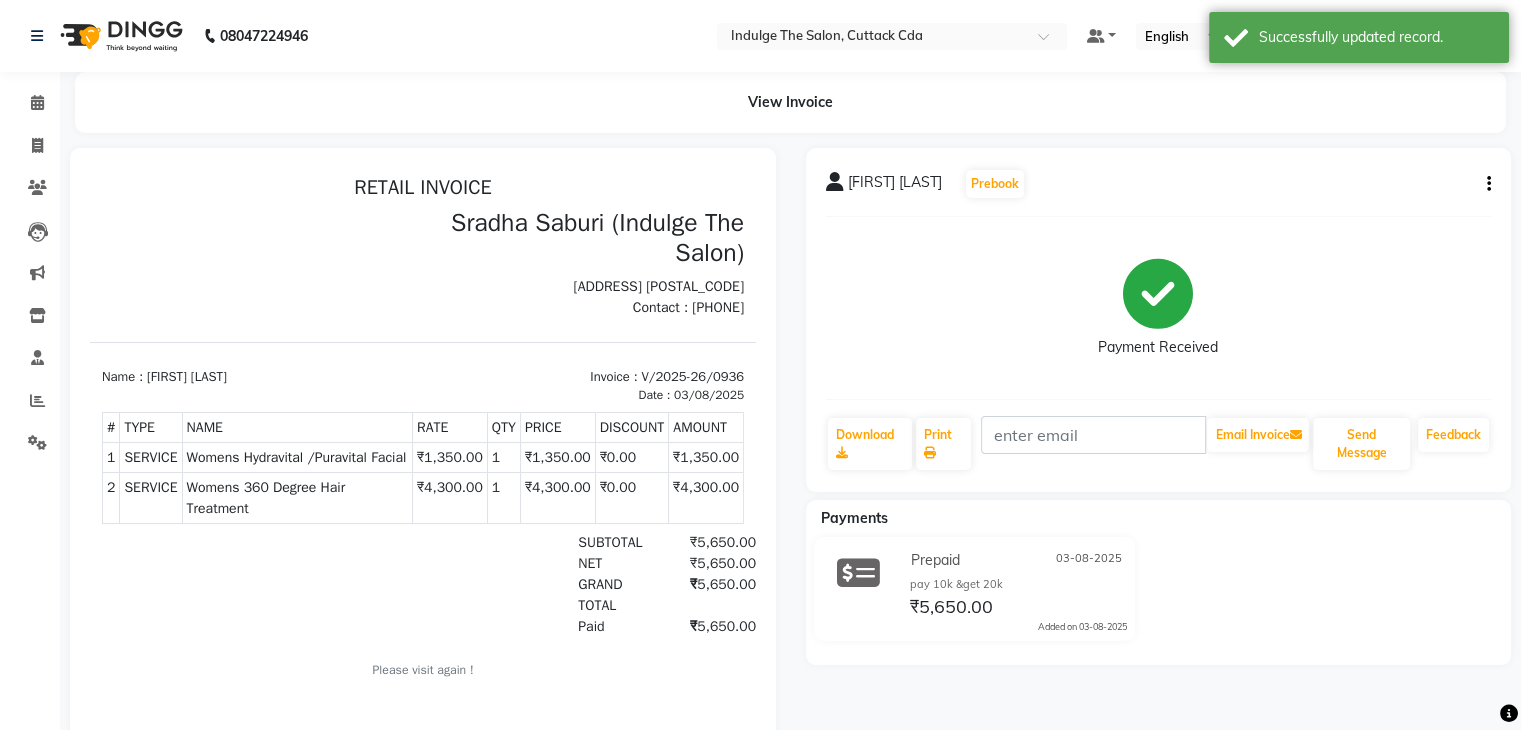 click on "ADYASHA SWAIN  Prebook   Payment Received  Download  Print   Email Invoice   Send Message Feedback" 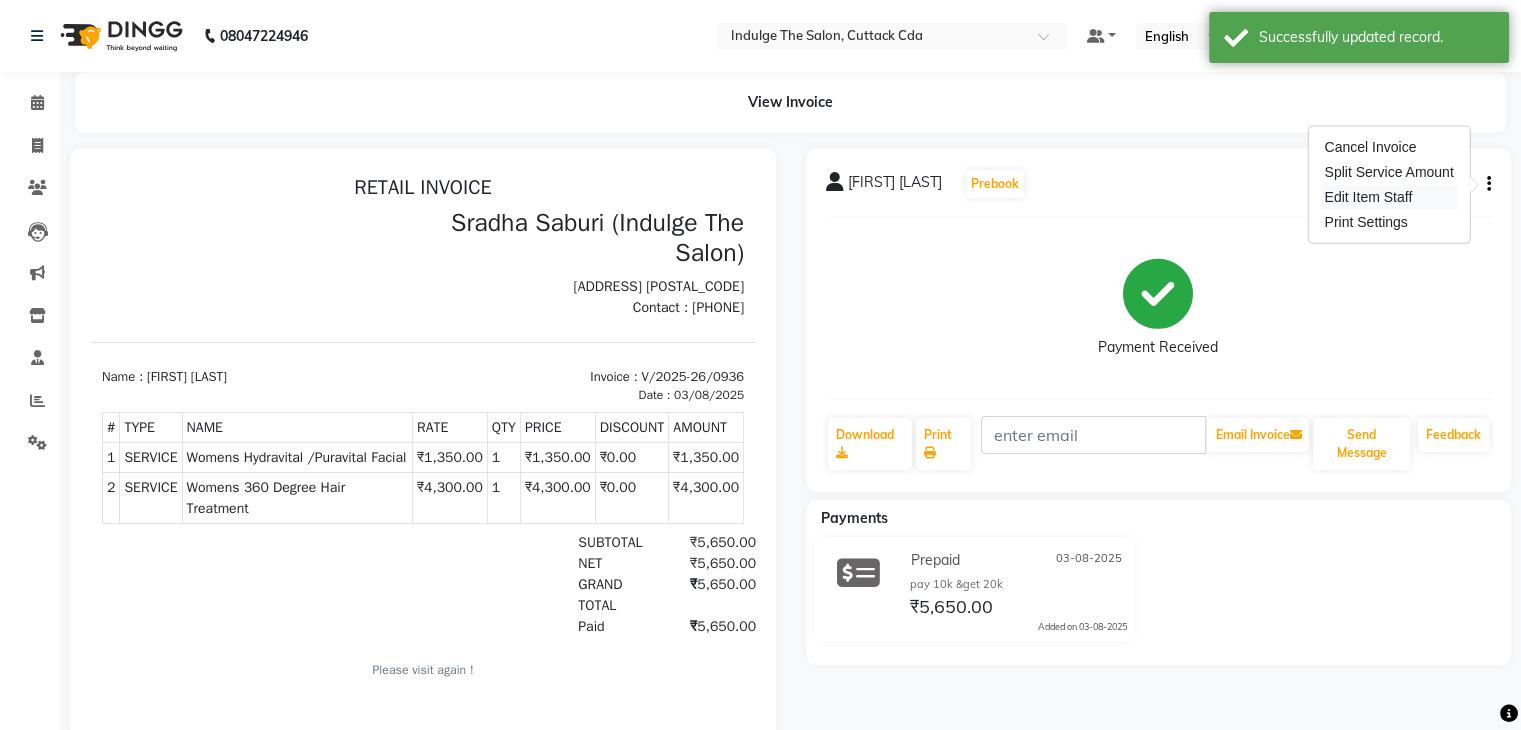 click on "Edit Item Staff" at bounding box center (1388, 197) 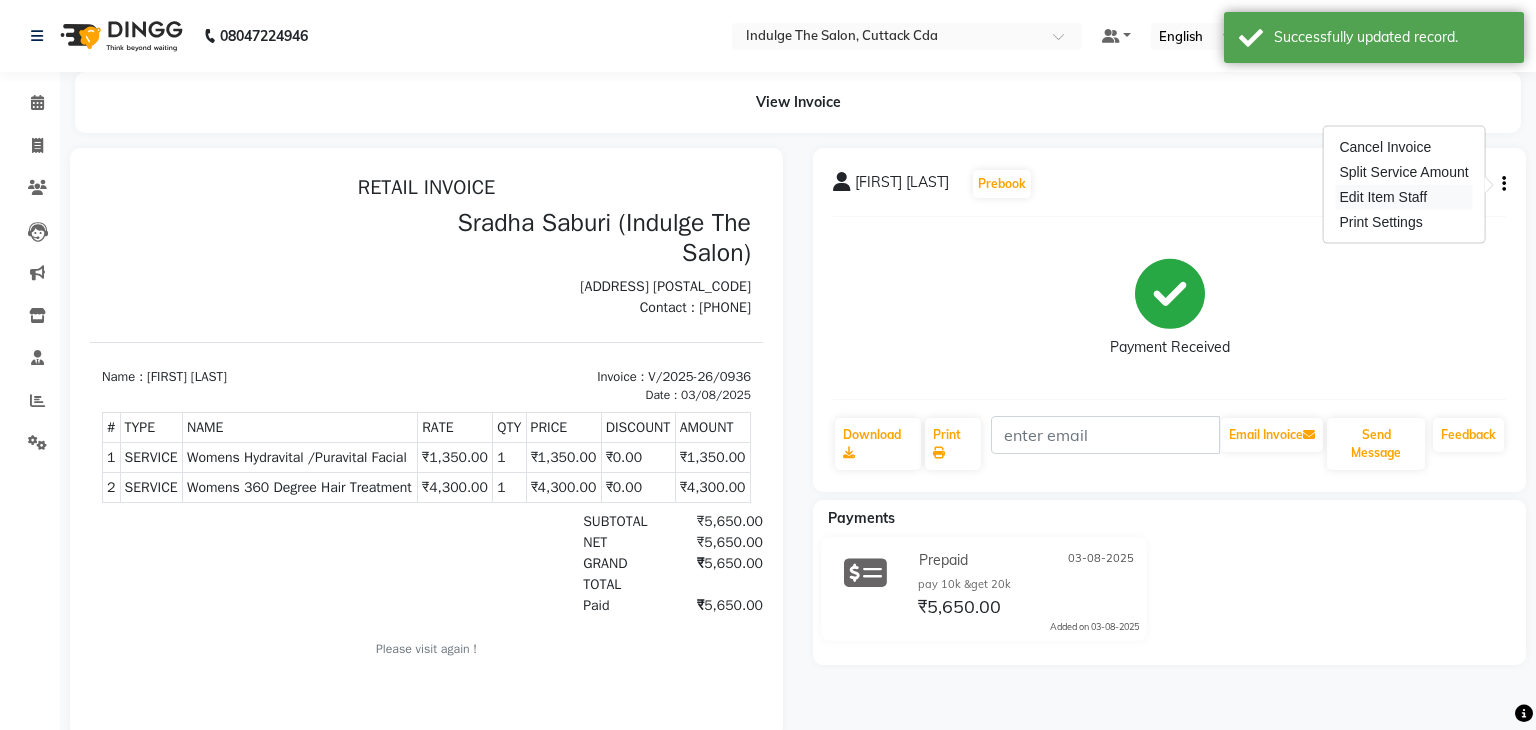 select on "77627" 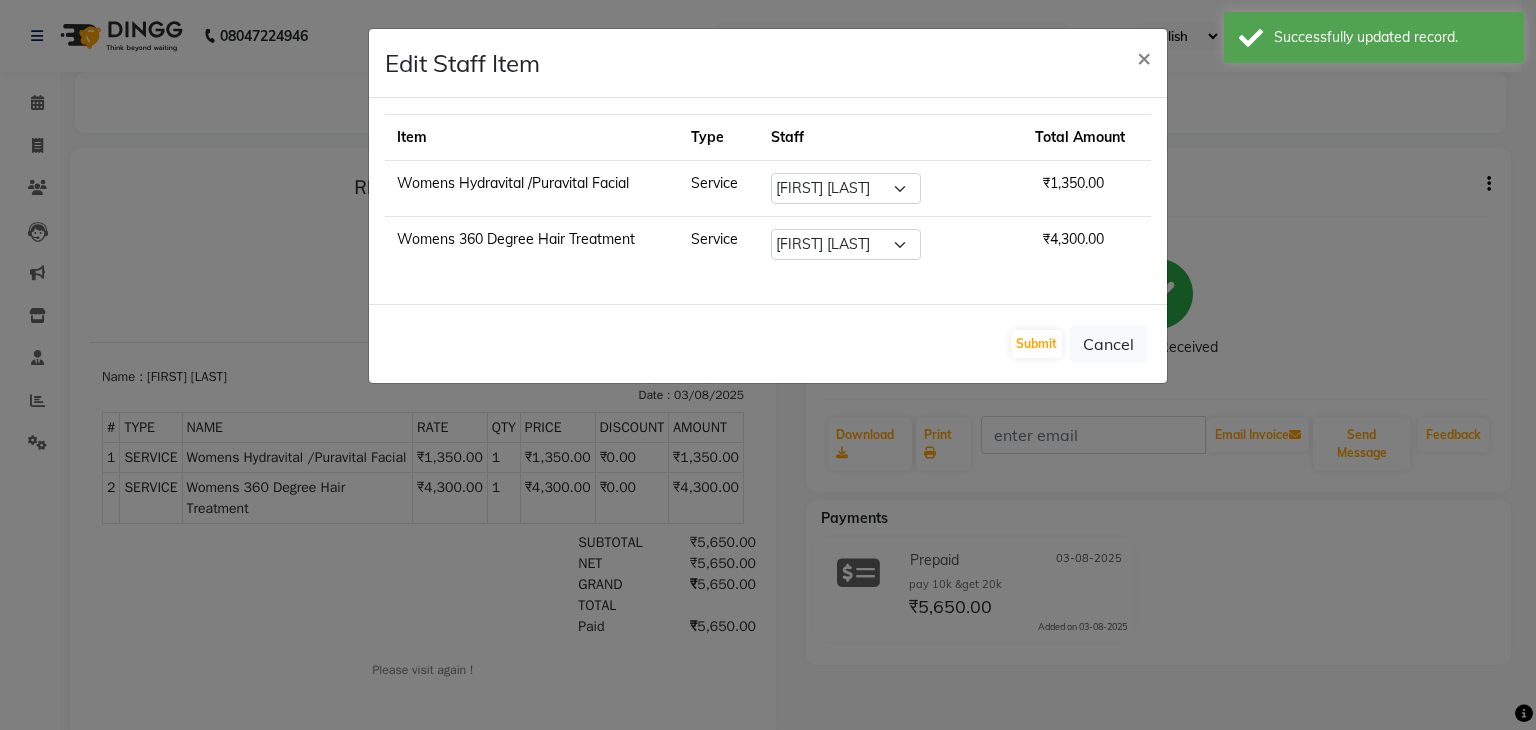 click on "Edit Staff Item  × Item Type Staff Total Amount Womens Hydravital /Puravital Facial Service Select  Ajay Sethy( Therapist )   GOURAHARI BARIK   IND039 Indulge The Salon CDA   Mohd Shahrukh   Mohit Patial   Pravat Kumar Das   Sudipa Daptari   SUMAN DAS    SUNNY ASHVANI  ₹1,350.00 Womens 360 Degree Hair Treatment Service Select  Ajay Sethy( Therapist )   GOURAHARI BARIK   IND039 Indulge The Salon CDA   Mohd Shahrukh   Mohit Patial   Pravat Kumar Das   Sudipa Daptari   SUMAN DAS    SUNNY ASHVANI  ₹4,300.00  Submit   Cancel" 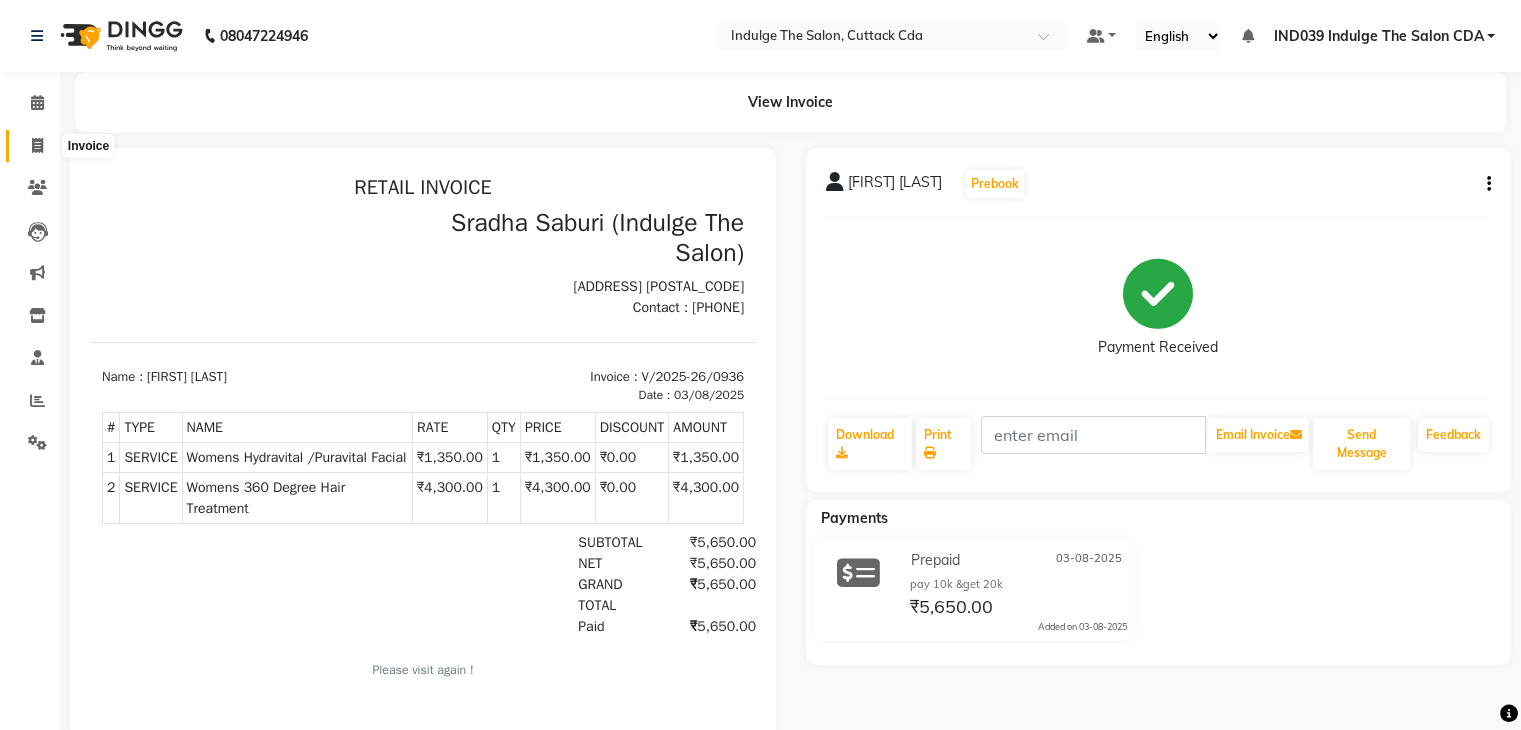 click 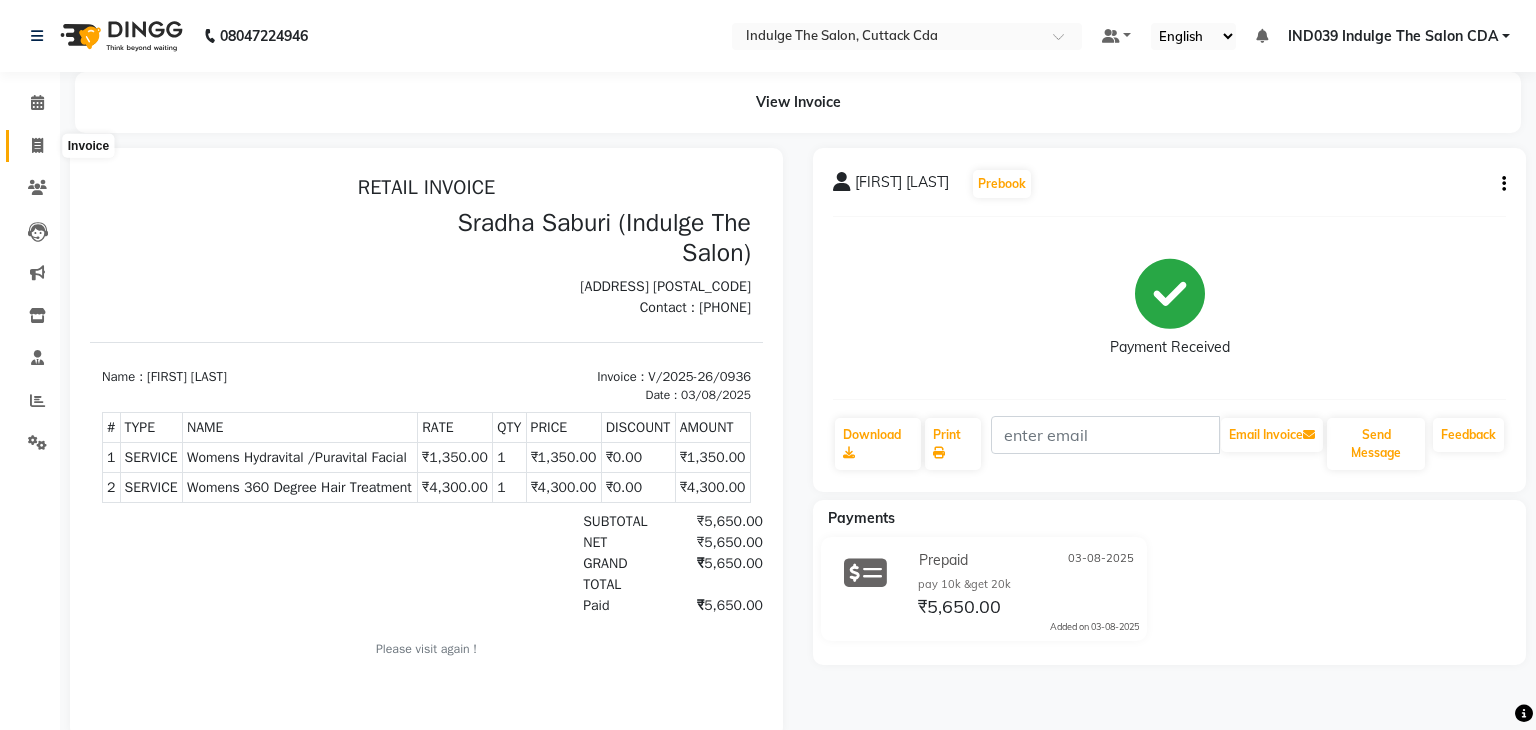 select on "service" 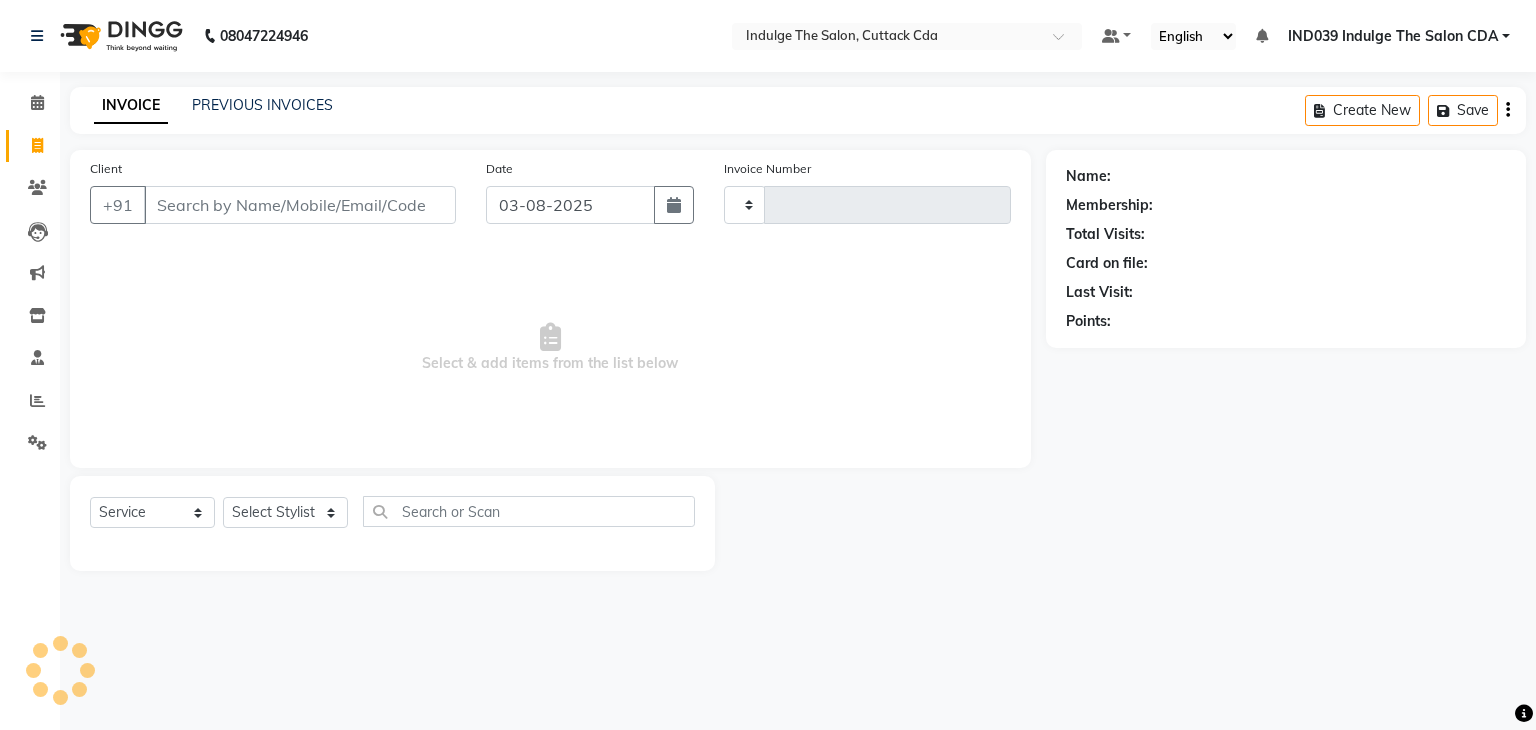 type on "0938" 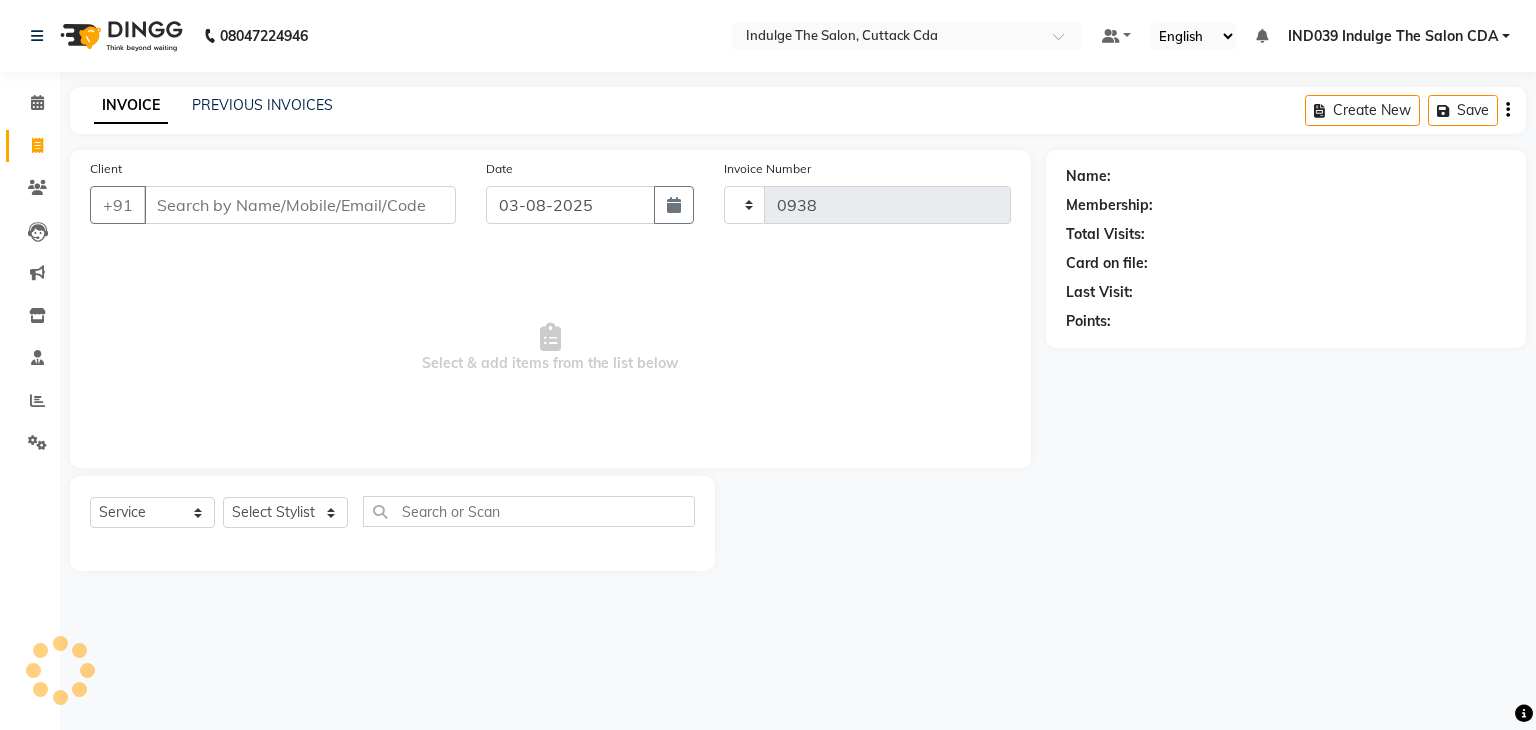 select on "7297" 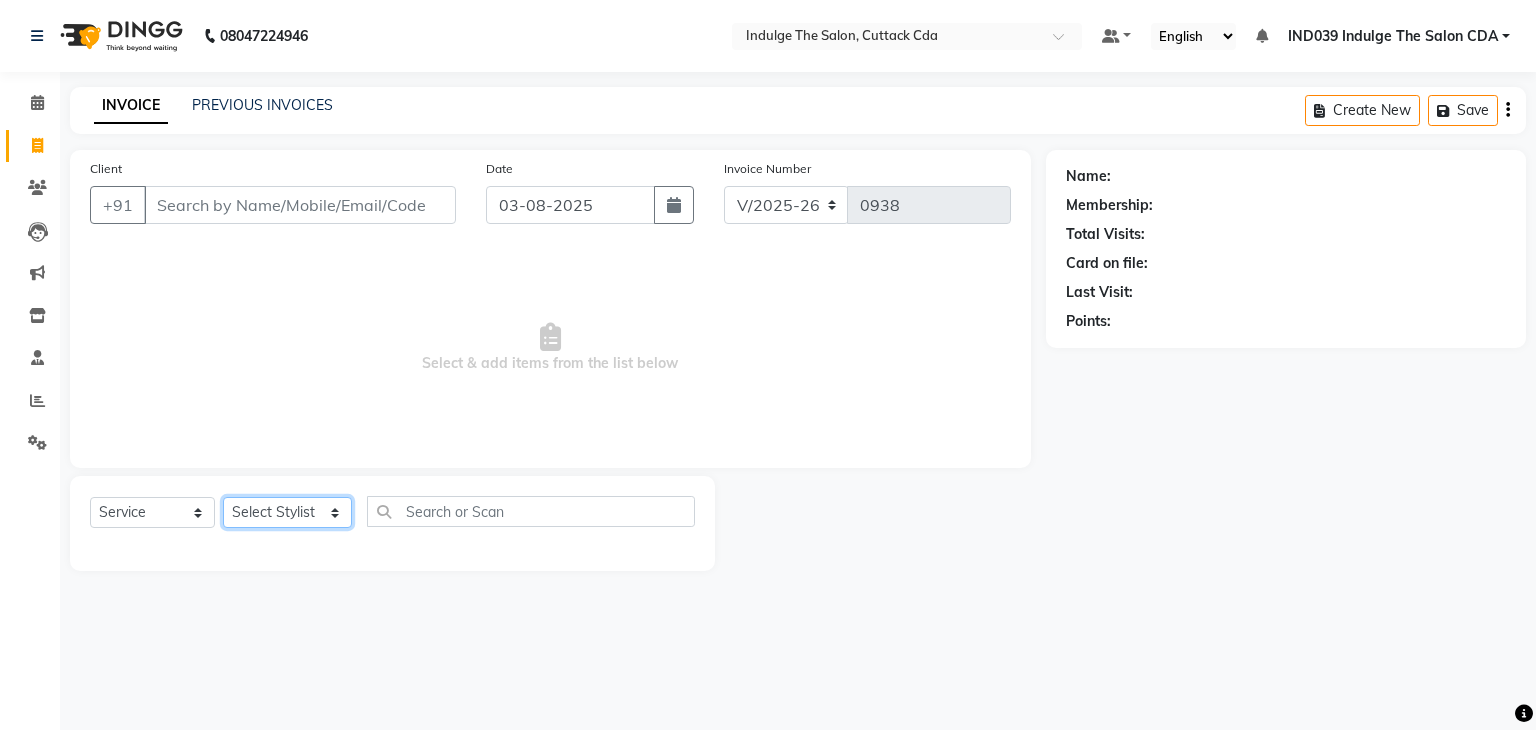 click on "Select Stylist Ajay Sethy( Therapist ) GOURAHARI BARIK IND039 Indulge The Salon CDA Mohd Shahrukh Mohit Patial Pravat Kumar Das Sudipa Daptari SUMAN DAS  SUNNY ASHVANI" 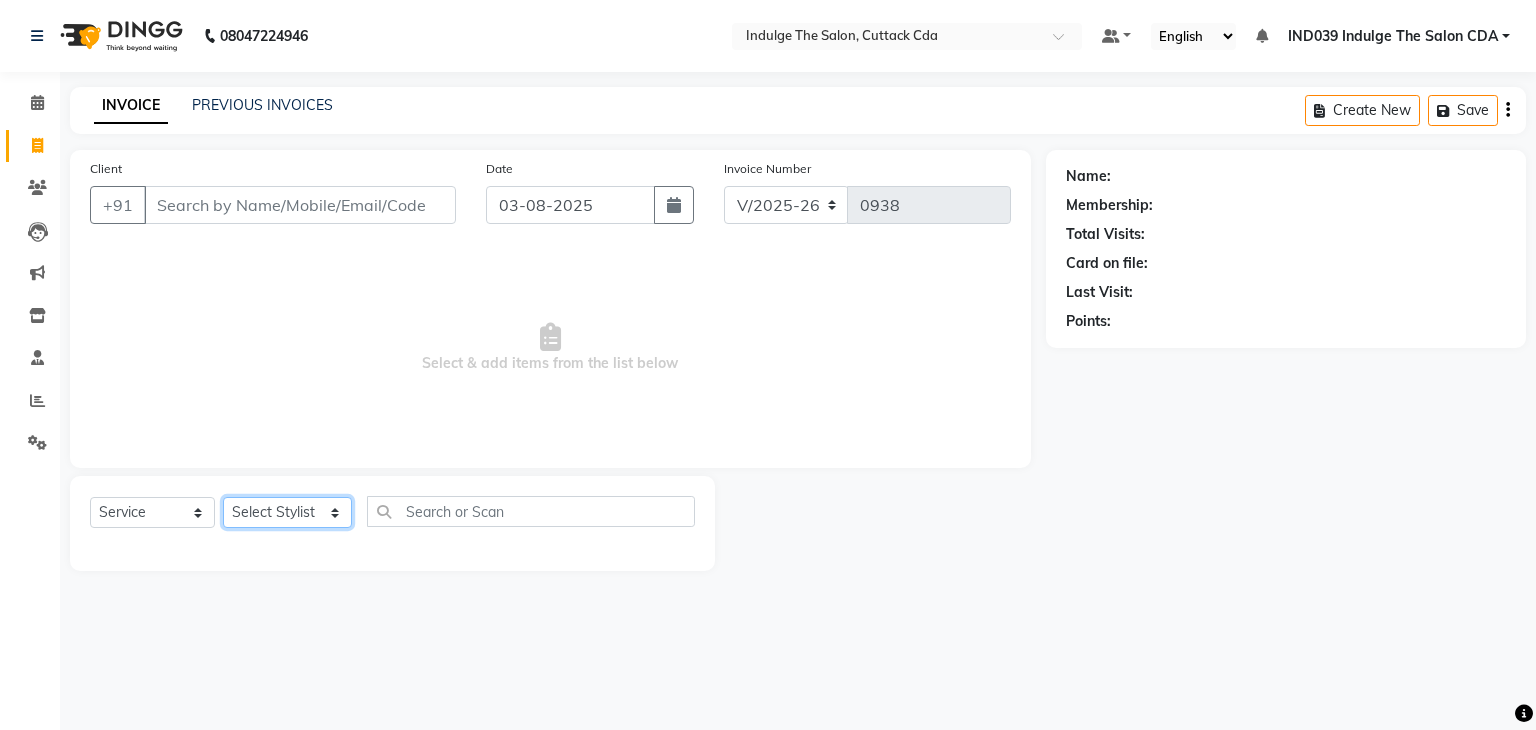 select on "67880" 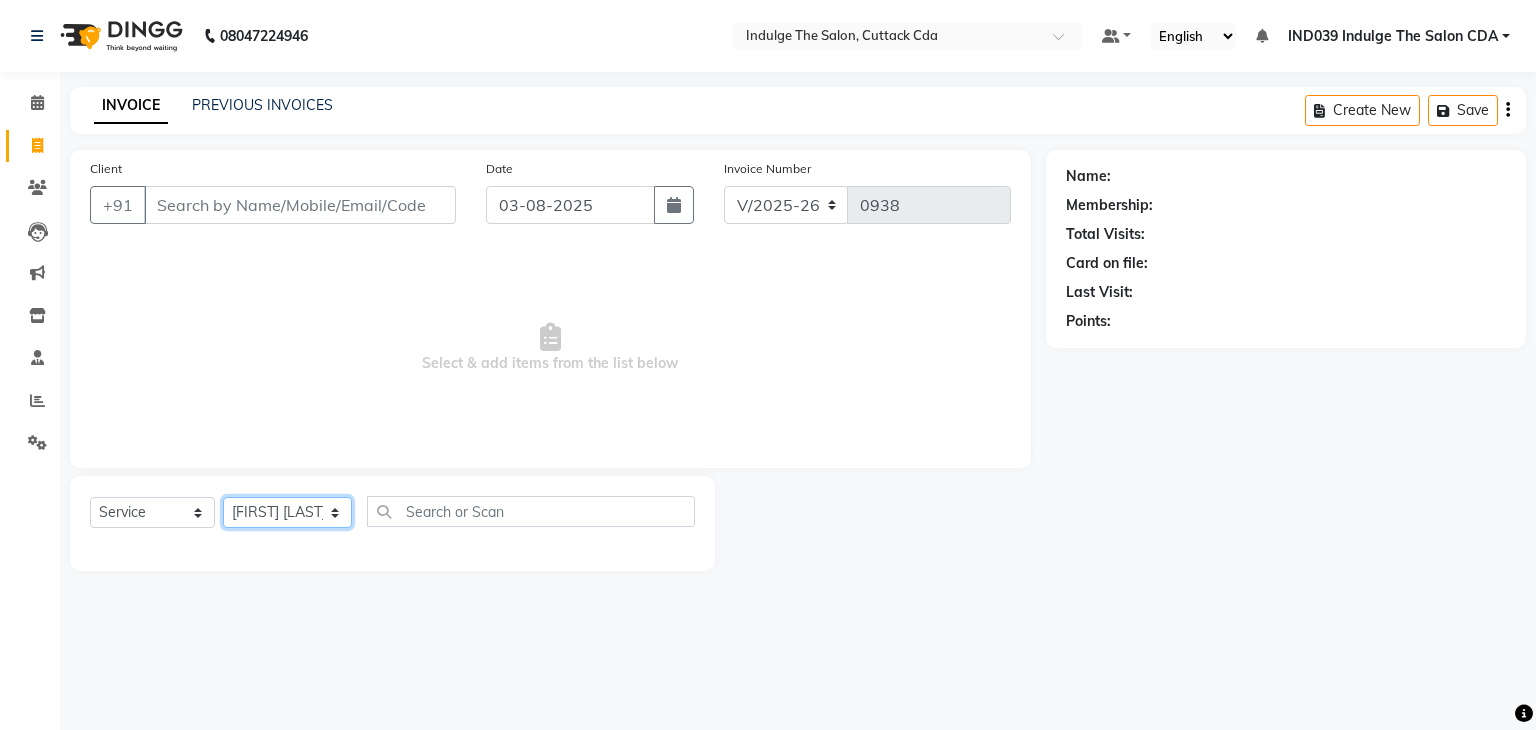 click on "Select Stylist Ajay Sethy( Therapist ) GOURAHARI BARIK IND039 Indulge The Salon CDA Mohd Shahrukh Mohit Patial Pravat Kumar Das Sudipa Daptari SUMAN DAS  SUNNY ASHVANI" 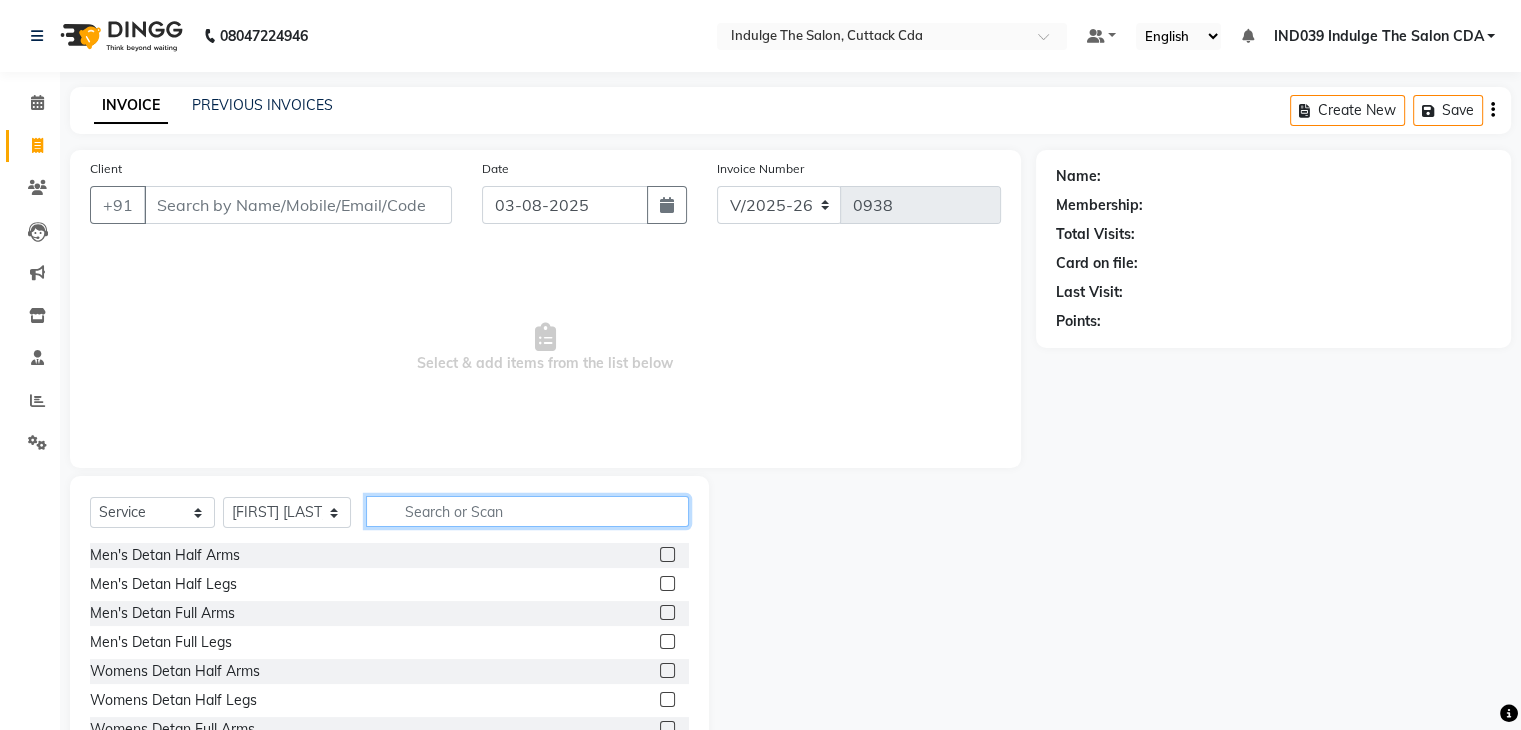 click 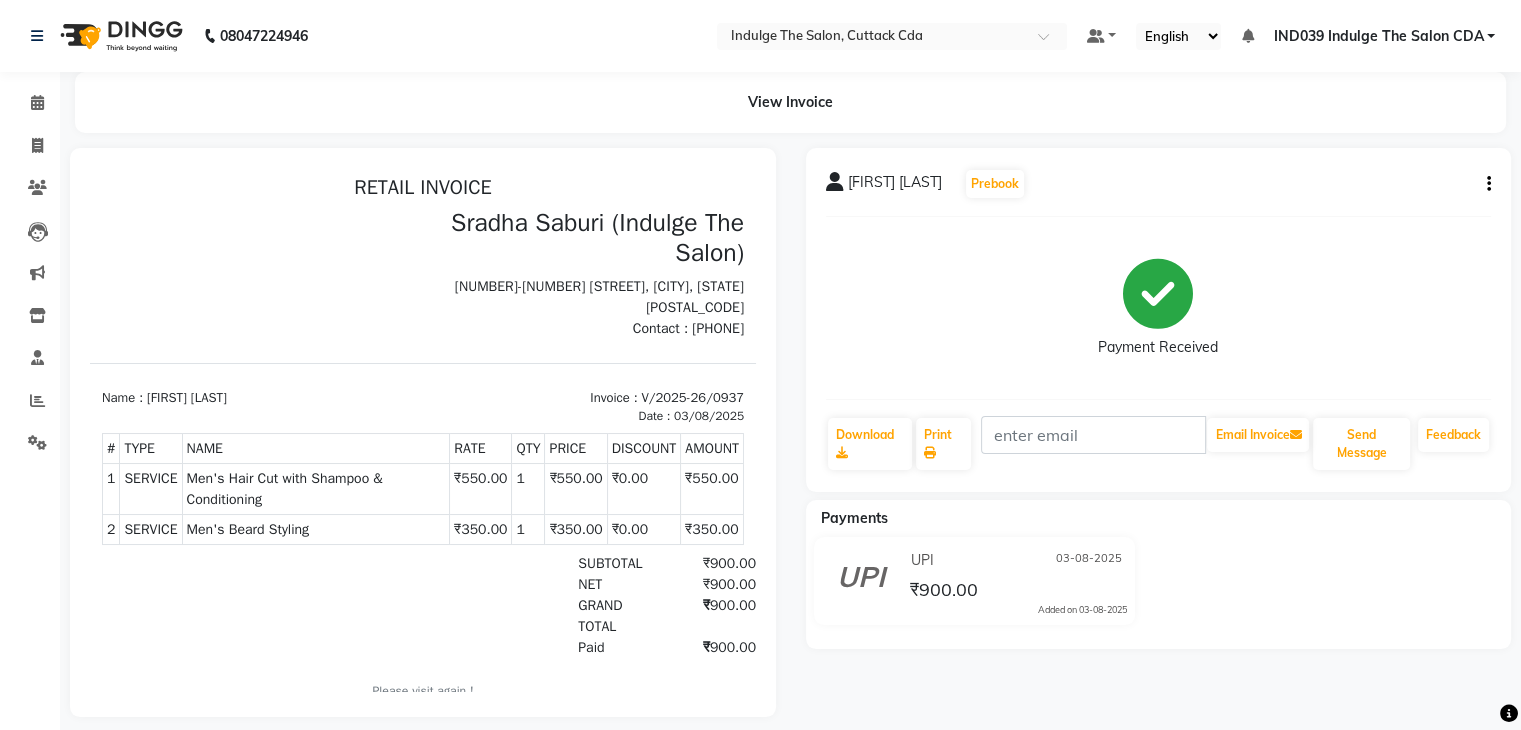 scroll, scrollTop: 0, scrollLeft: 0, axis: both 